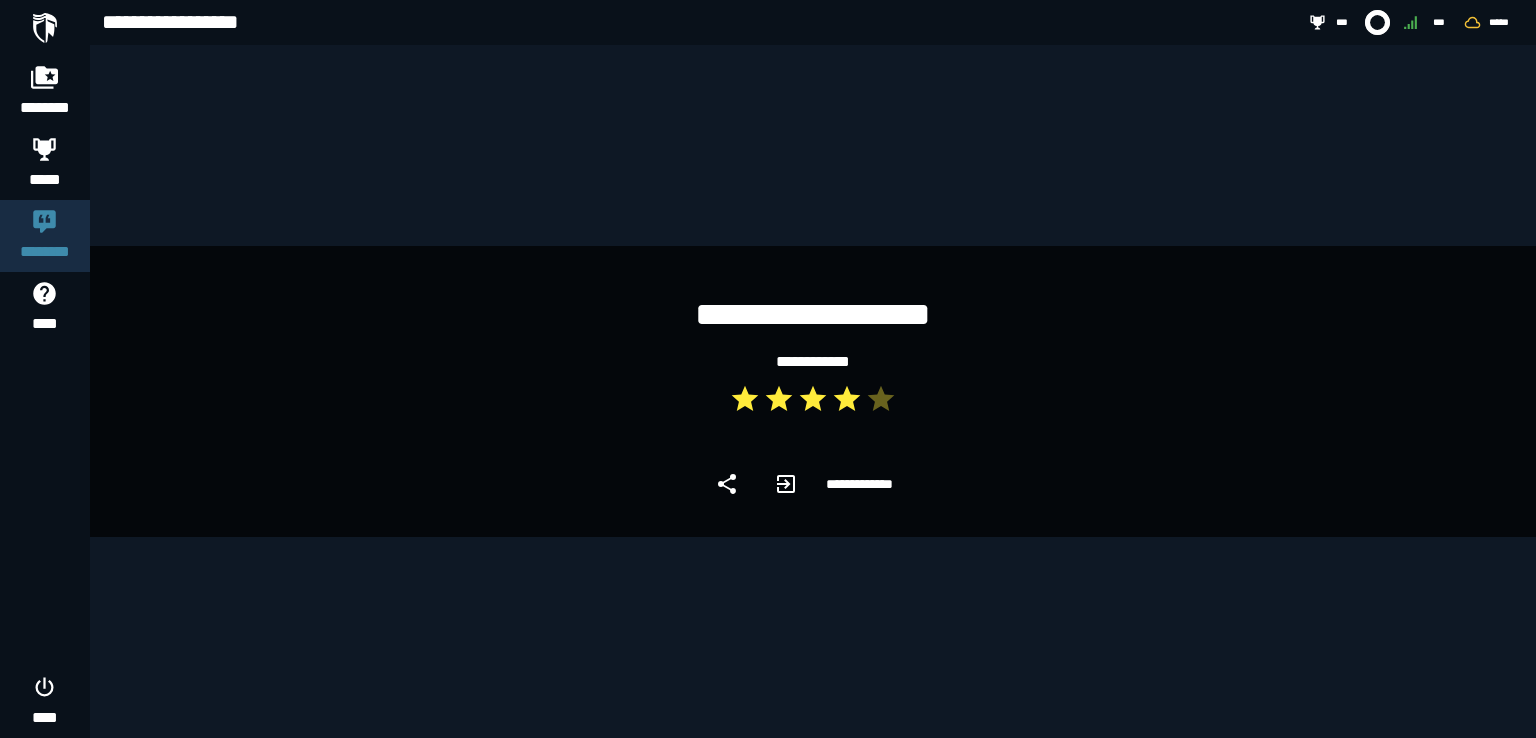 scroll, scrollTop: 0, scrollLeft: 0, axis: both 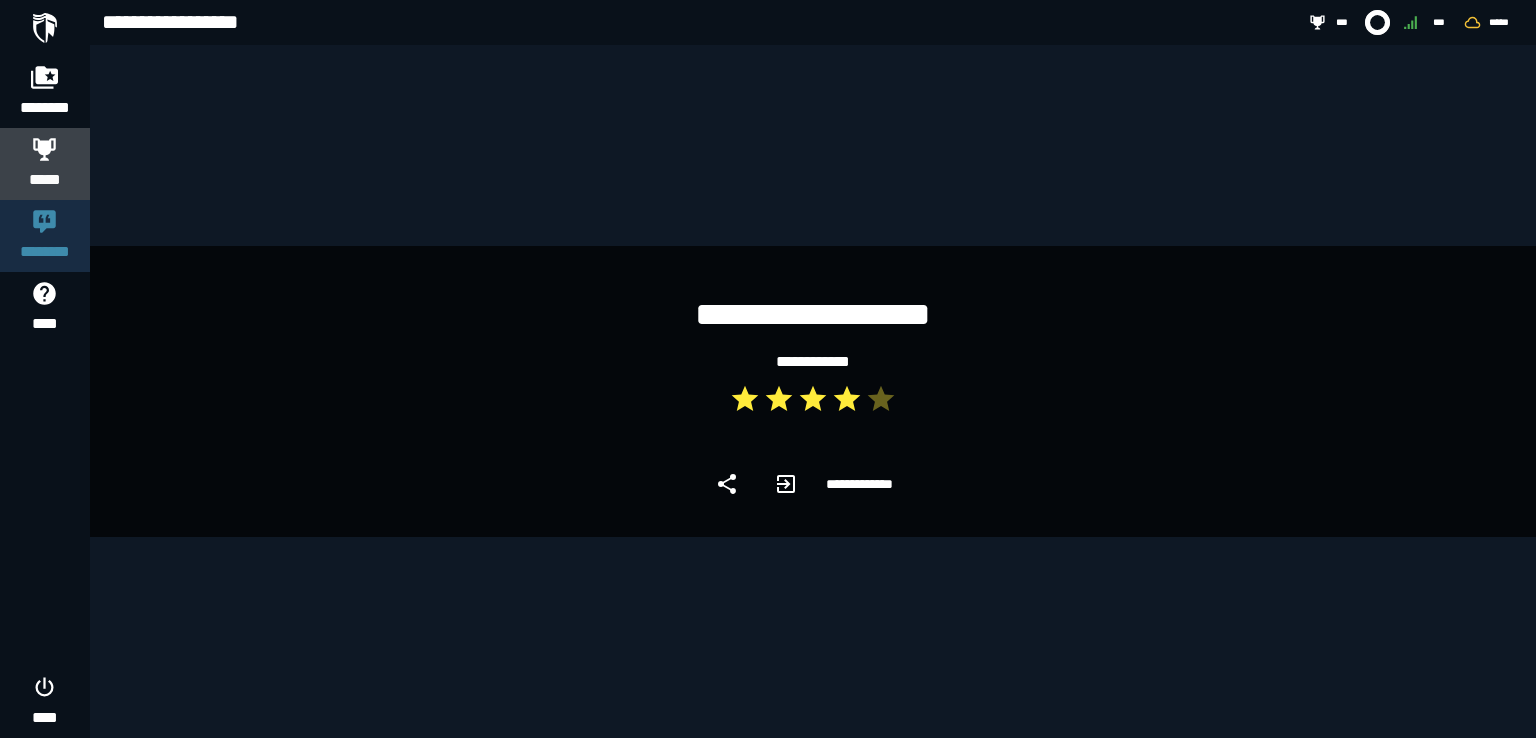 click on "*****" 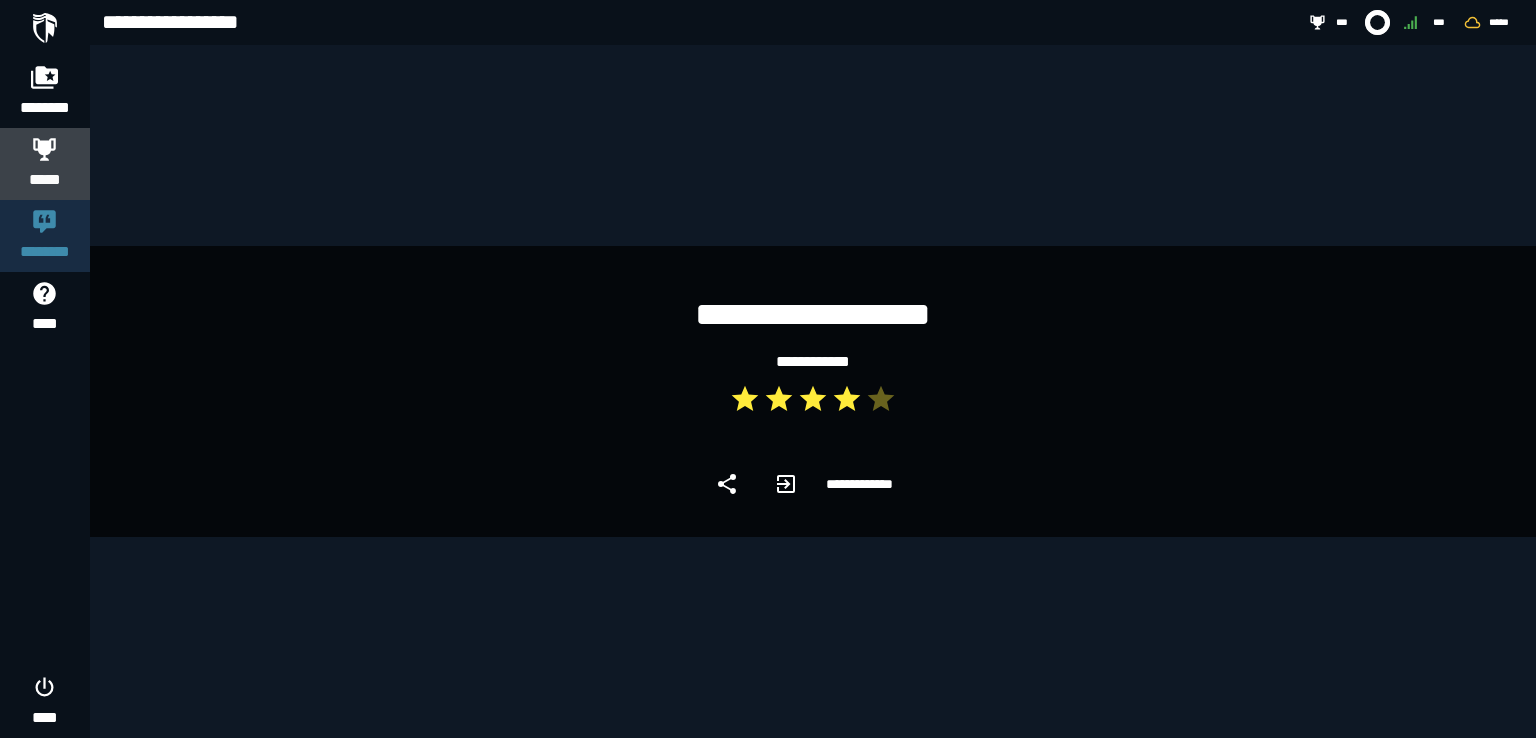 click on "*****" 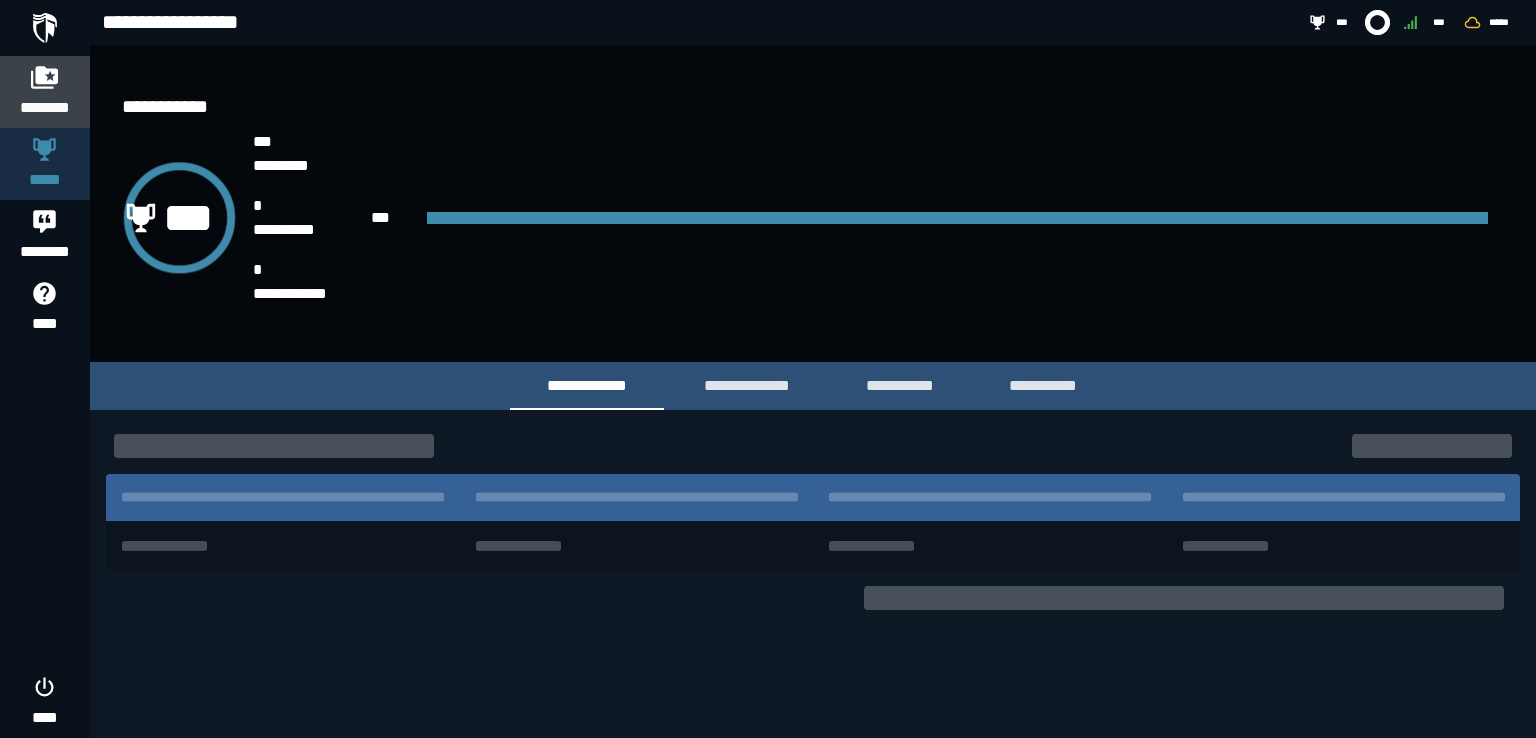 click on "********" 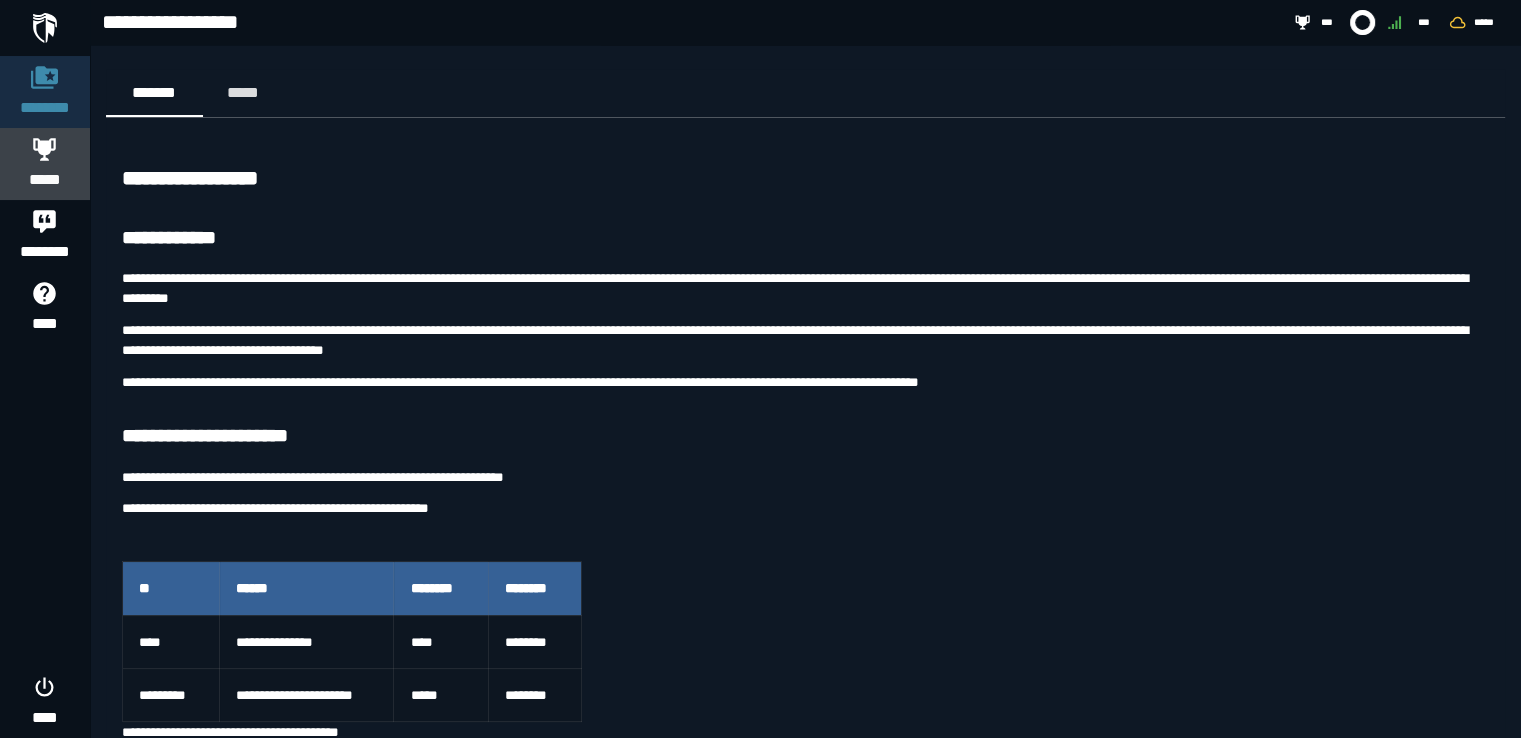 click on "*****" at bounding box center [45, 180] 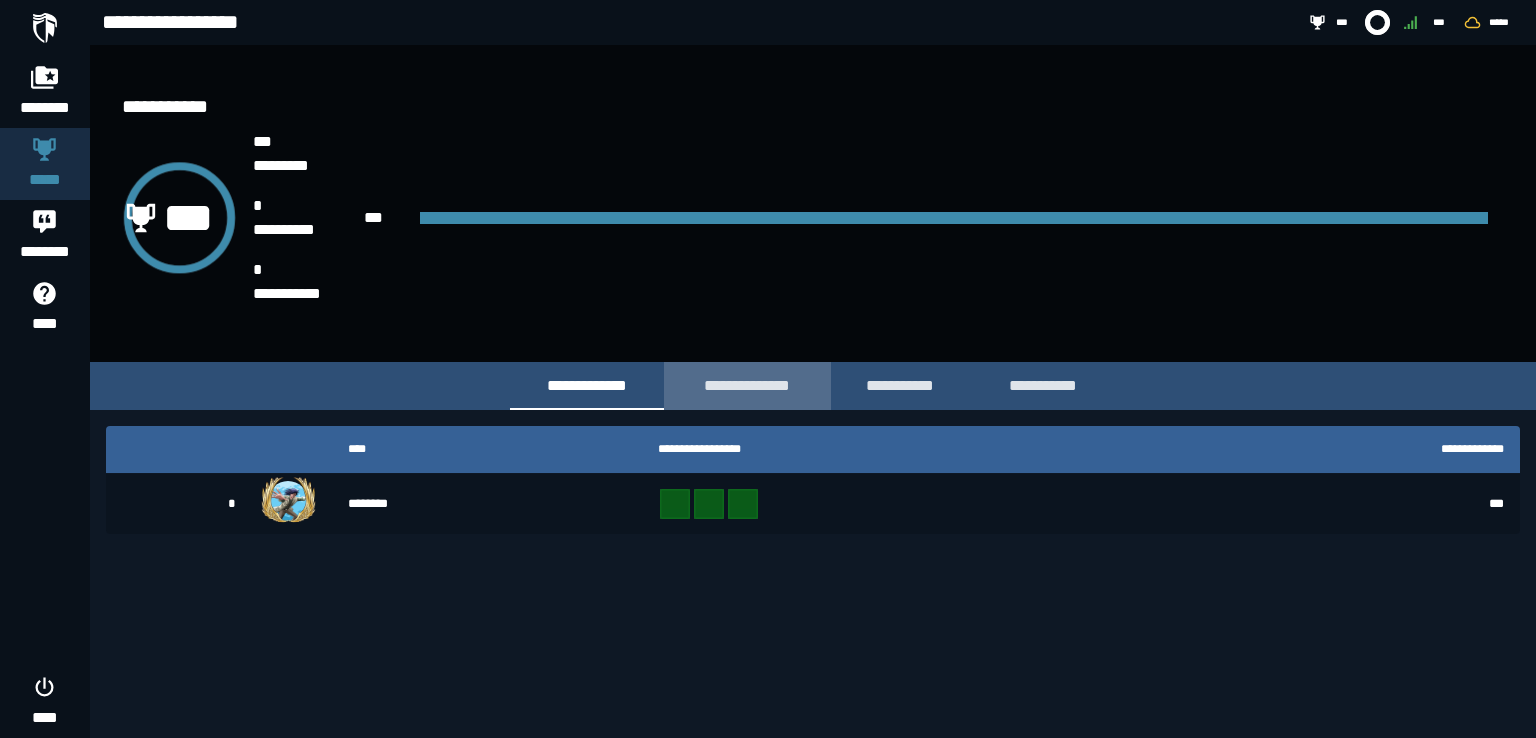 click on "**********" at bounding box center (747, 385) 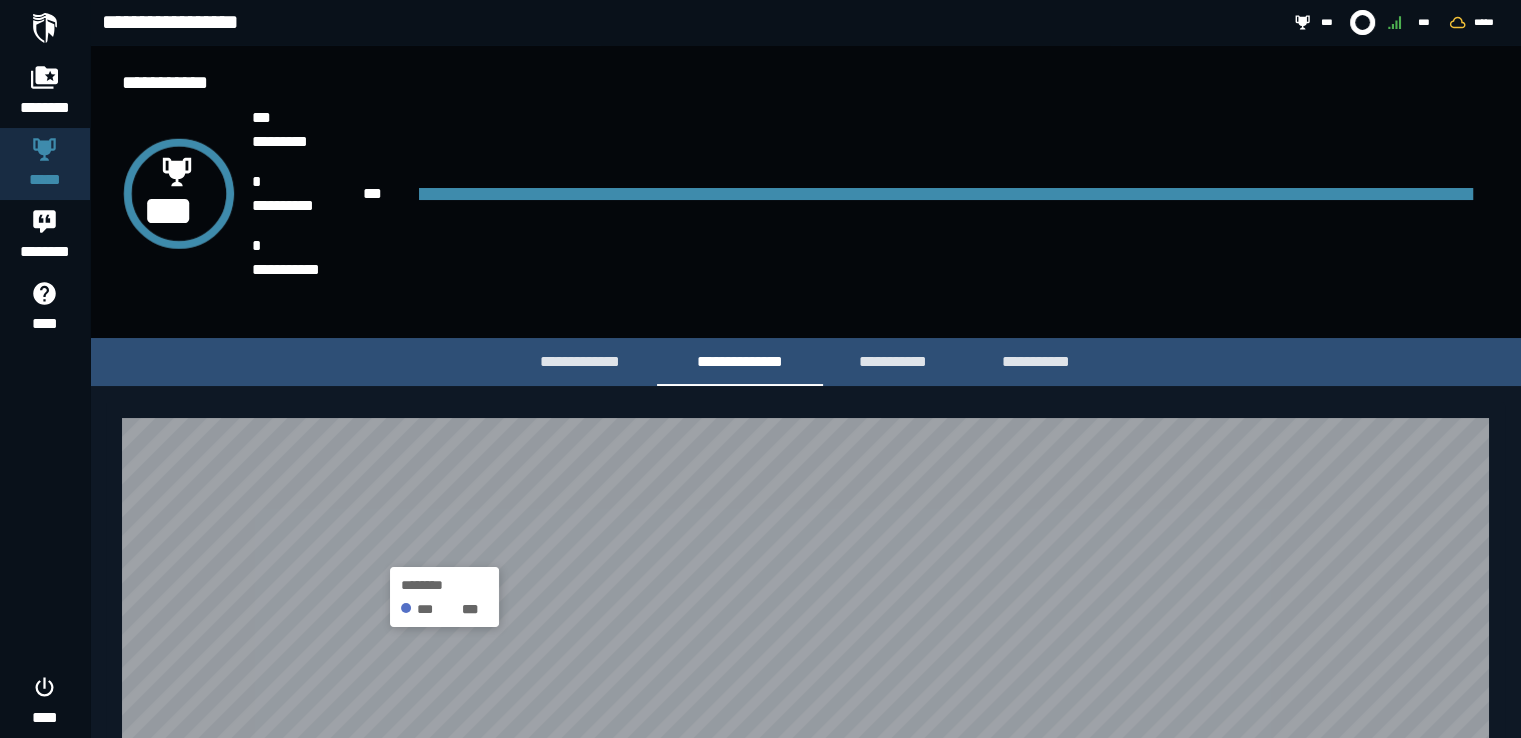 scroll, scrollTop: 0, scrollLeft: 0, axis: both 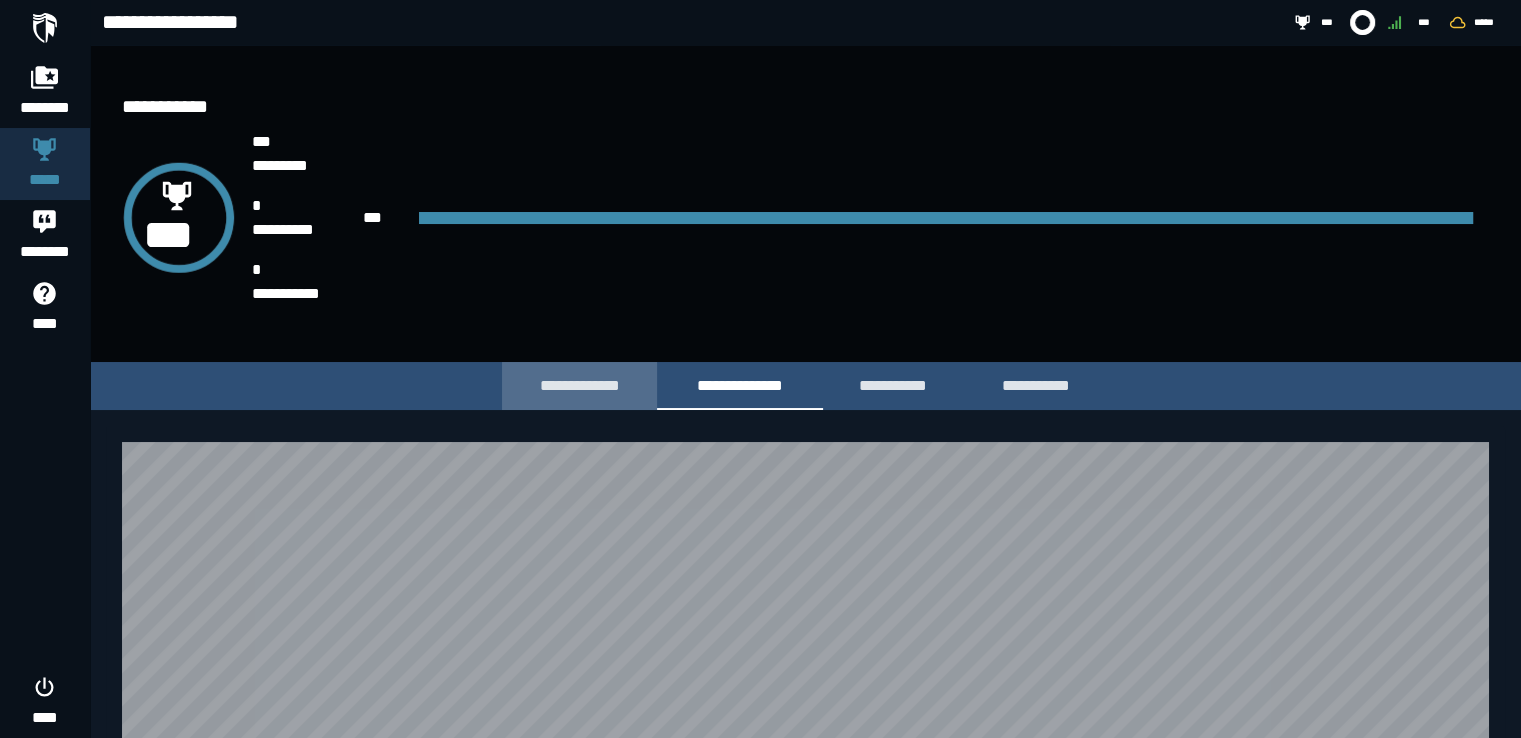click on "**********" at bounding box center [579, 385] 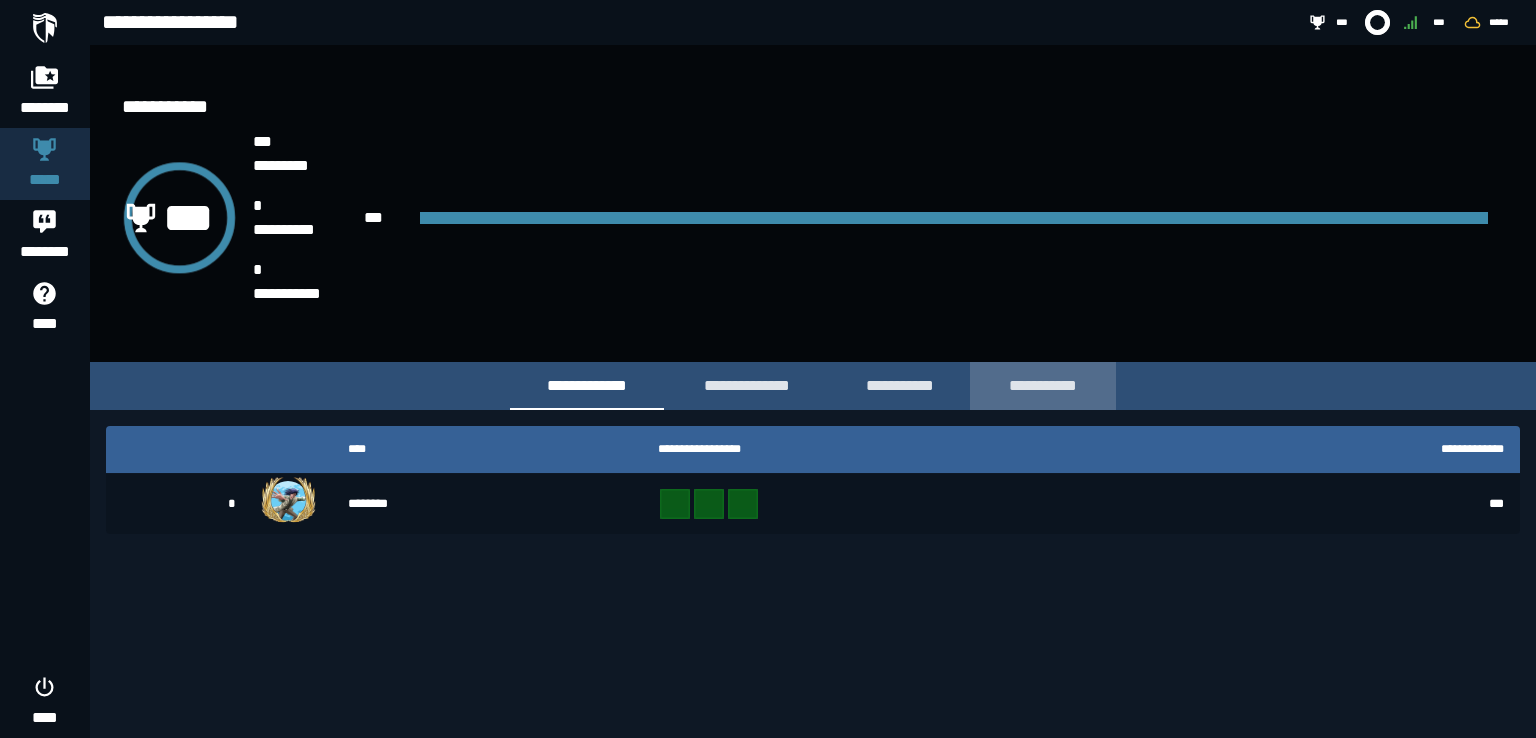 click on "**********" at bounding box center (1043, 385) 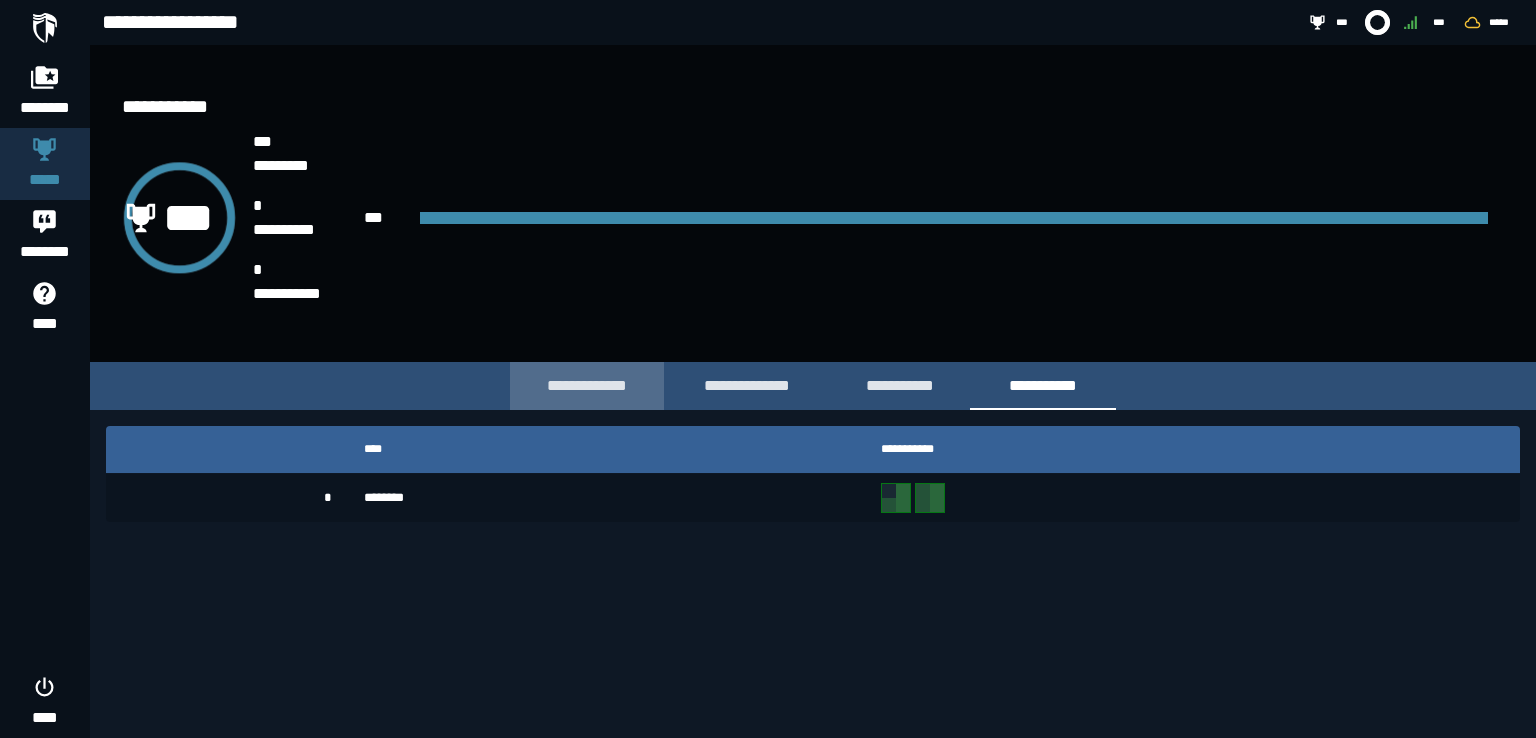 click on "**********" at bounding box center [587, 385] 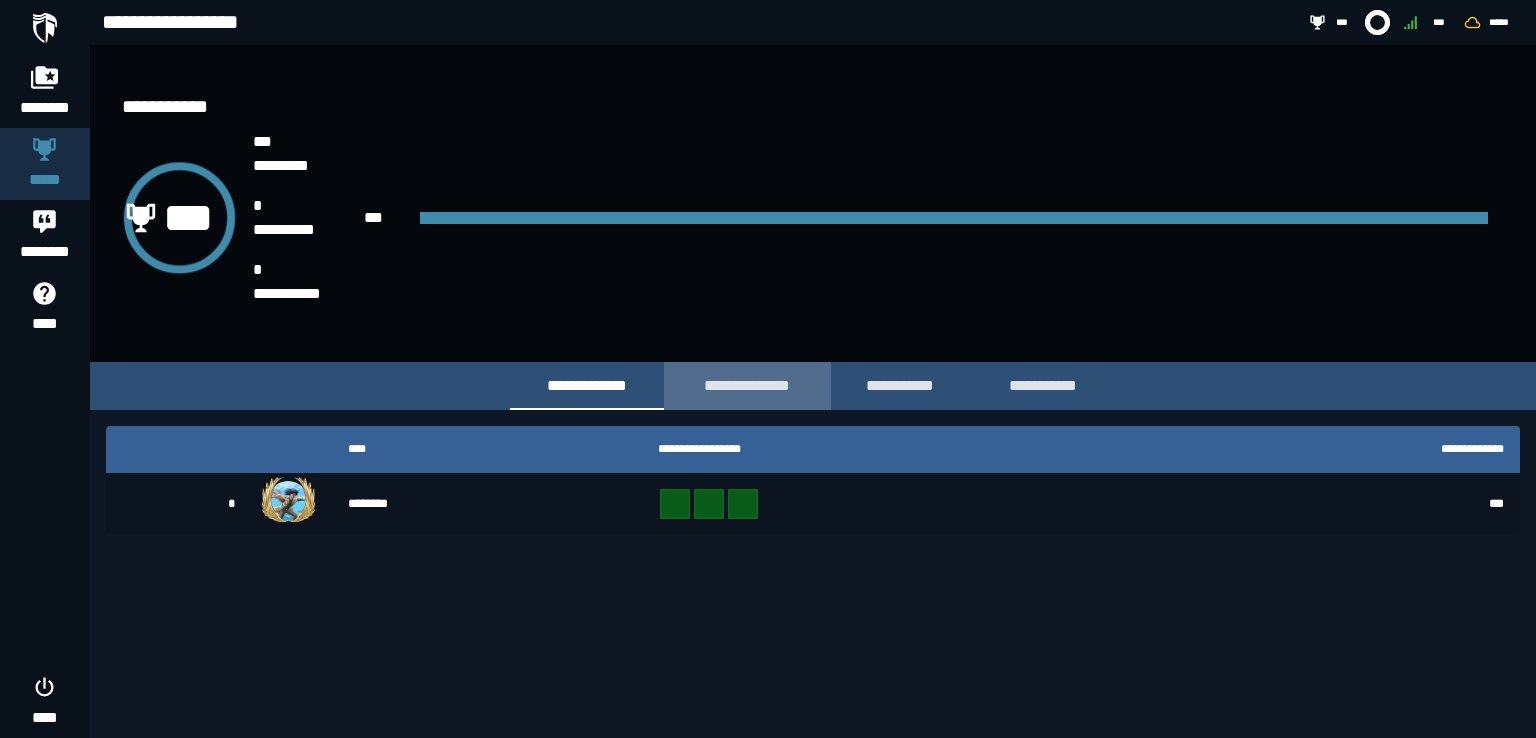 click on "**********" at bounding box center [747, 385] 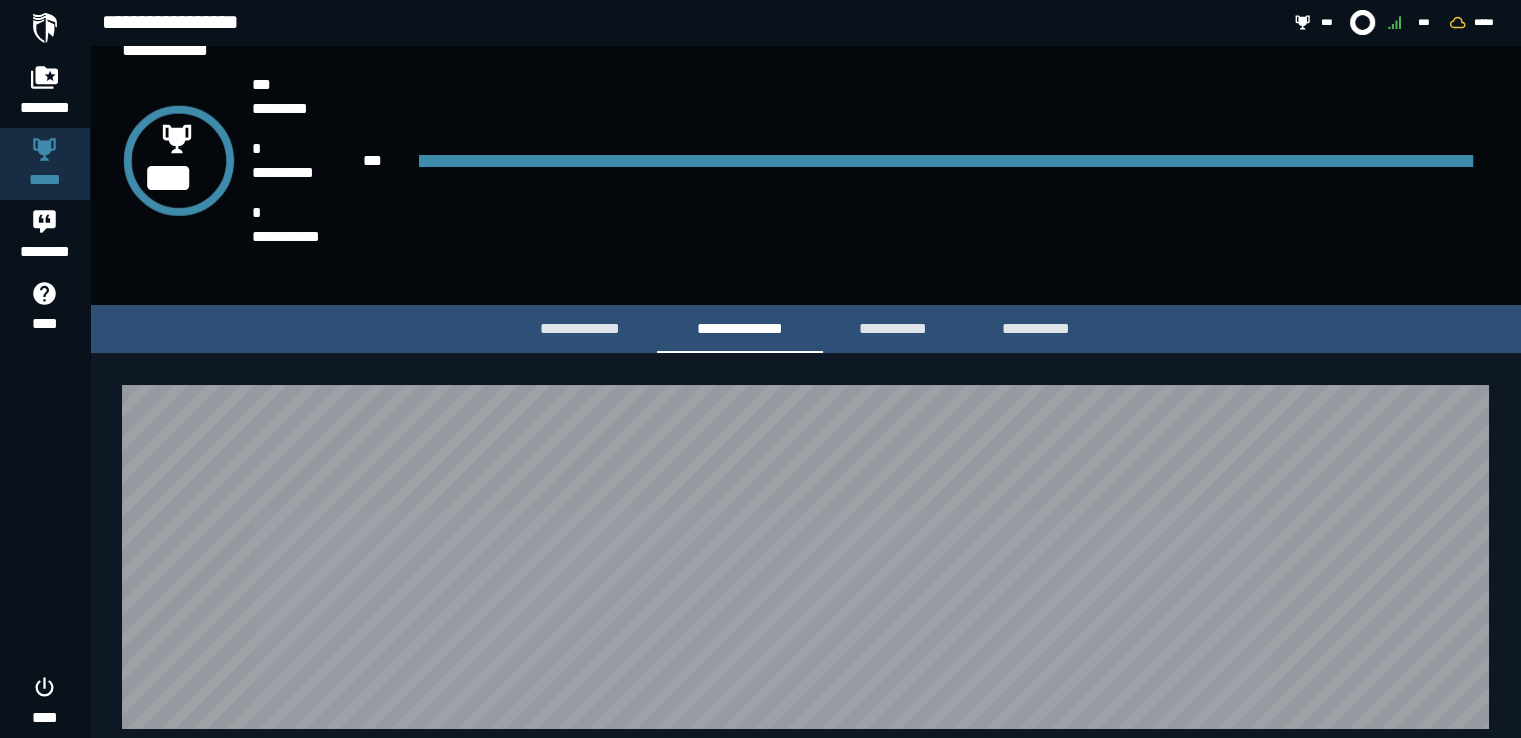 scroll, scrollTop: 88, scrollLeft: 0, axis: vertical 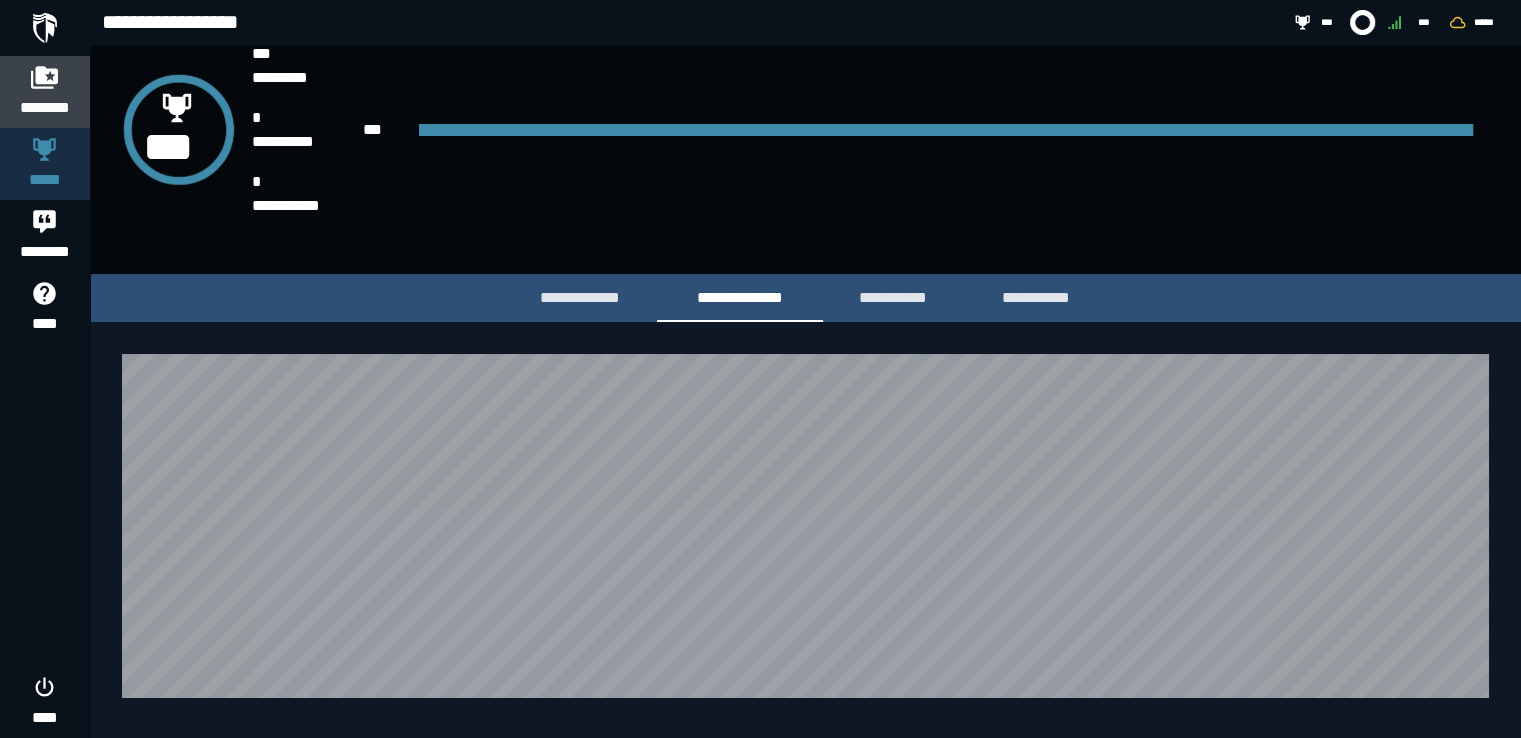 click 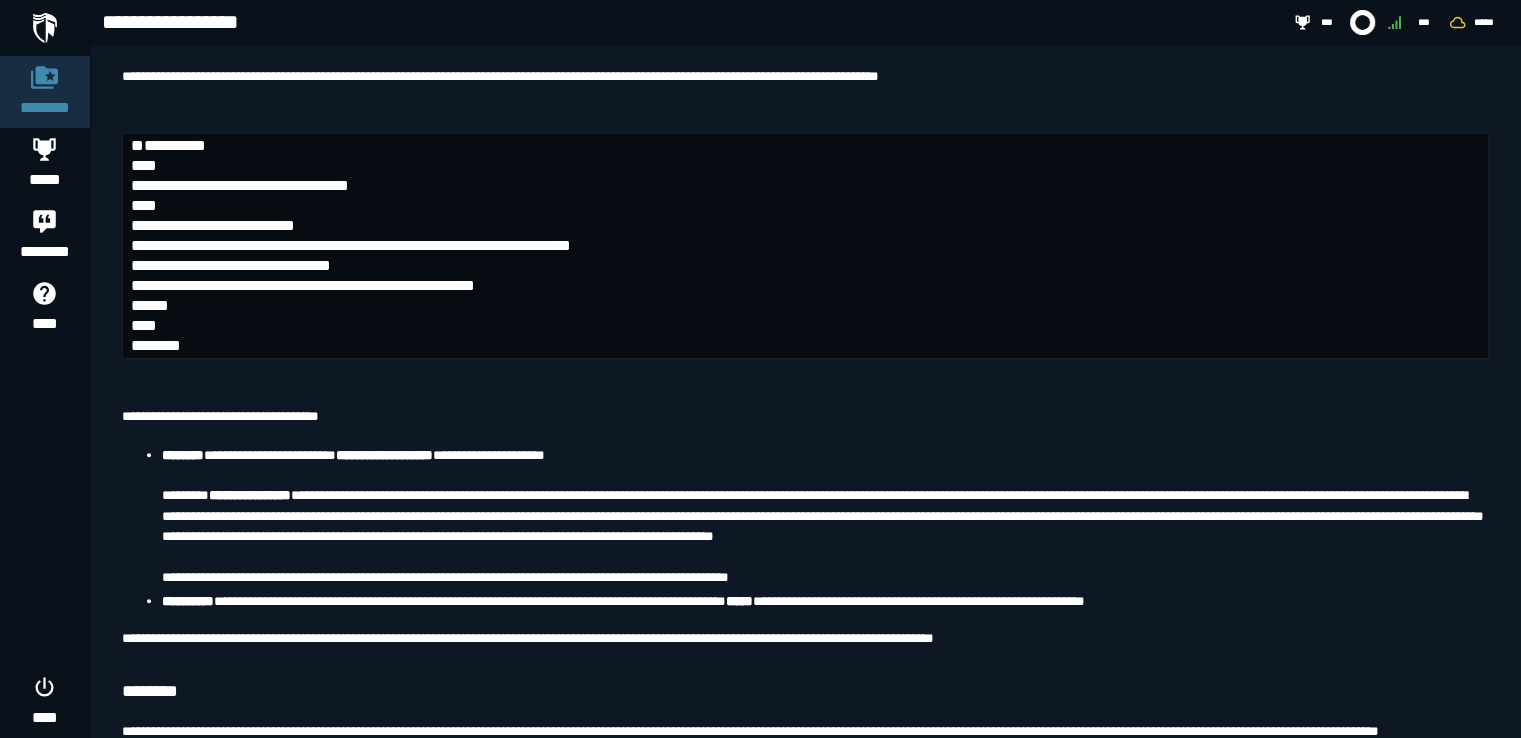 scroll, scrollTop: 1700, scrollLeft: 0, axis: vertical 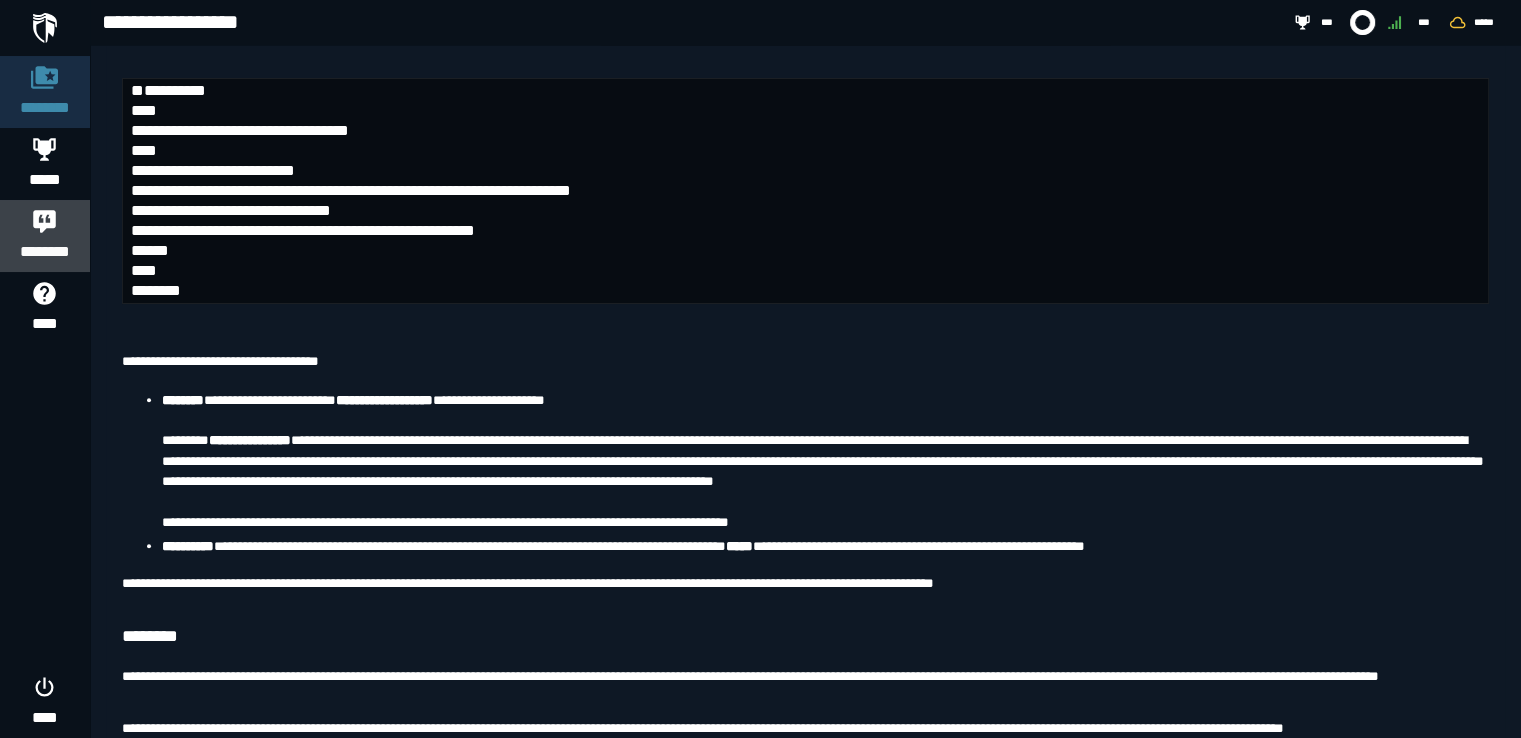 click on "********" 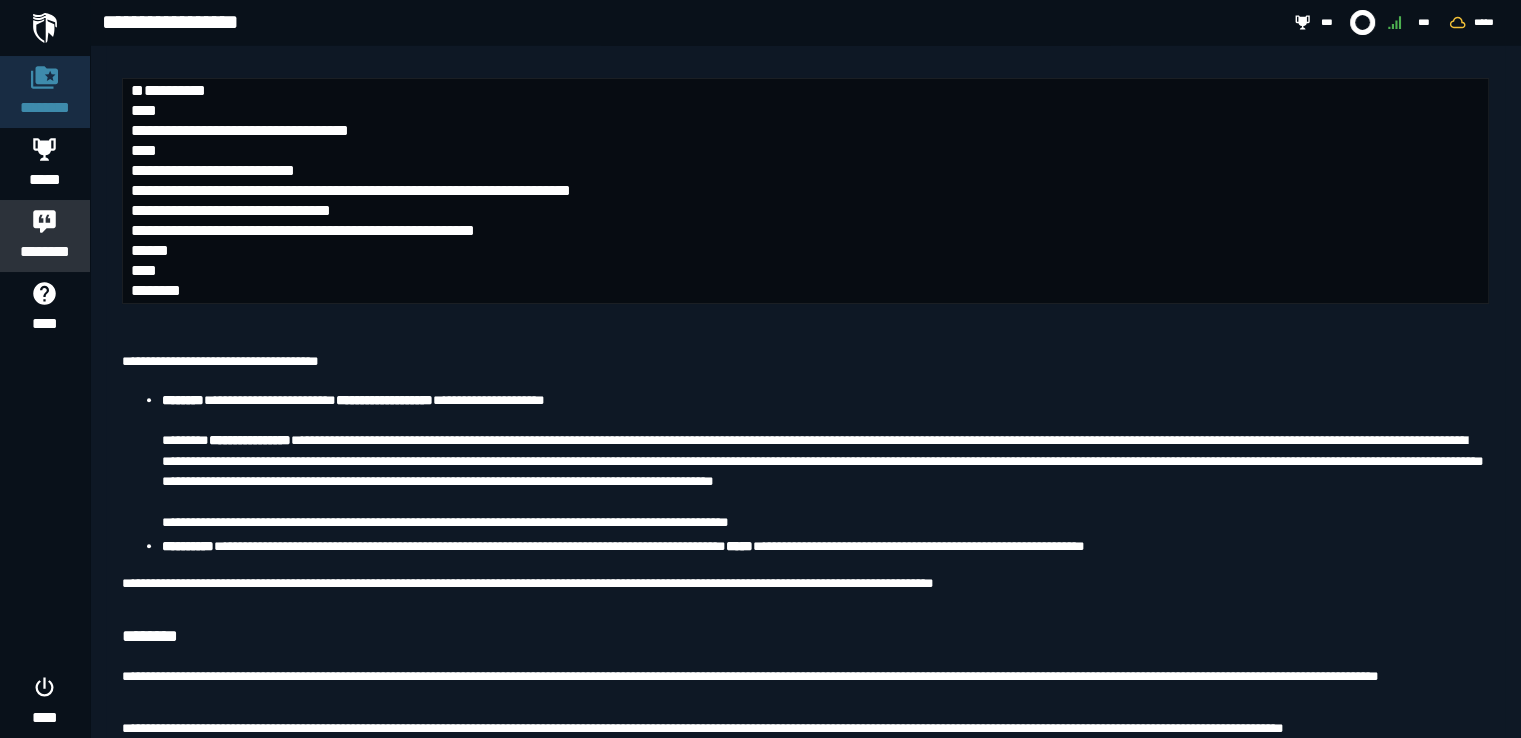 scroll, scrollTop: 0, scrollLeft: 0, axis: both 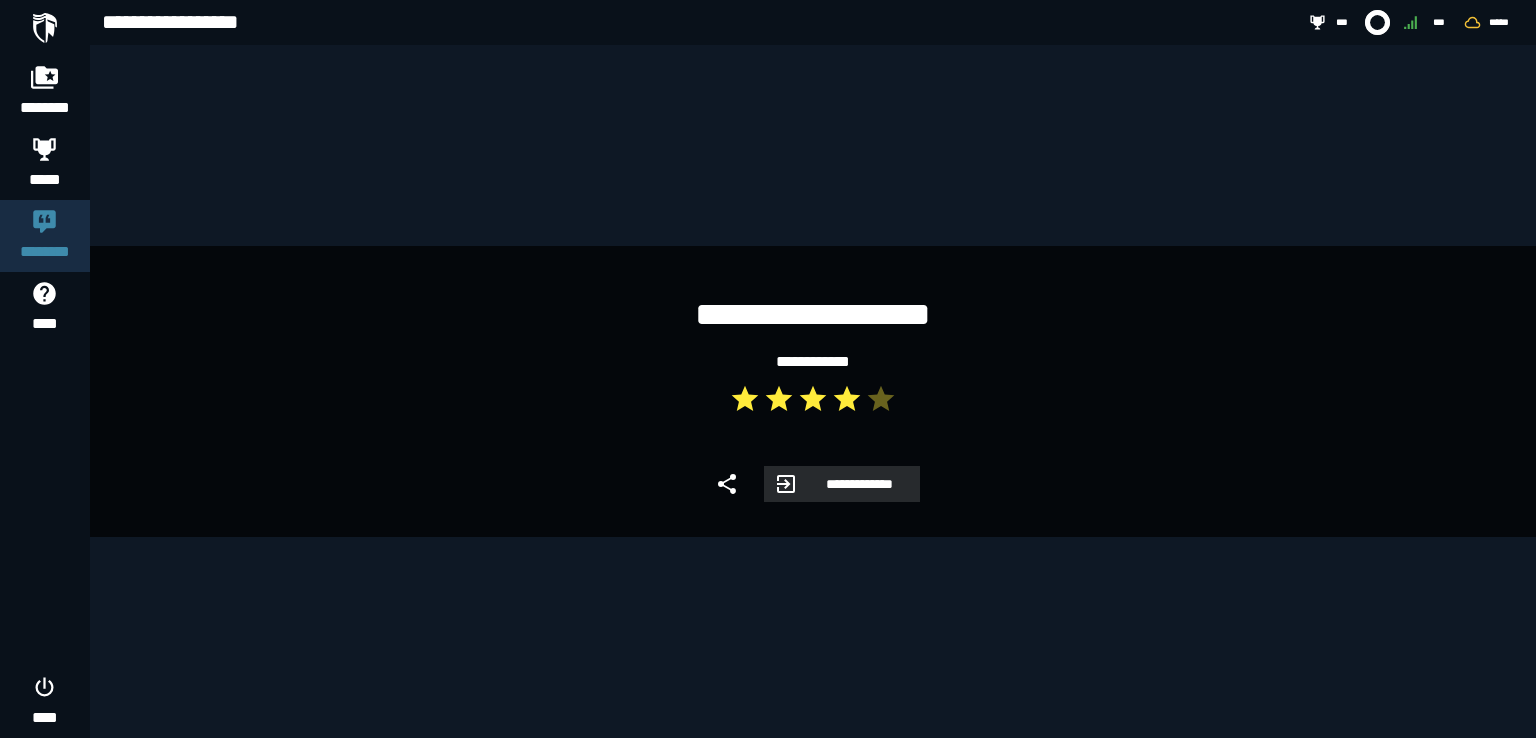 click on "**********" at bounding box center [859, 484] 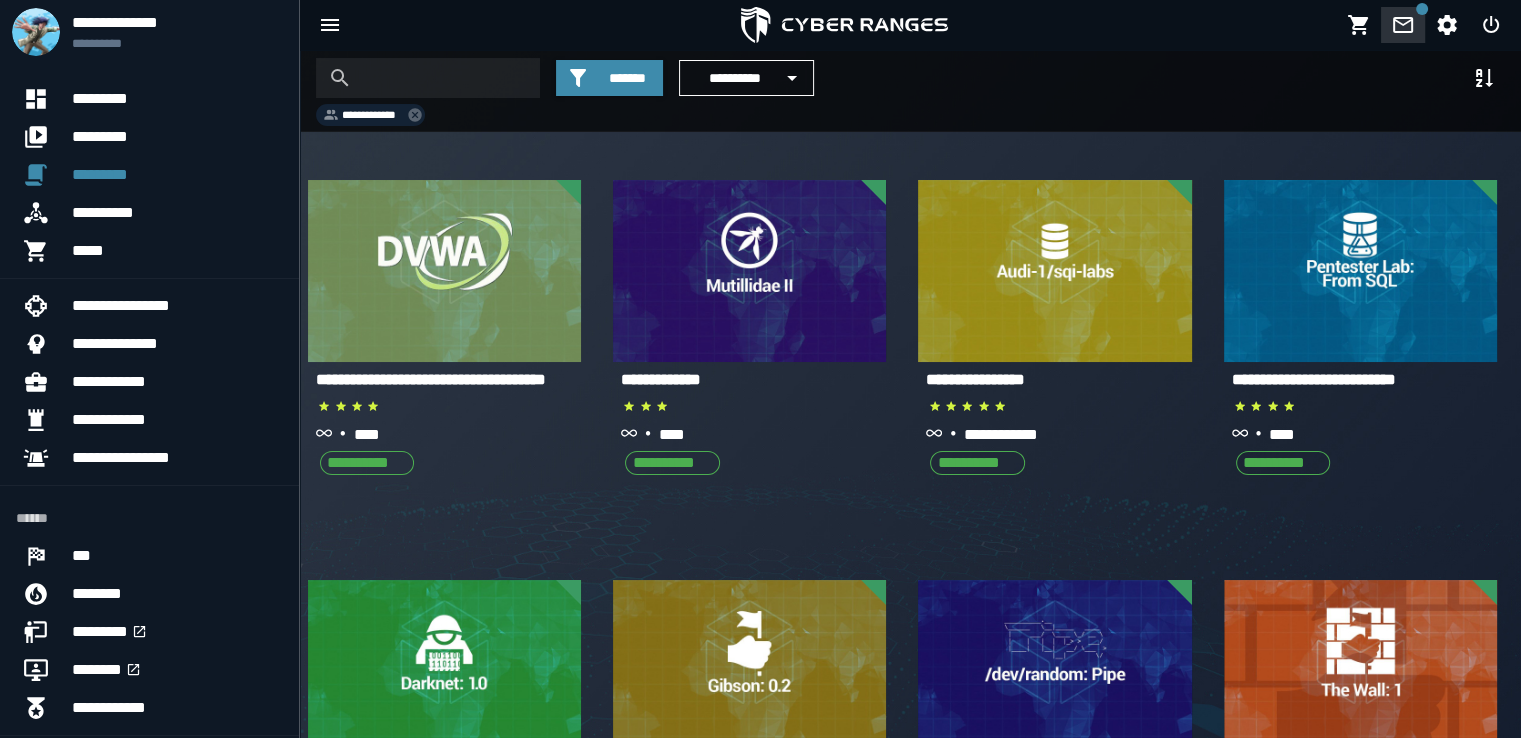 click 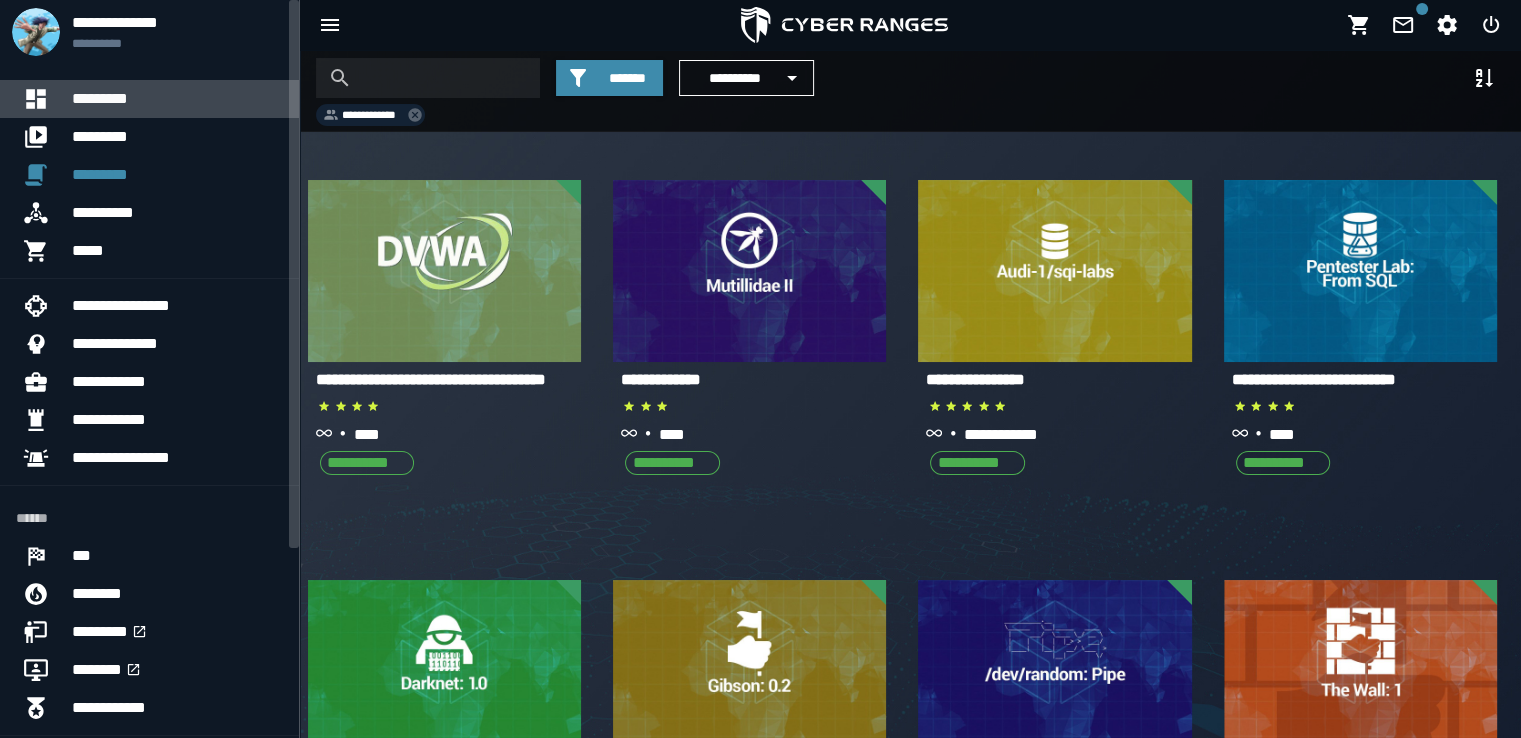 click on "*********" at bounding box center (177, 99) 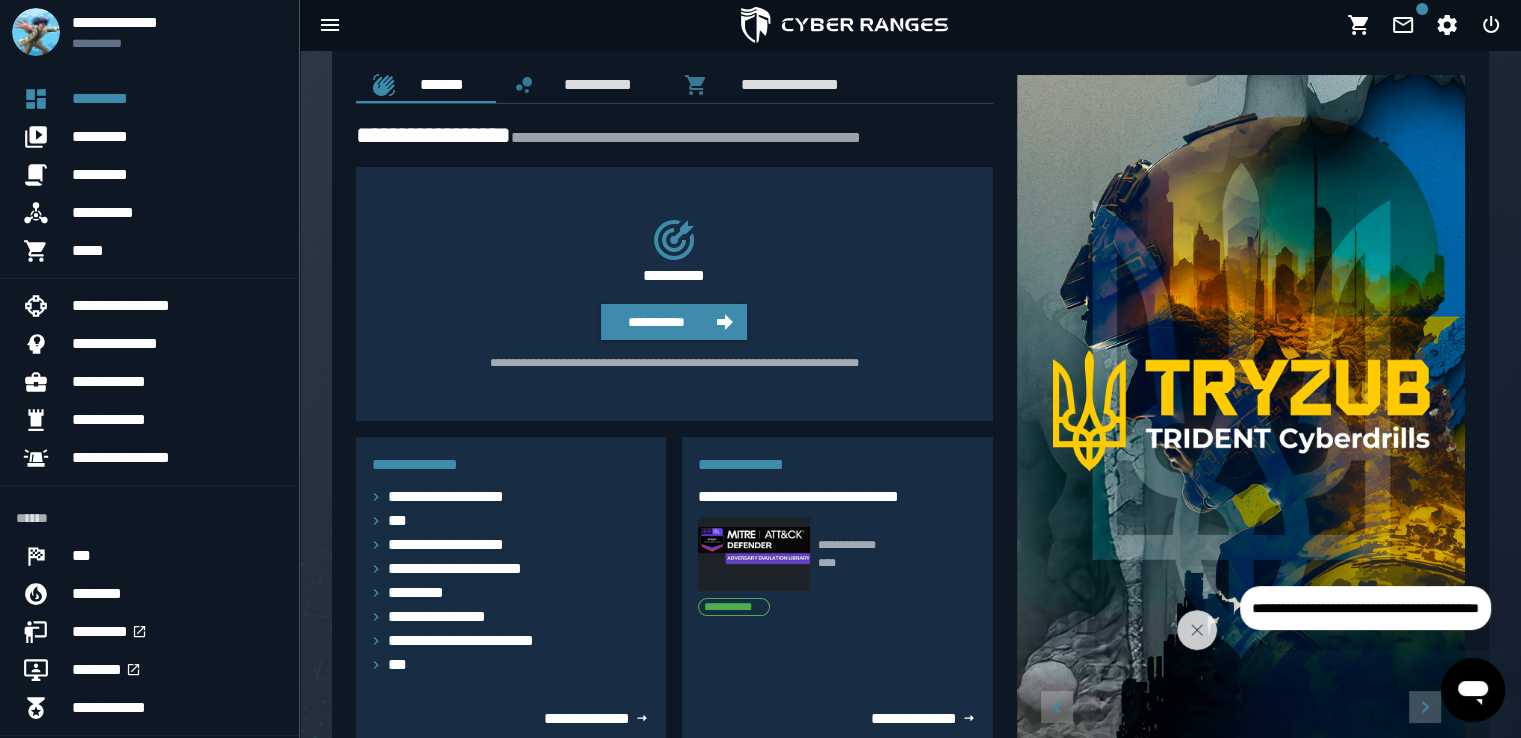 scroll, scrollTop: 22, scrollLeft: 0, axis: vertical 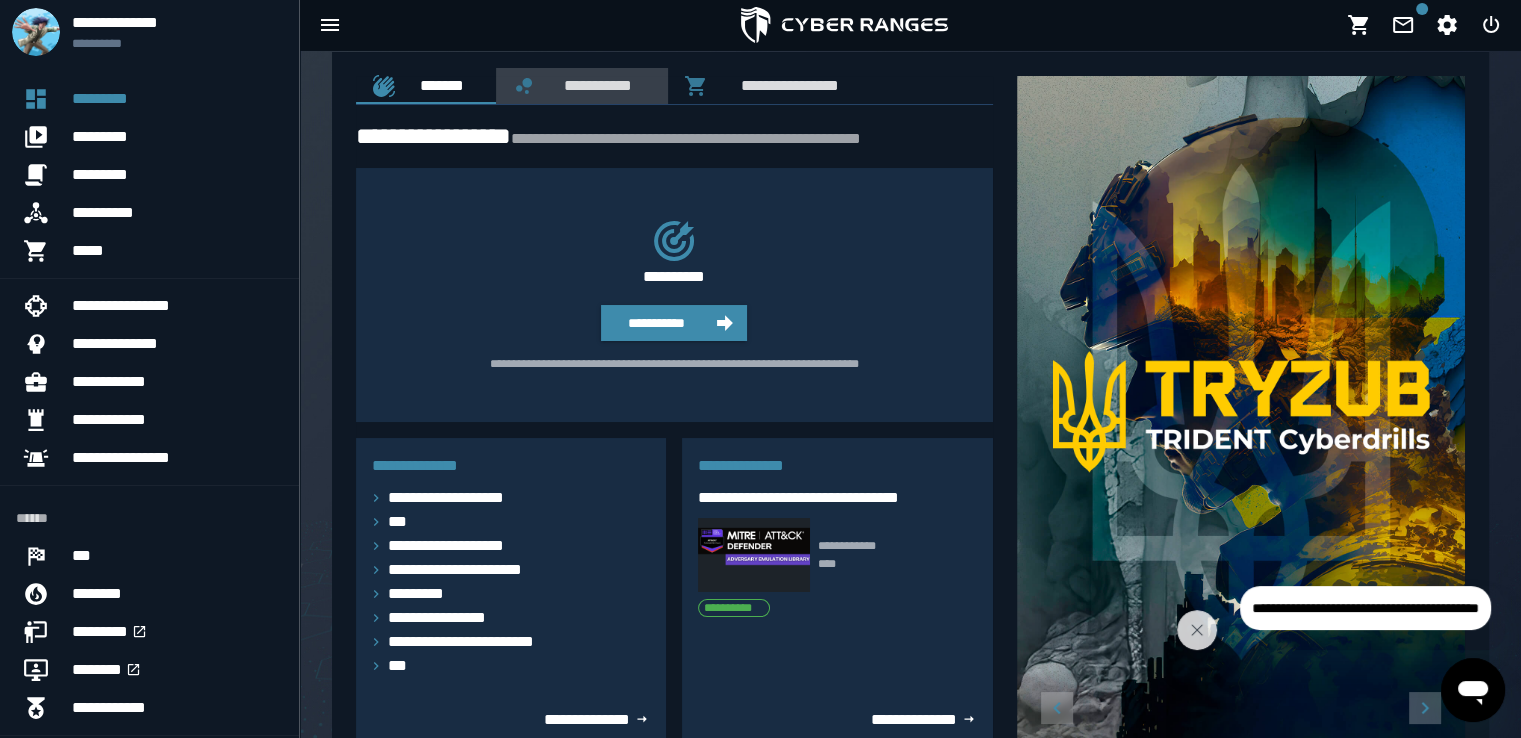 click on "**********" at bounding box center [594, 85] 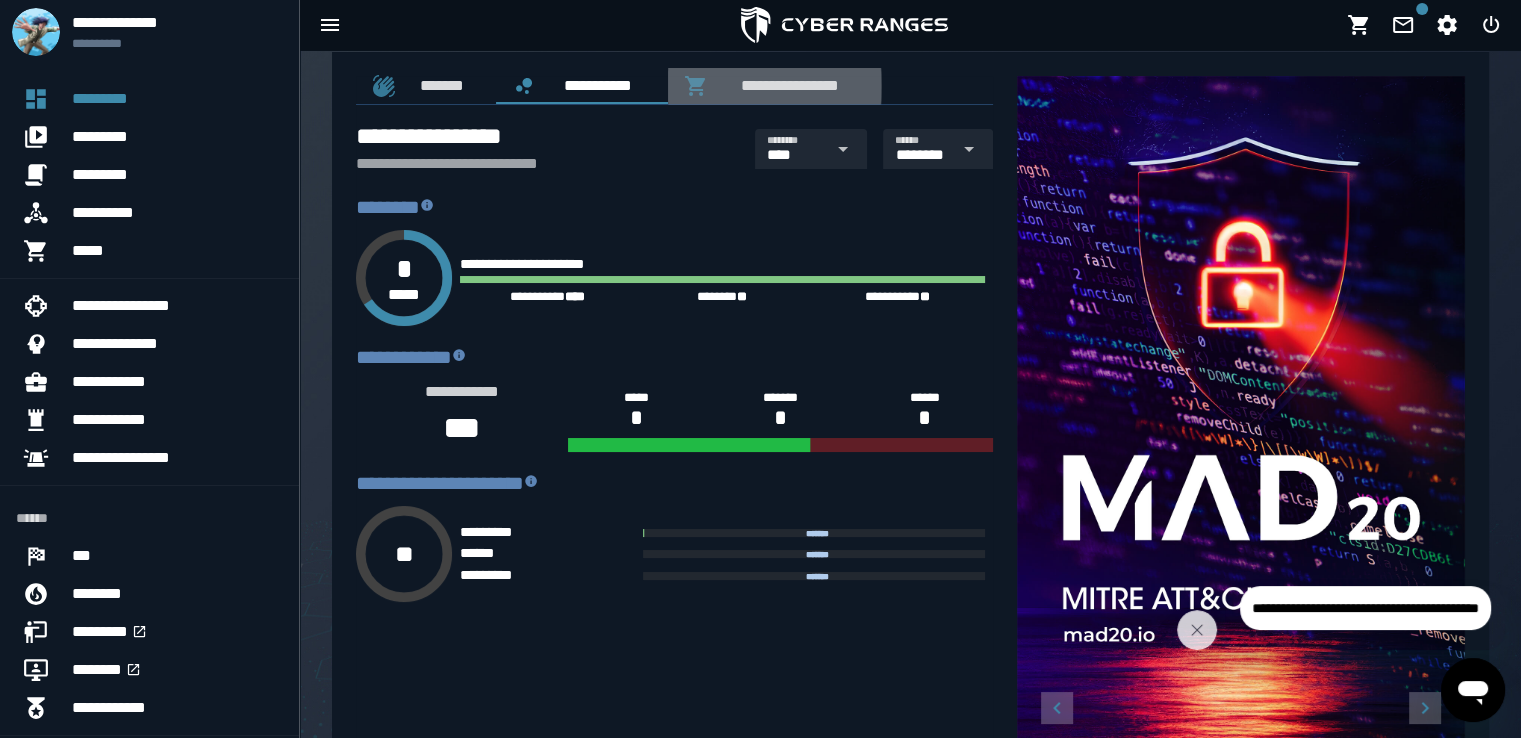 click on "**********" at bounding box center [786, 85] 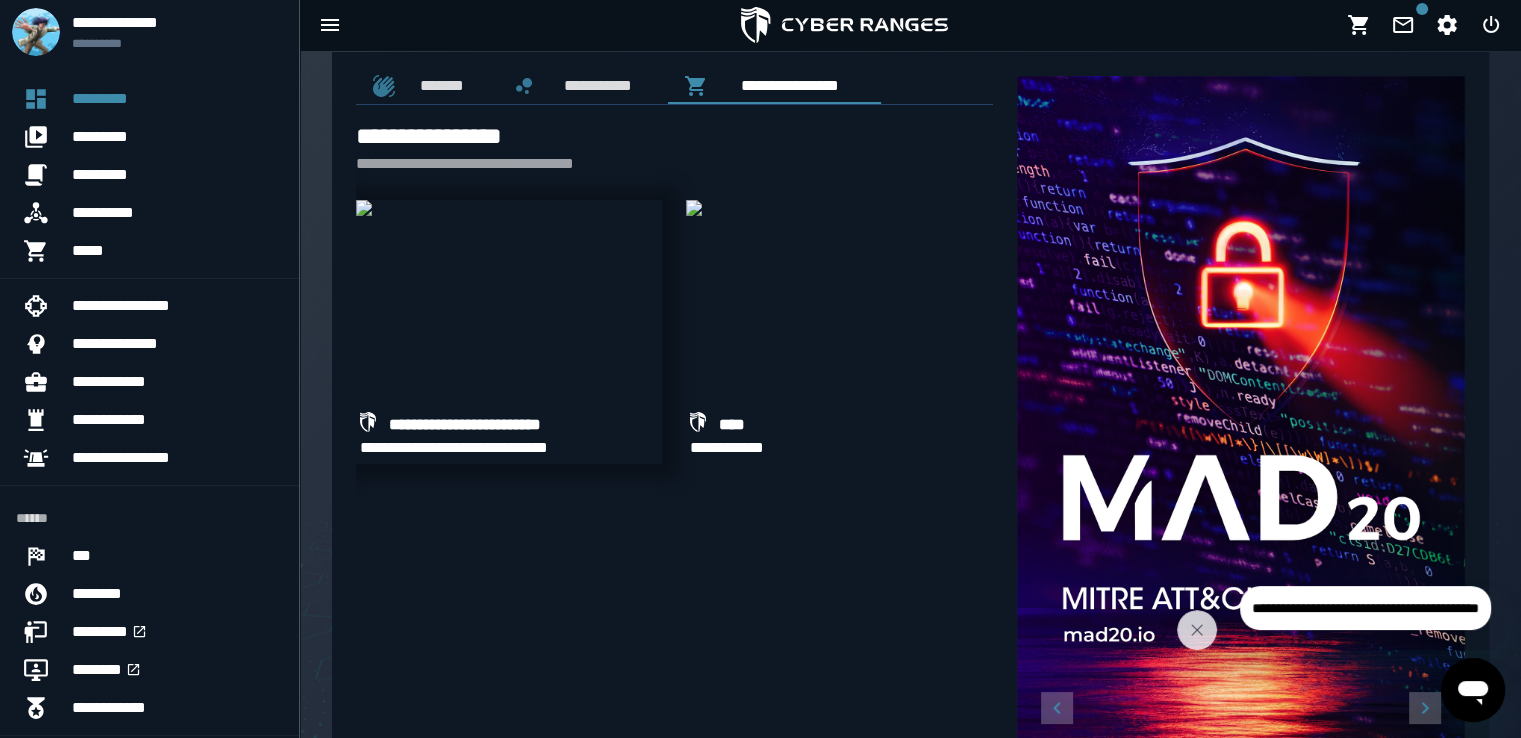 click at bounding box center [364, 208] 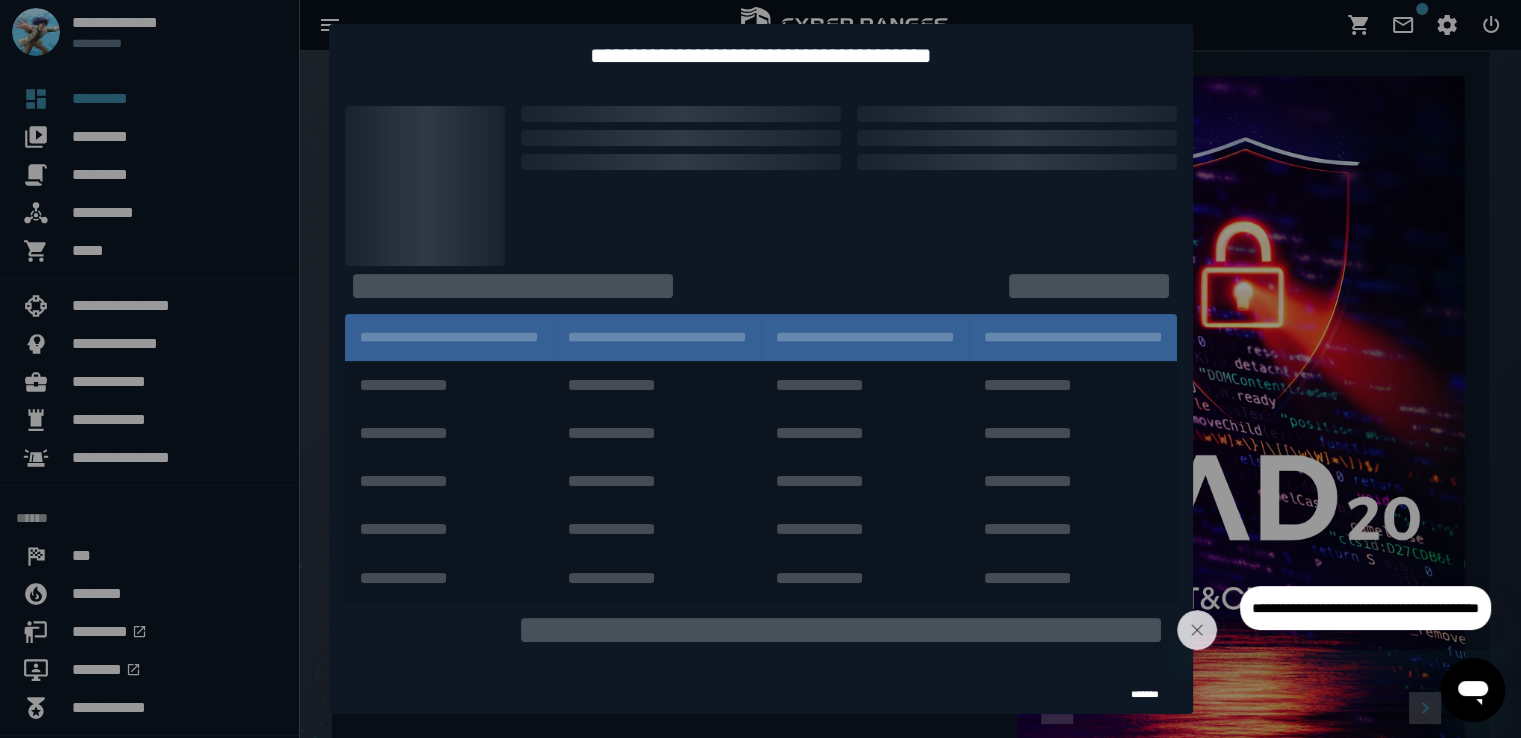 scroll, scrollTop: 0, scrollLeft: 0, axis: both 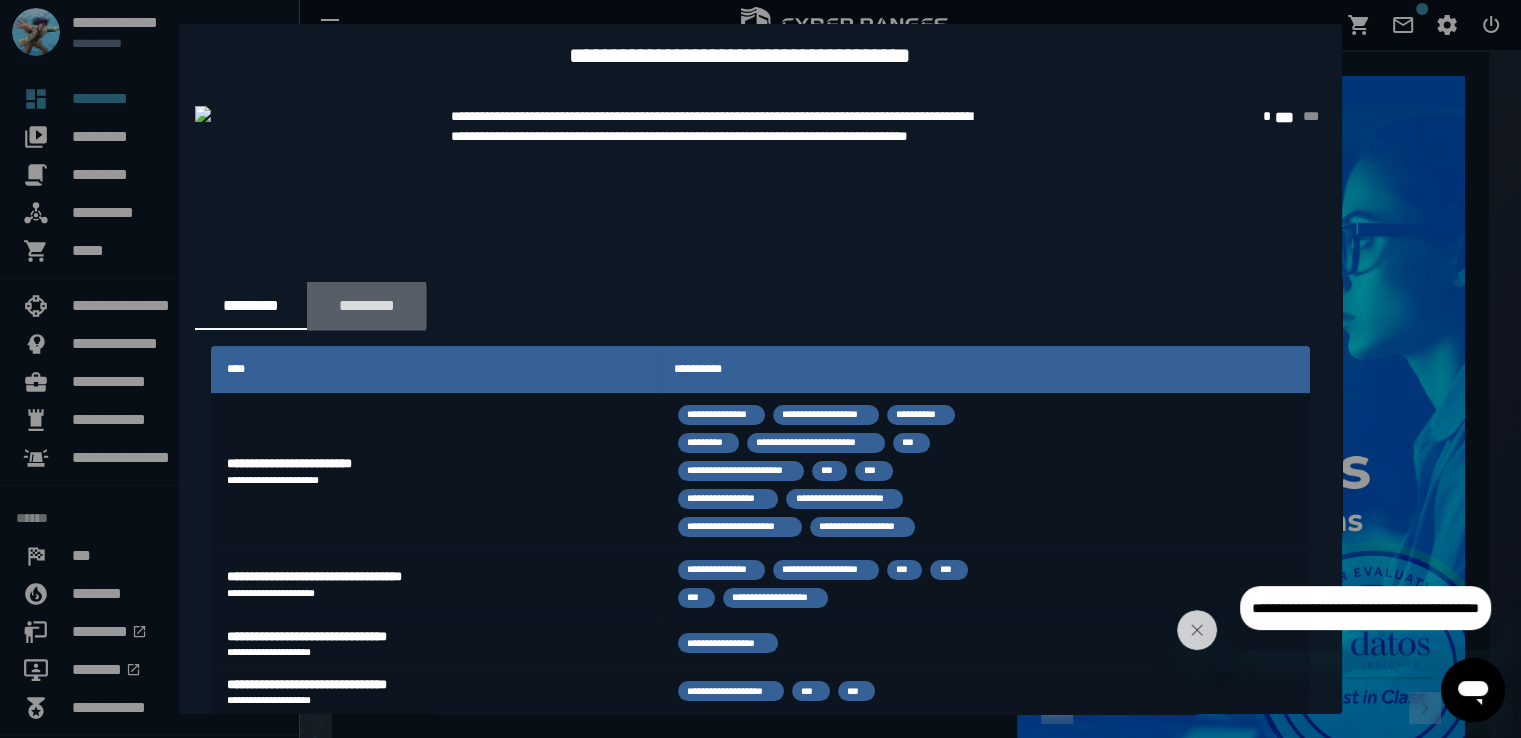 click on "*********" at bounding box center [366, 305] 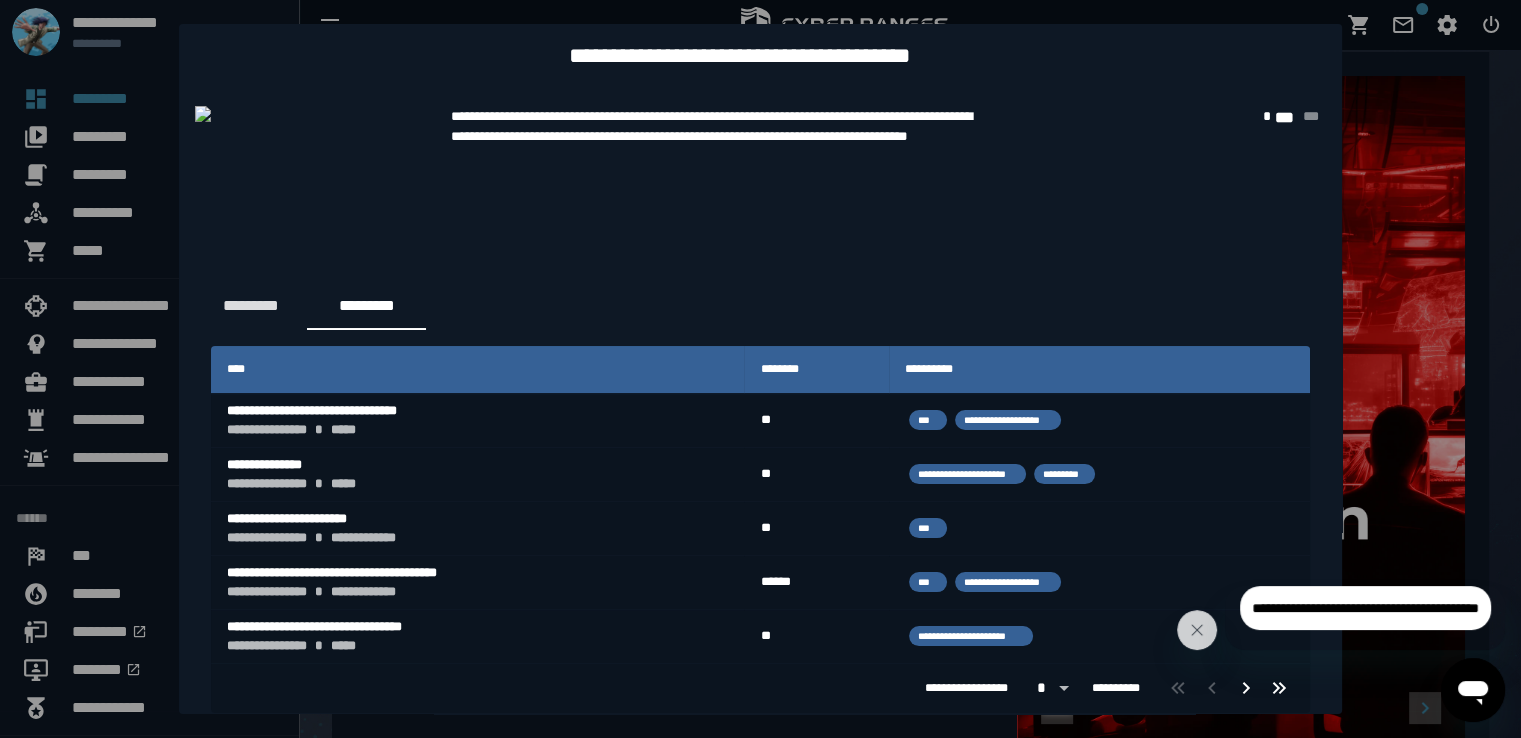 click at bounding box center [760, 369] 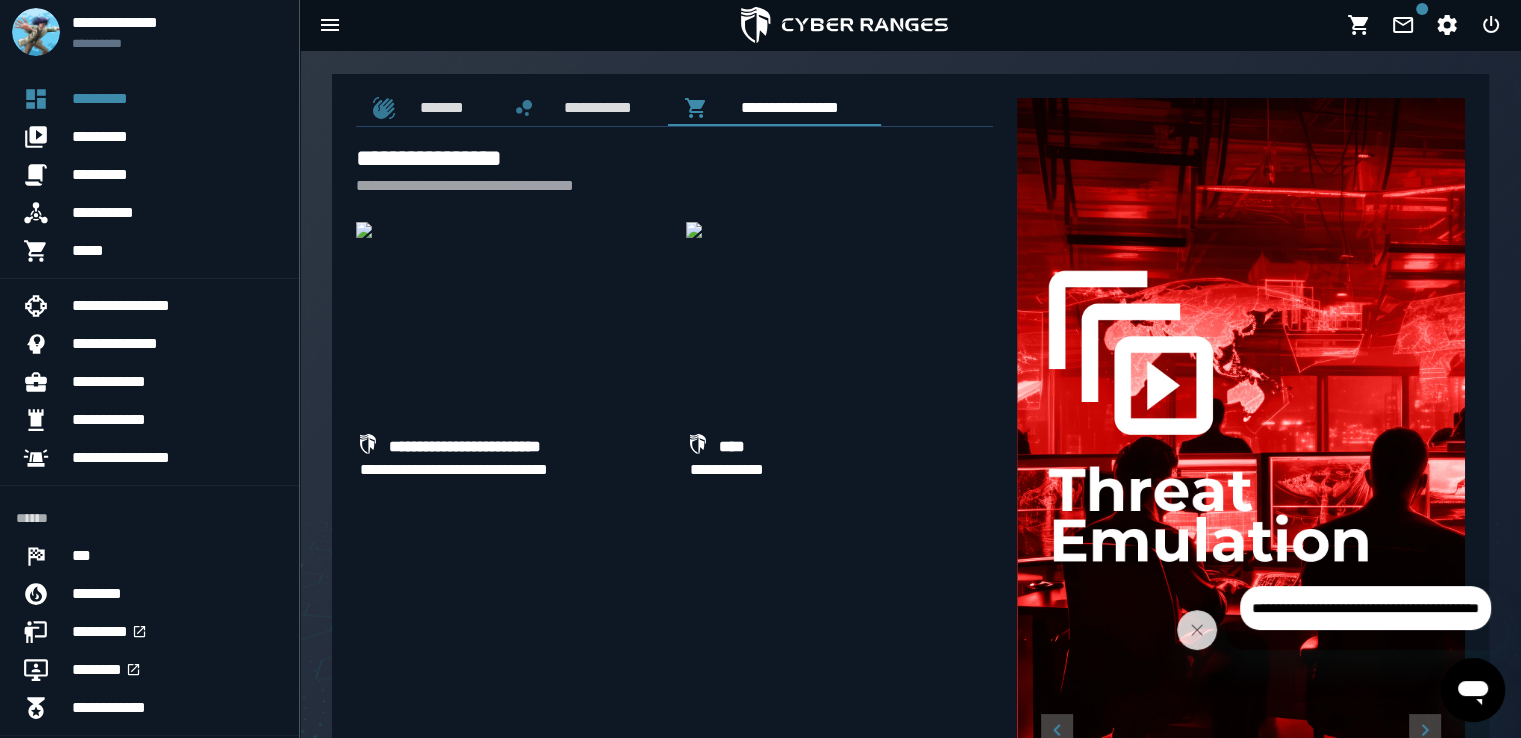 scroll, scrollTop: 22, scrollLeft: 0, axis: vertical 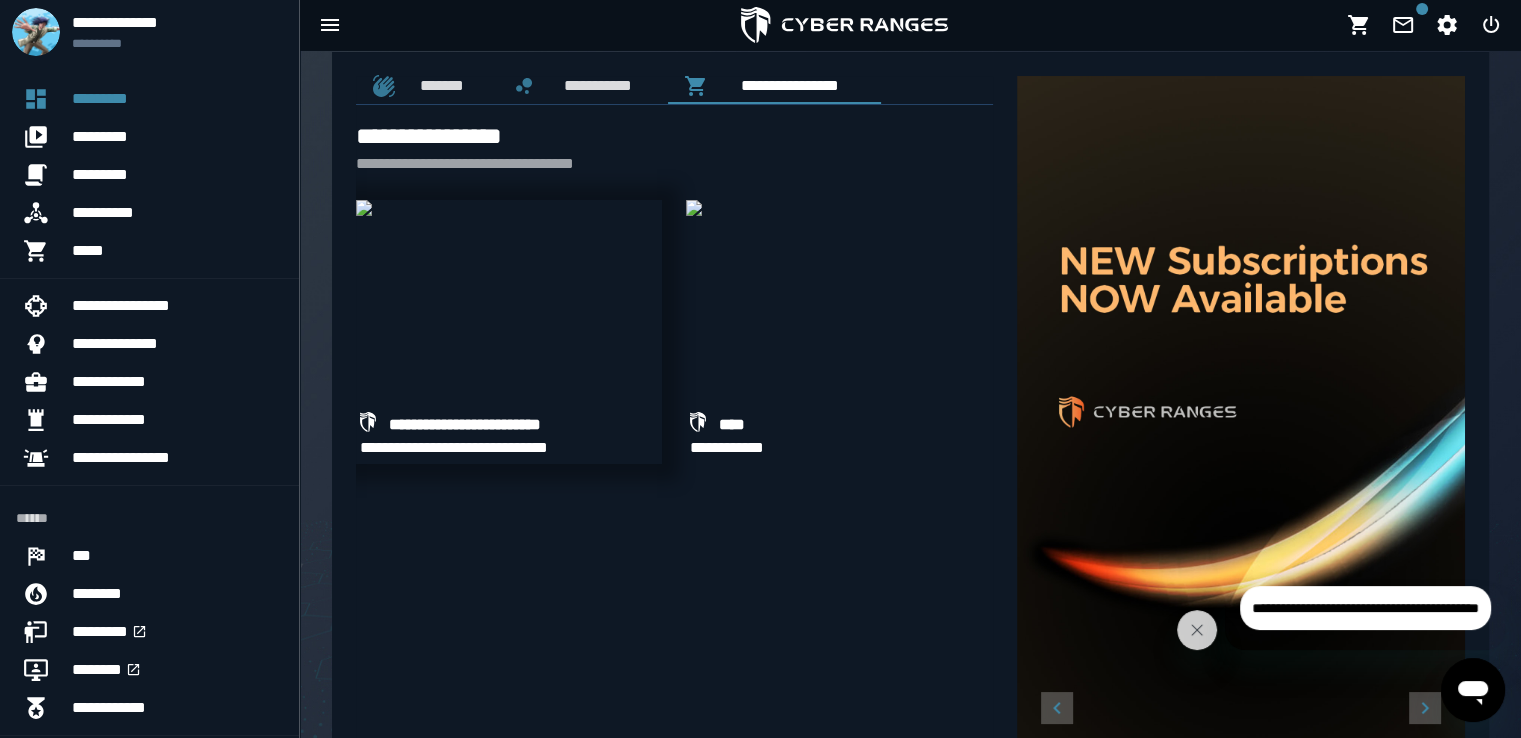 click at bounding box center (364, 208) 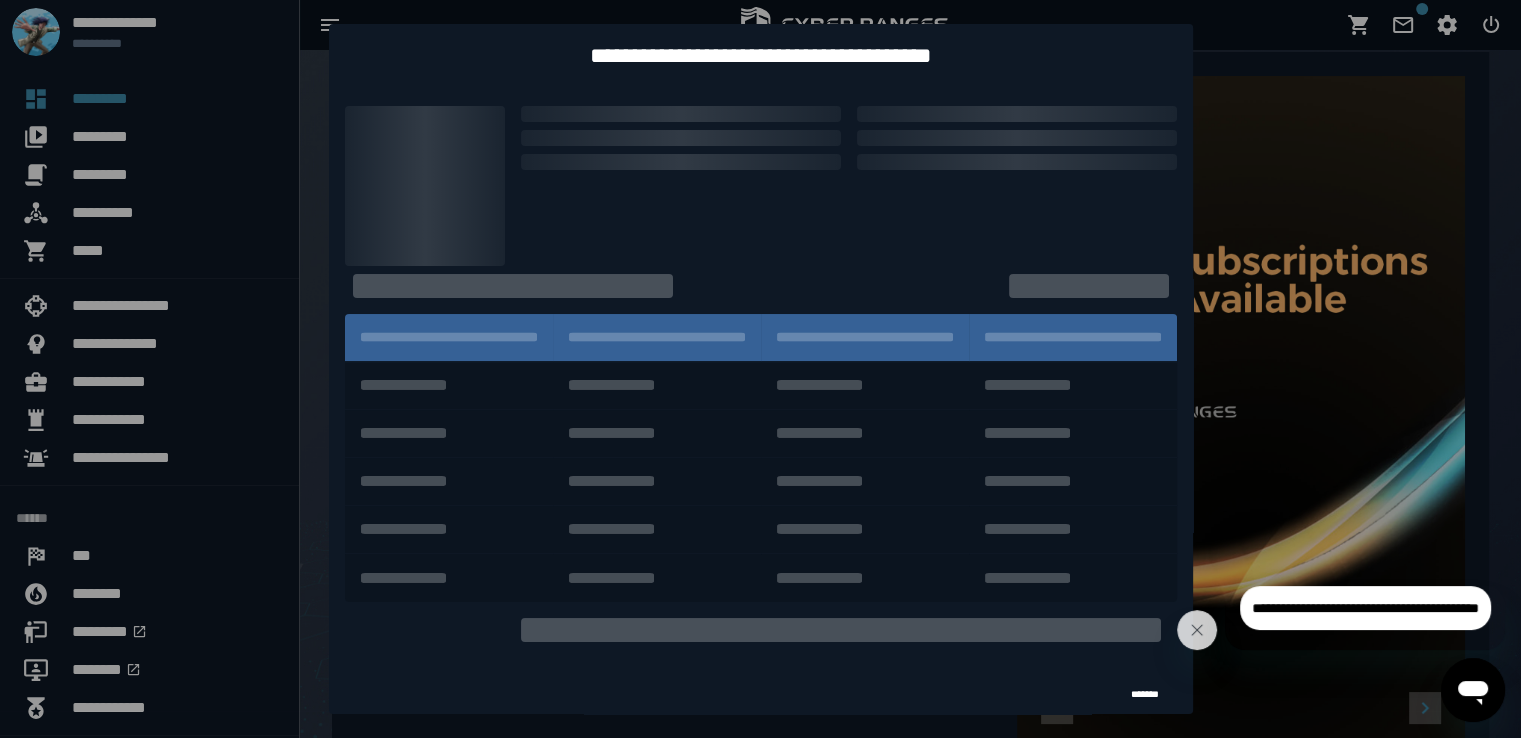 scroll, scrollTop: 0, scrollLeft: 0, axis: both 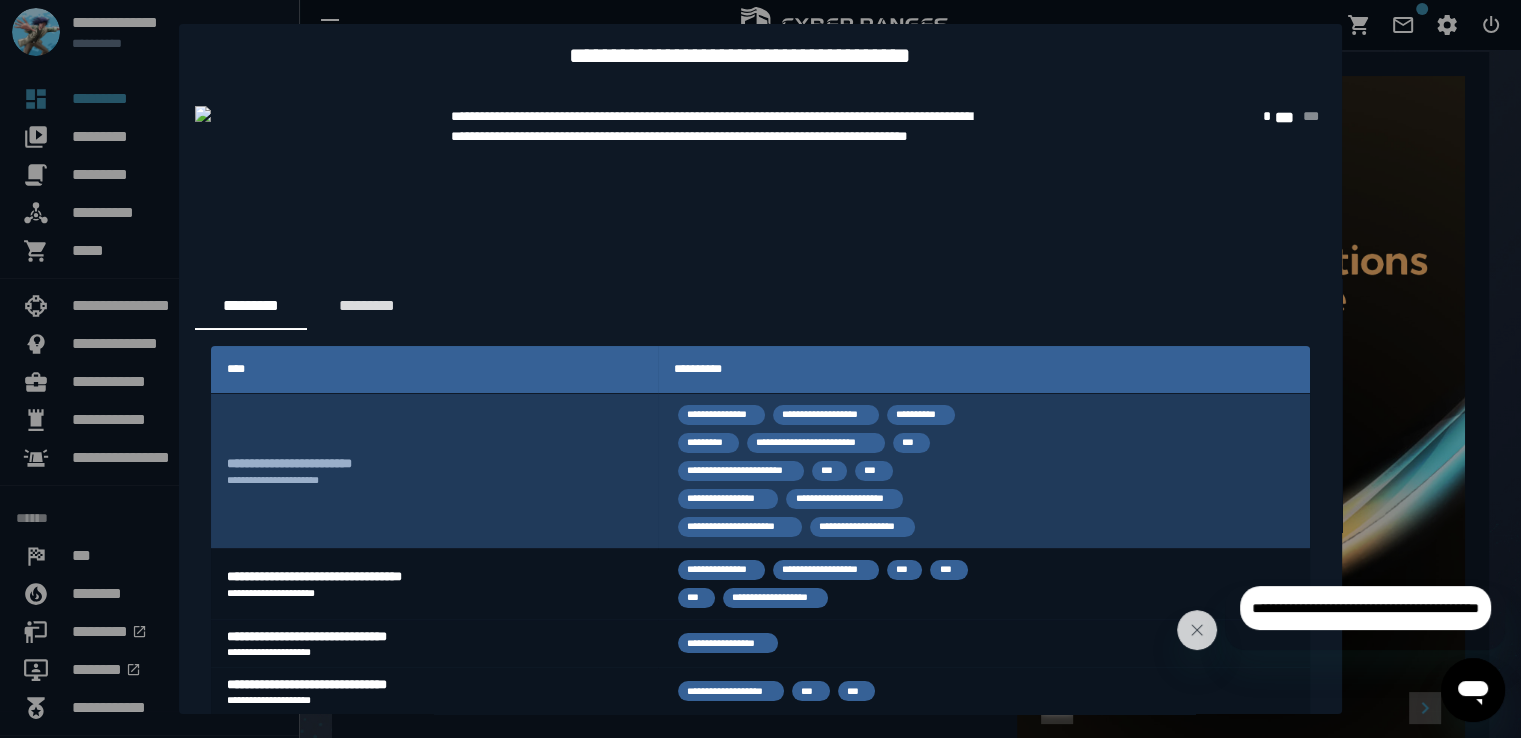 click on "**********" at bounding box center (434, 471) 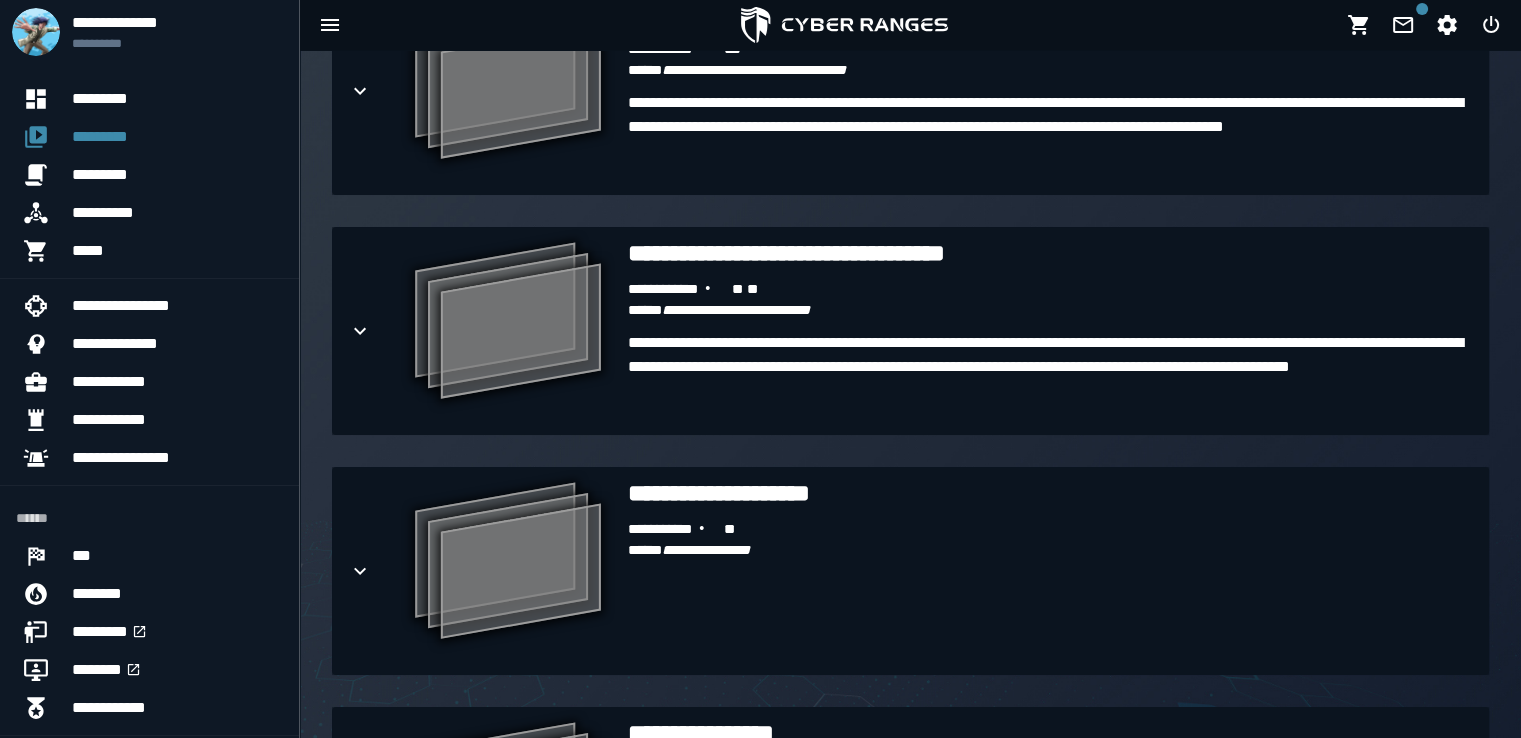 scroll, scrollTop: 2276, scrollLeft: 0, axis: vertical 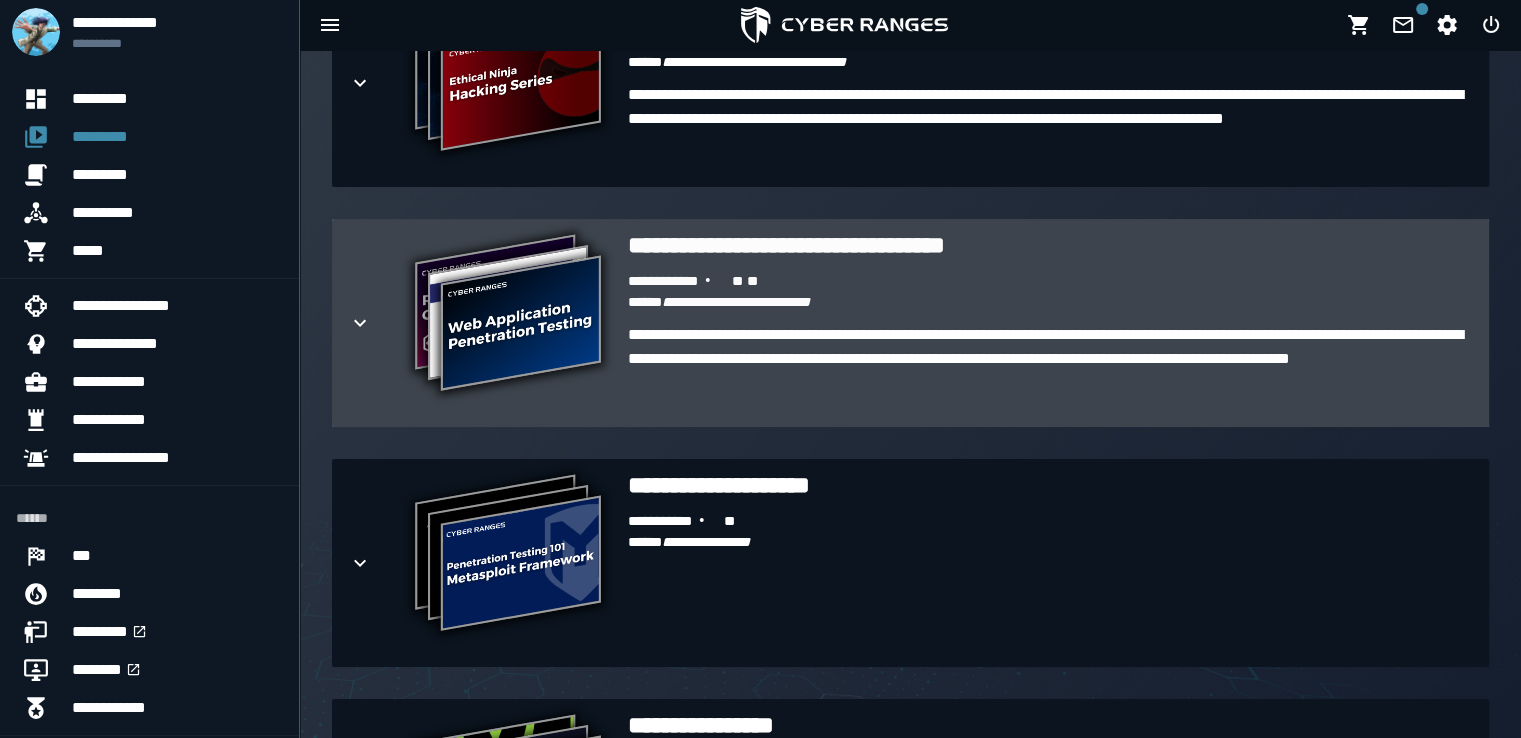 click 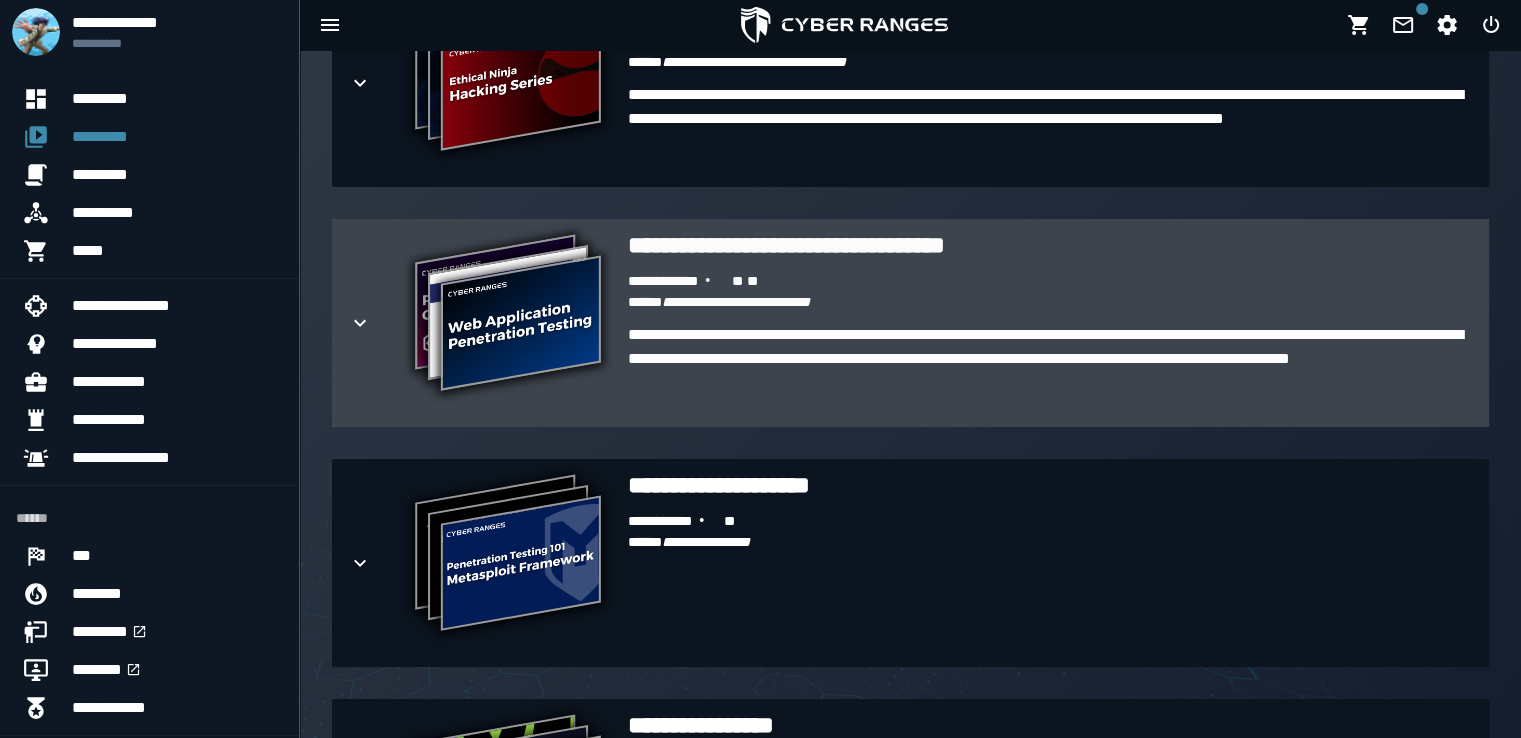 click 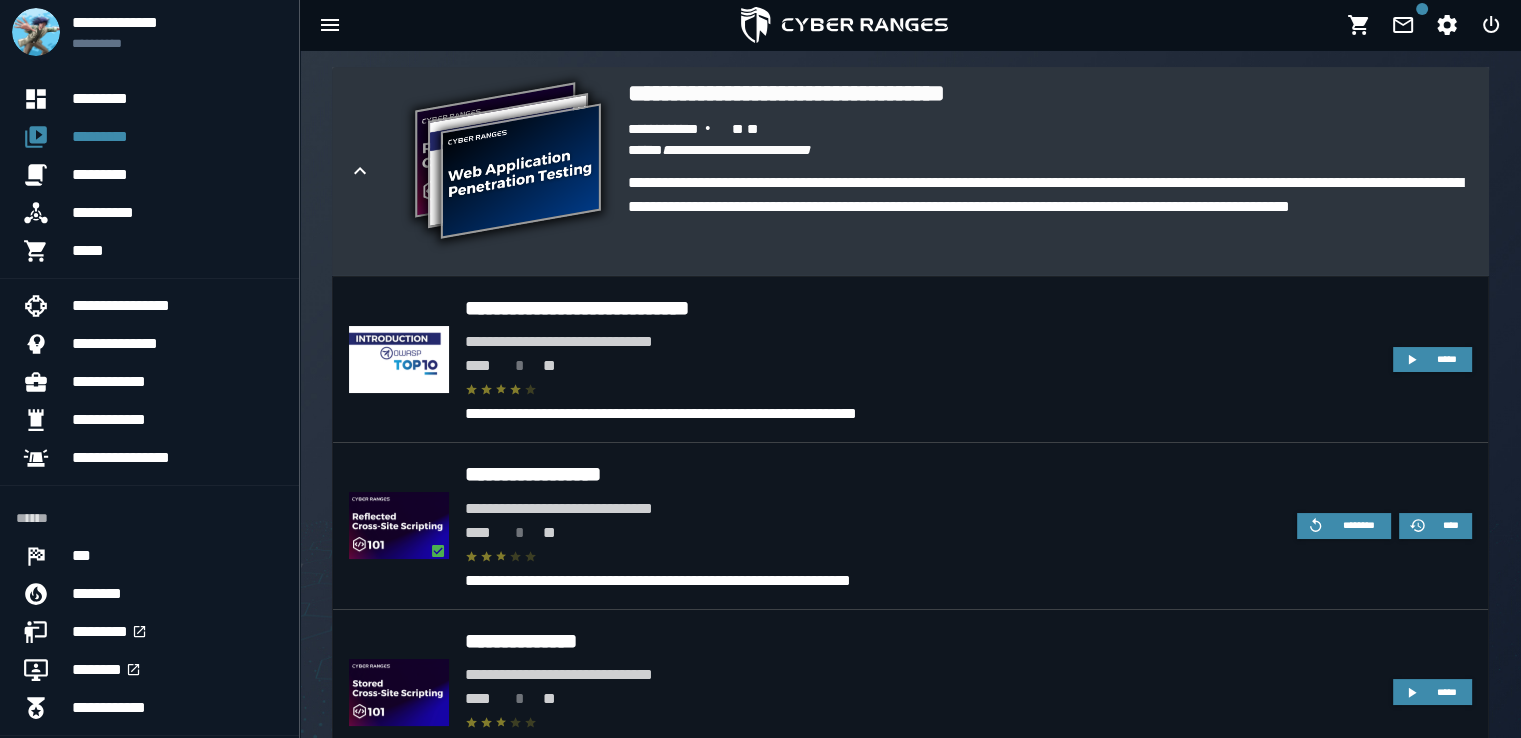 scroll, scrollTop: 2476, scrollLeft: 0, axis: vertical 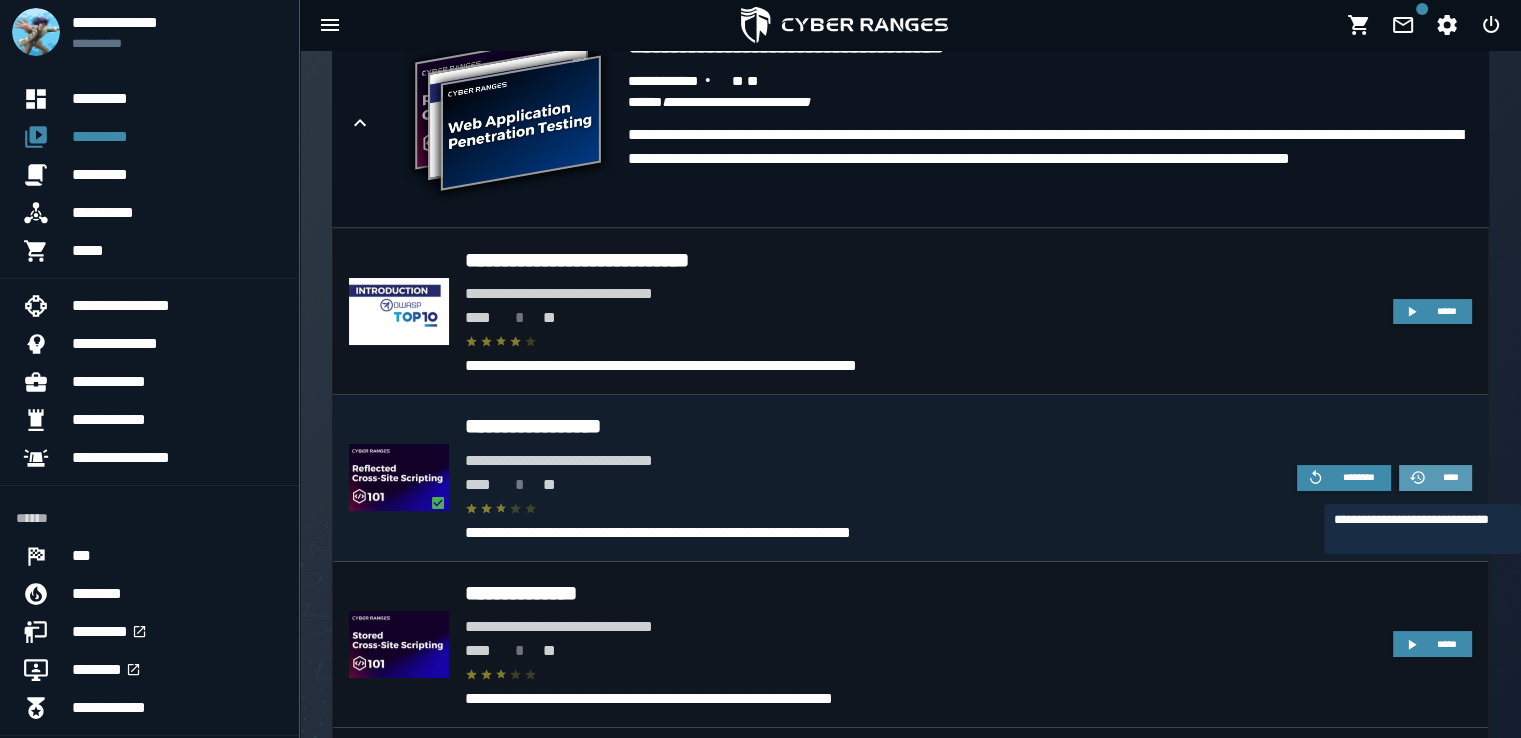 click on "****" at bounding box center (1450, 477) 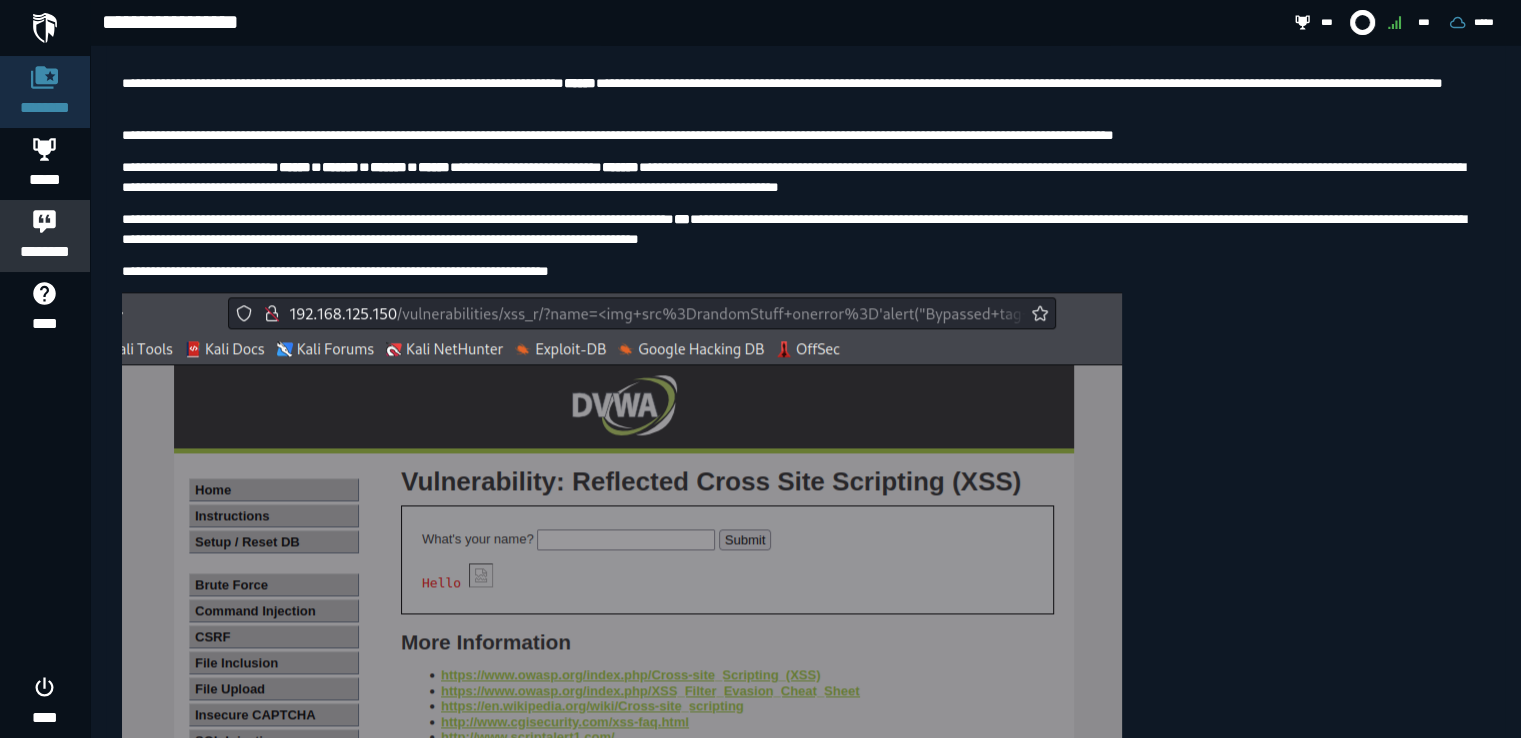 scroll, scrollTop: 10100, scrollLeft: 0, axis: vertical 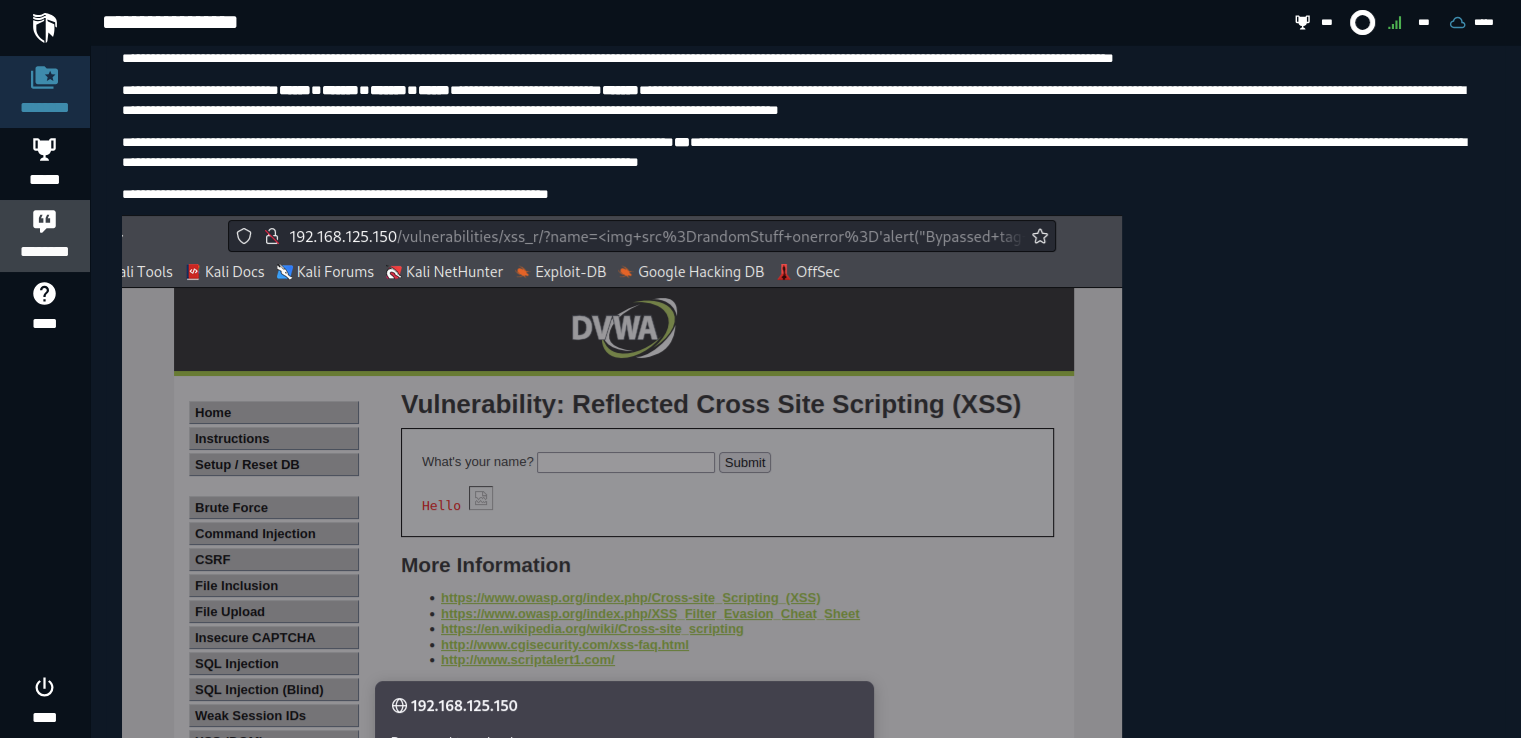 click on "********" 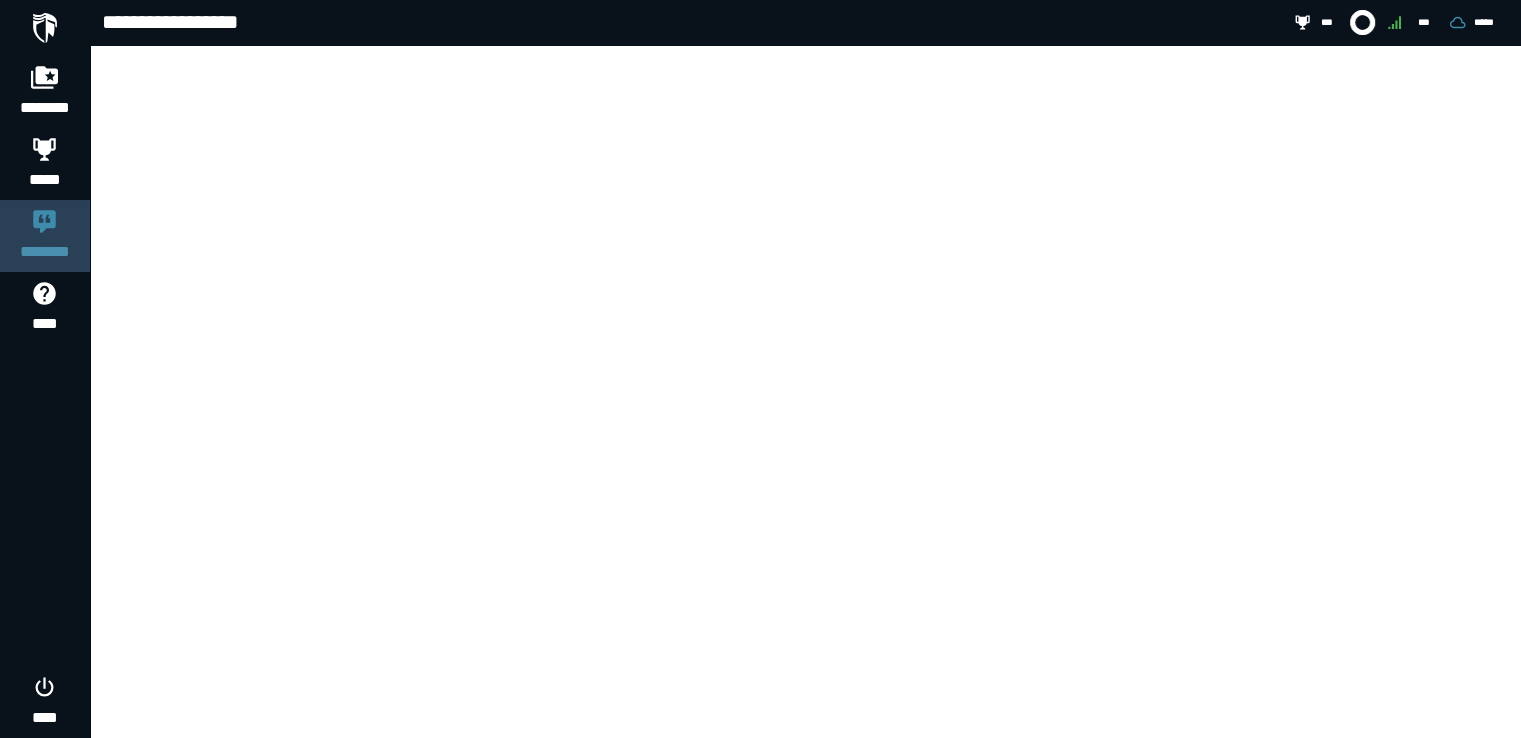 scroll, scrollTop: 0, scrollLeft: 0, axis: both 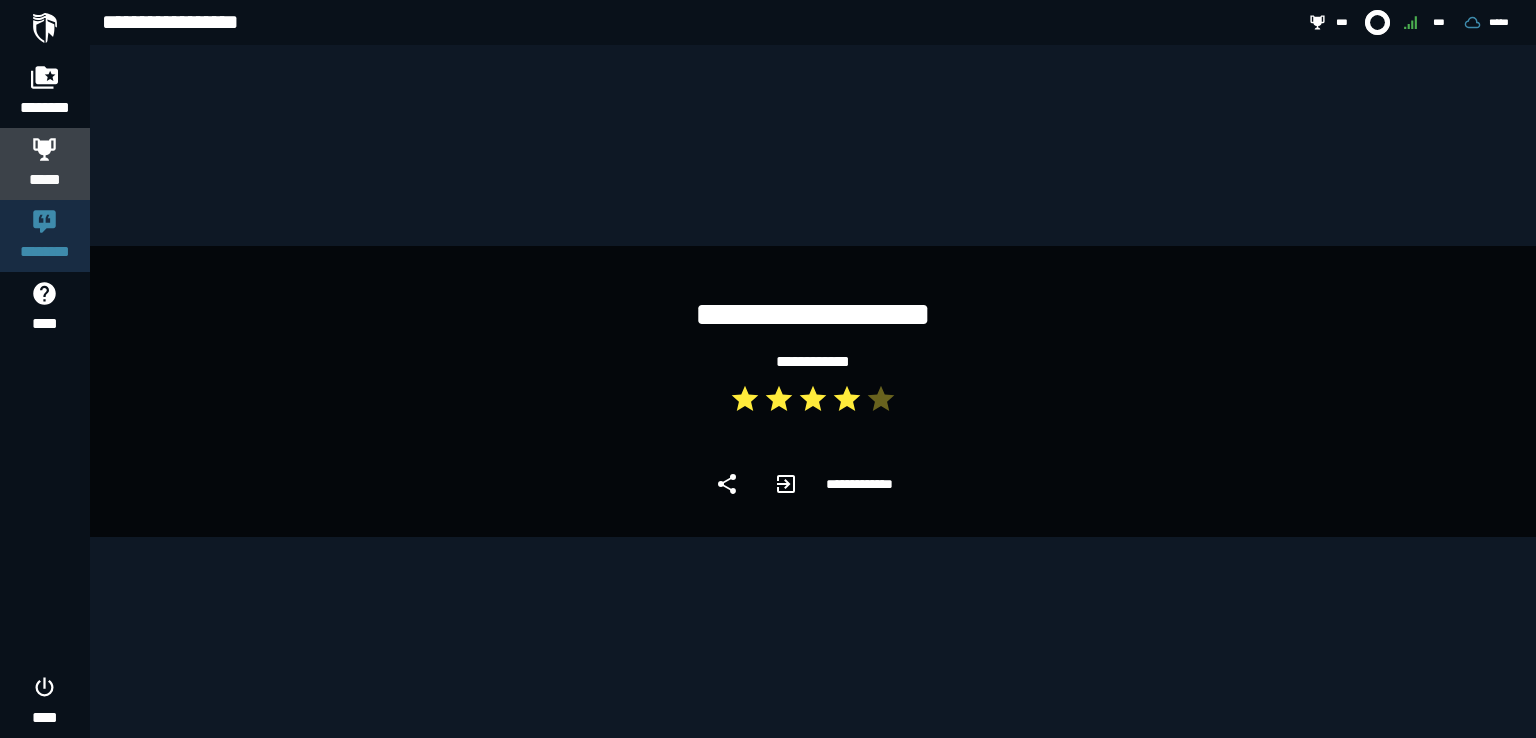 click on "*****" at bounding box center [45, 180] 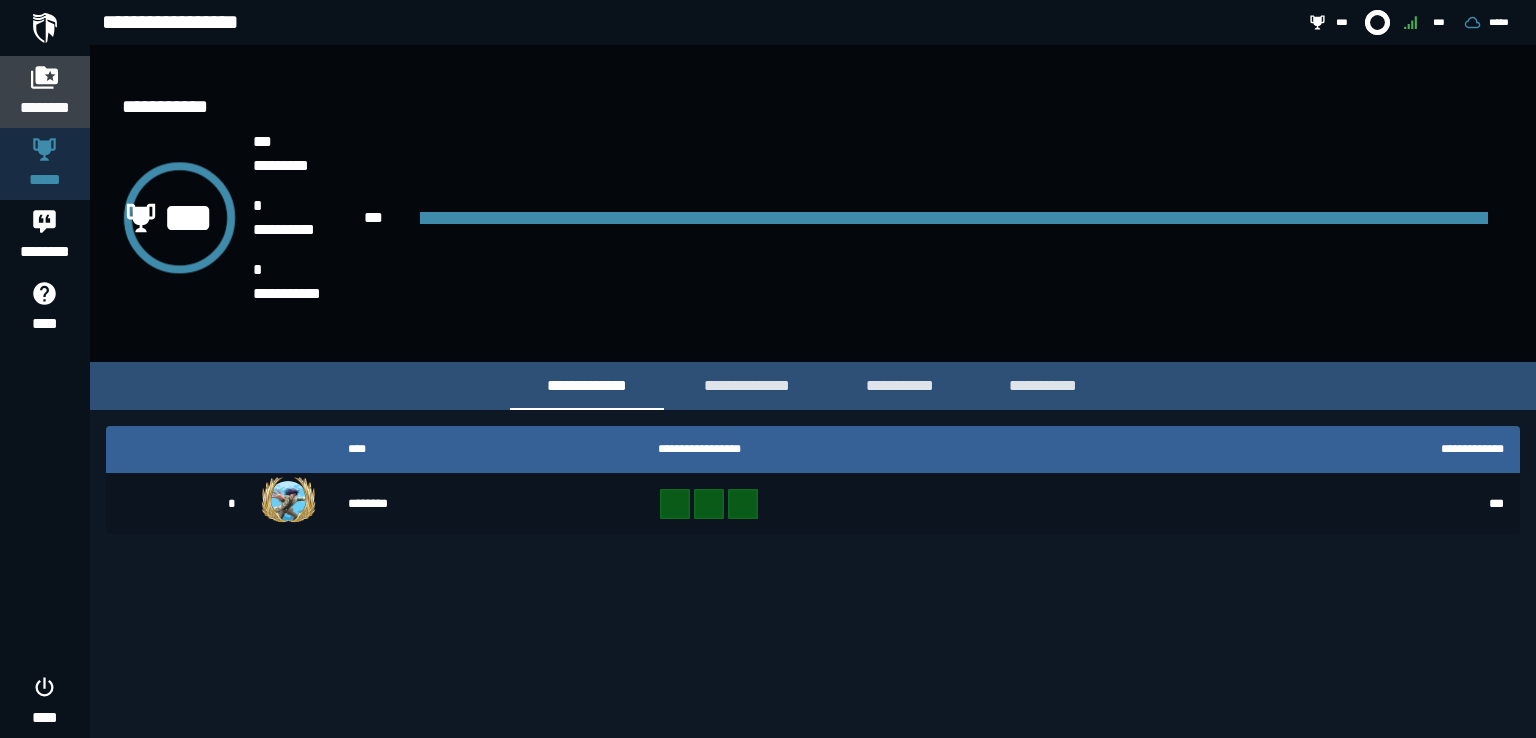 click on "********" at bounding box center (45, 108) 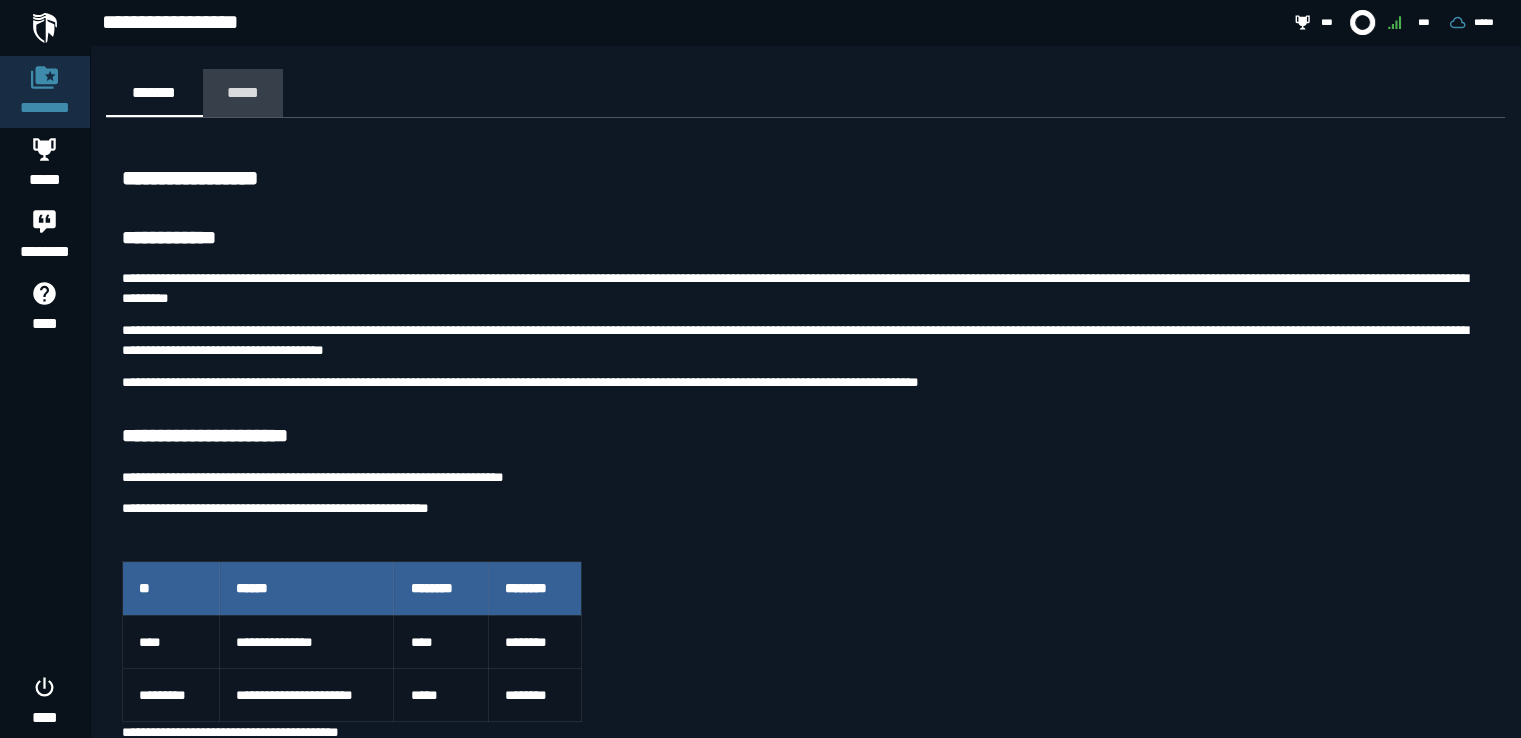 click on "*****" at bounding box center (243, 92) 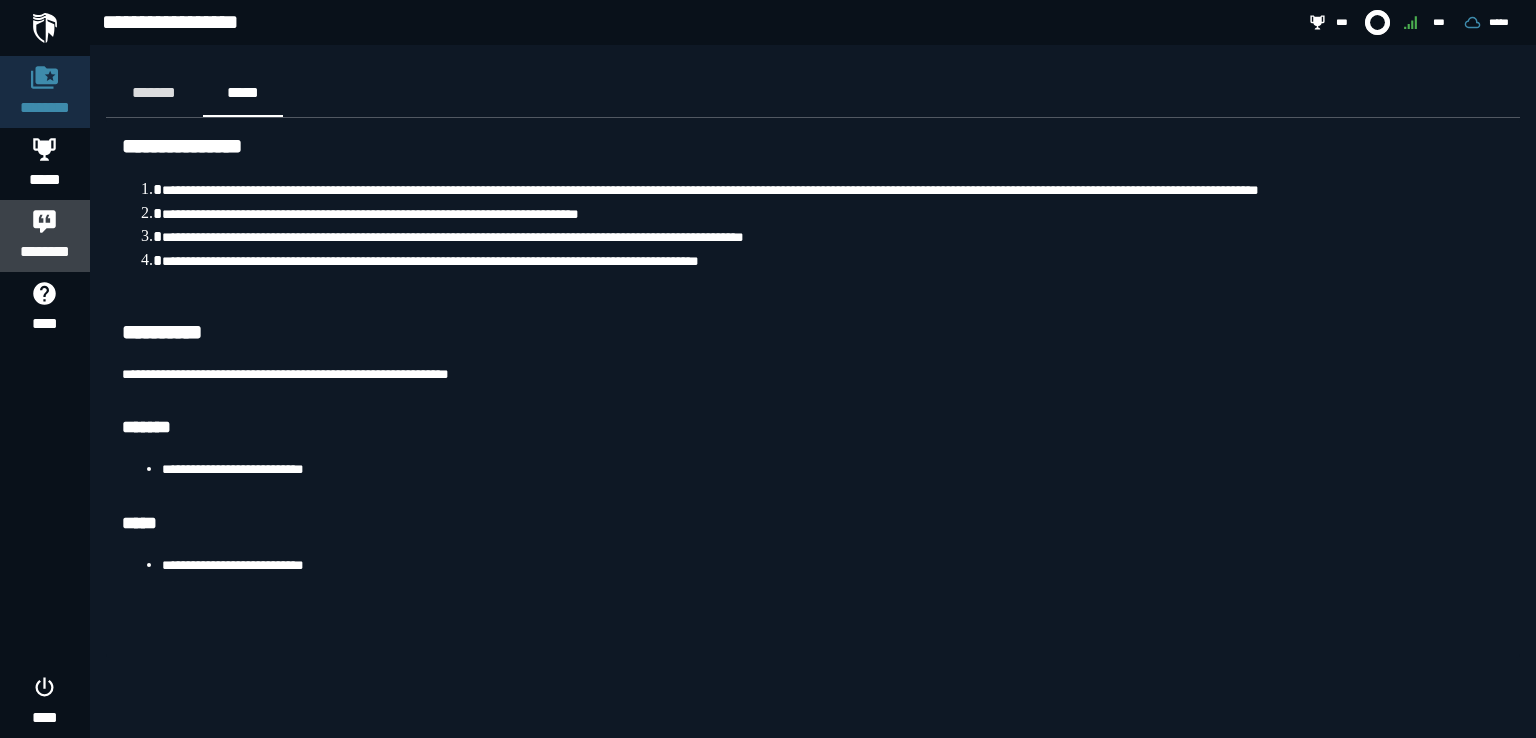 click 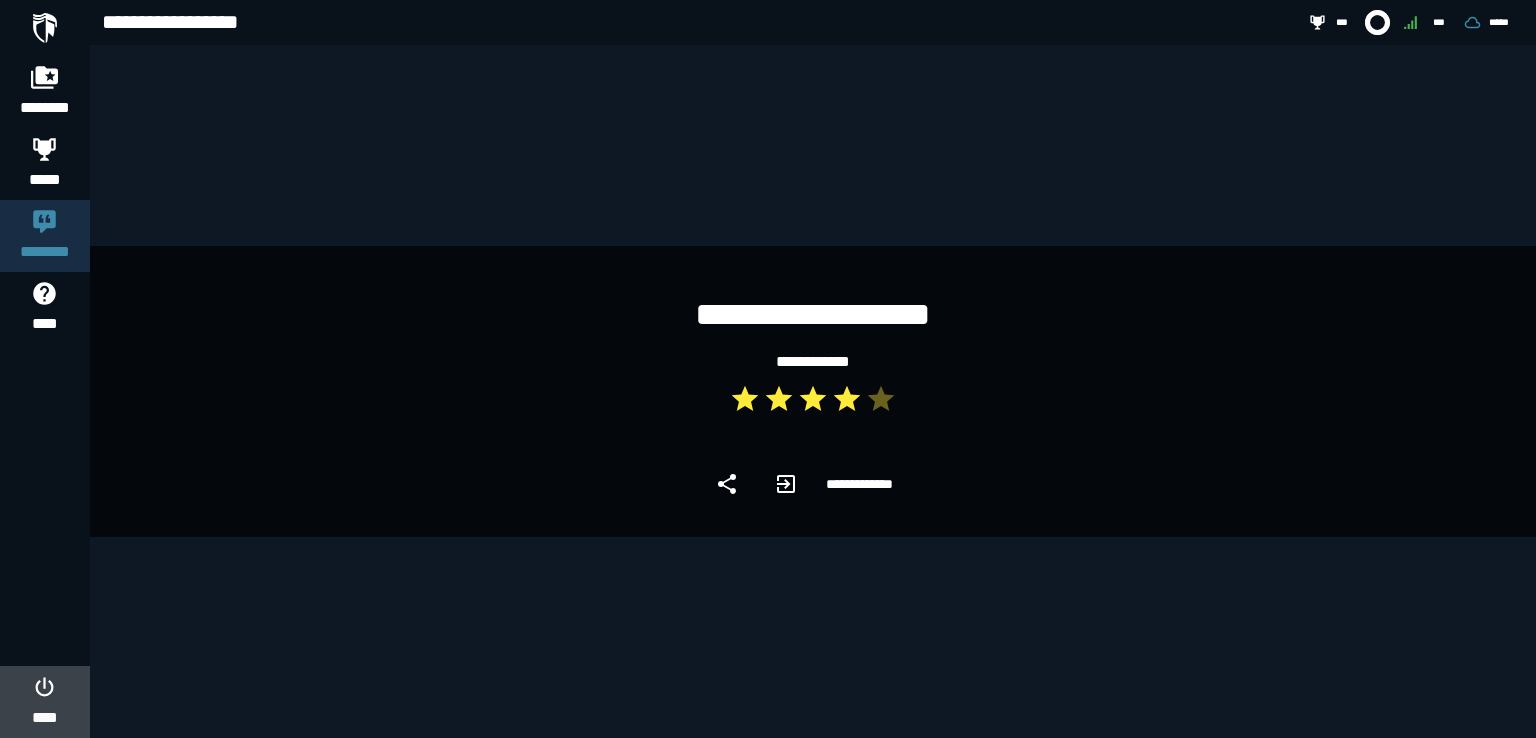 click 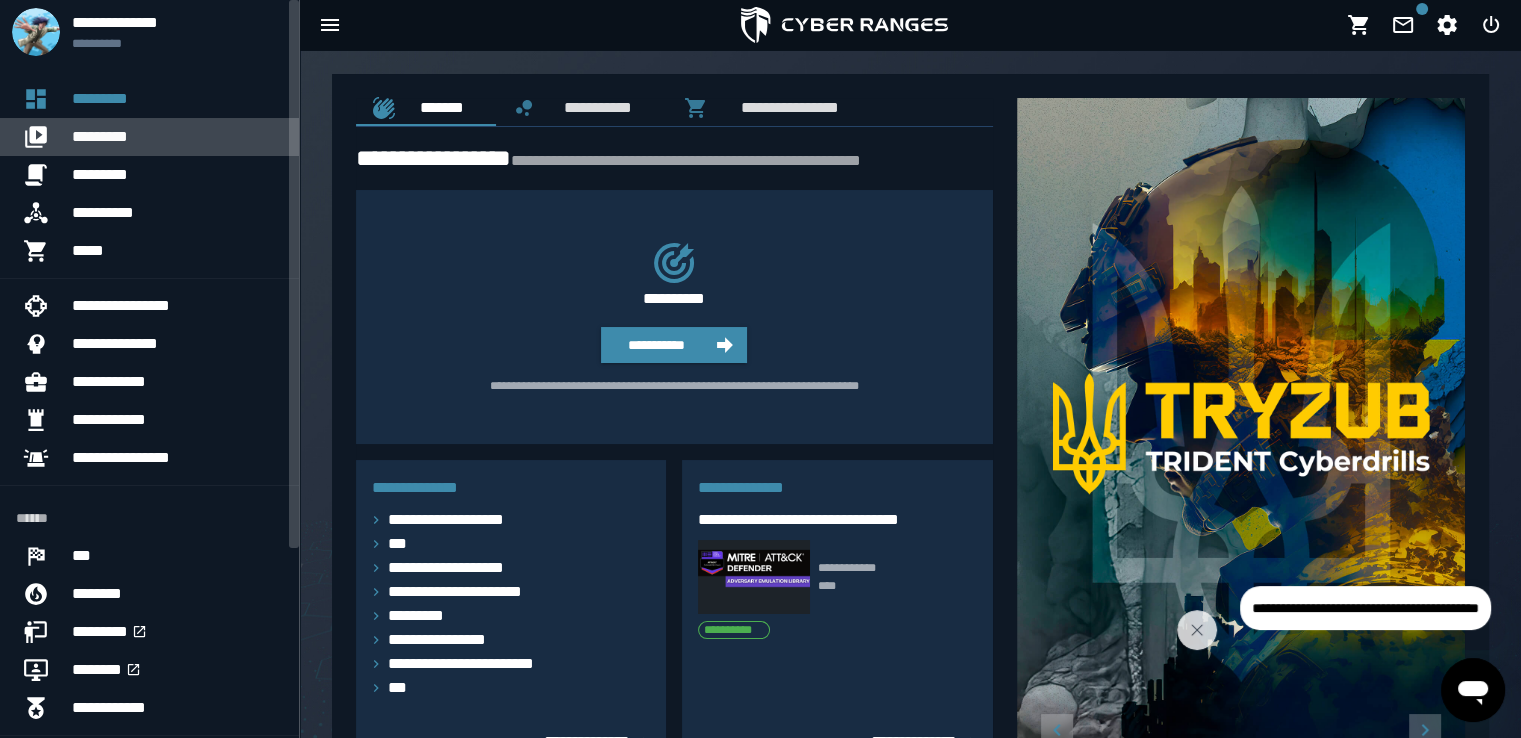 click on "*********" at bounding box center [177, 137] 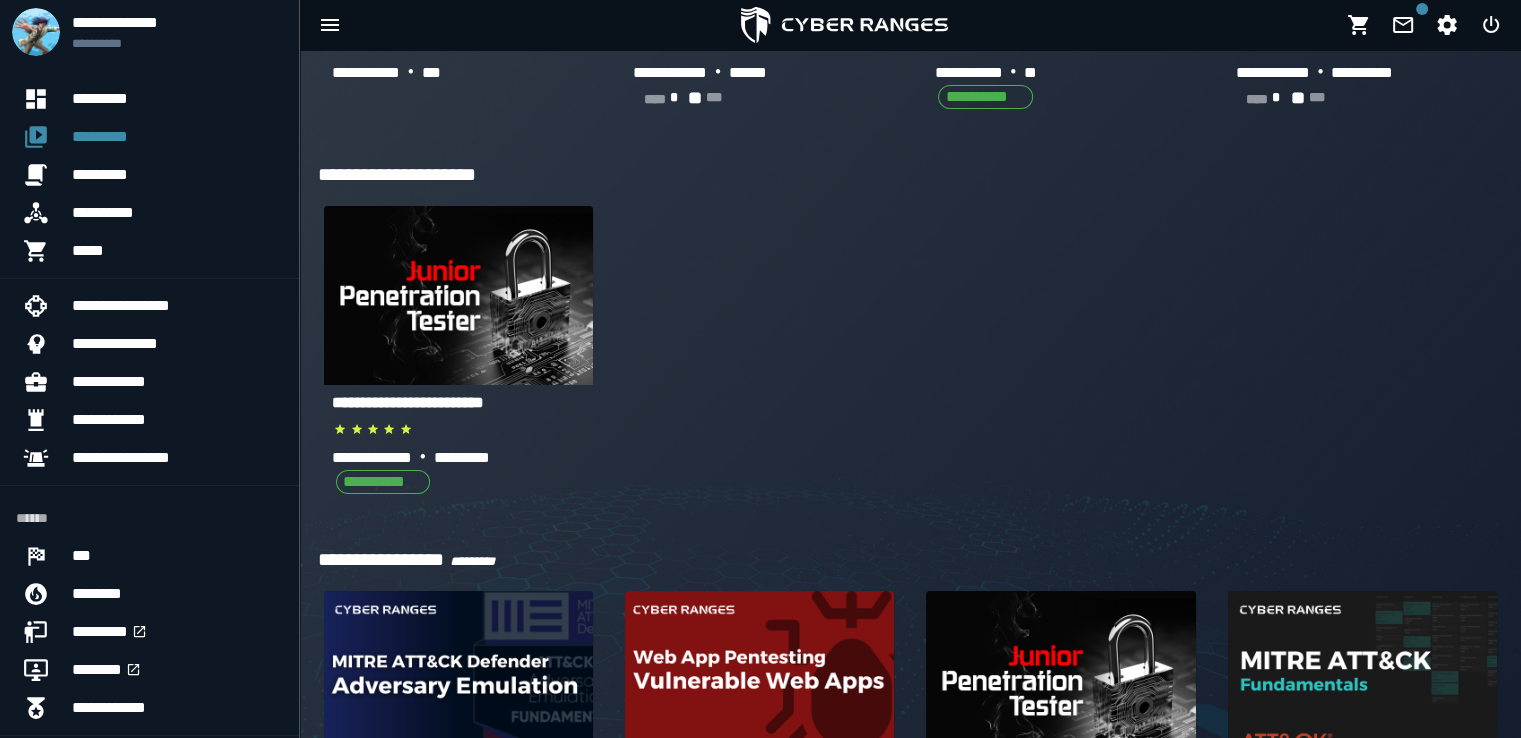 scroll, scrollTop: 363, scrollLeft: 0, axis: vertical 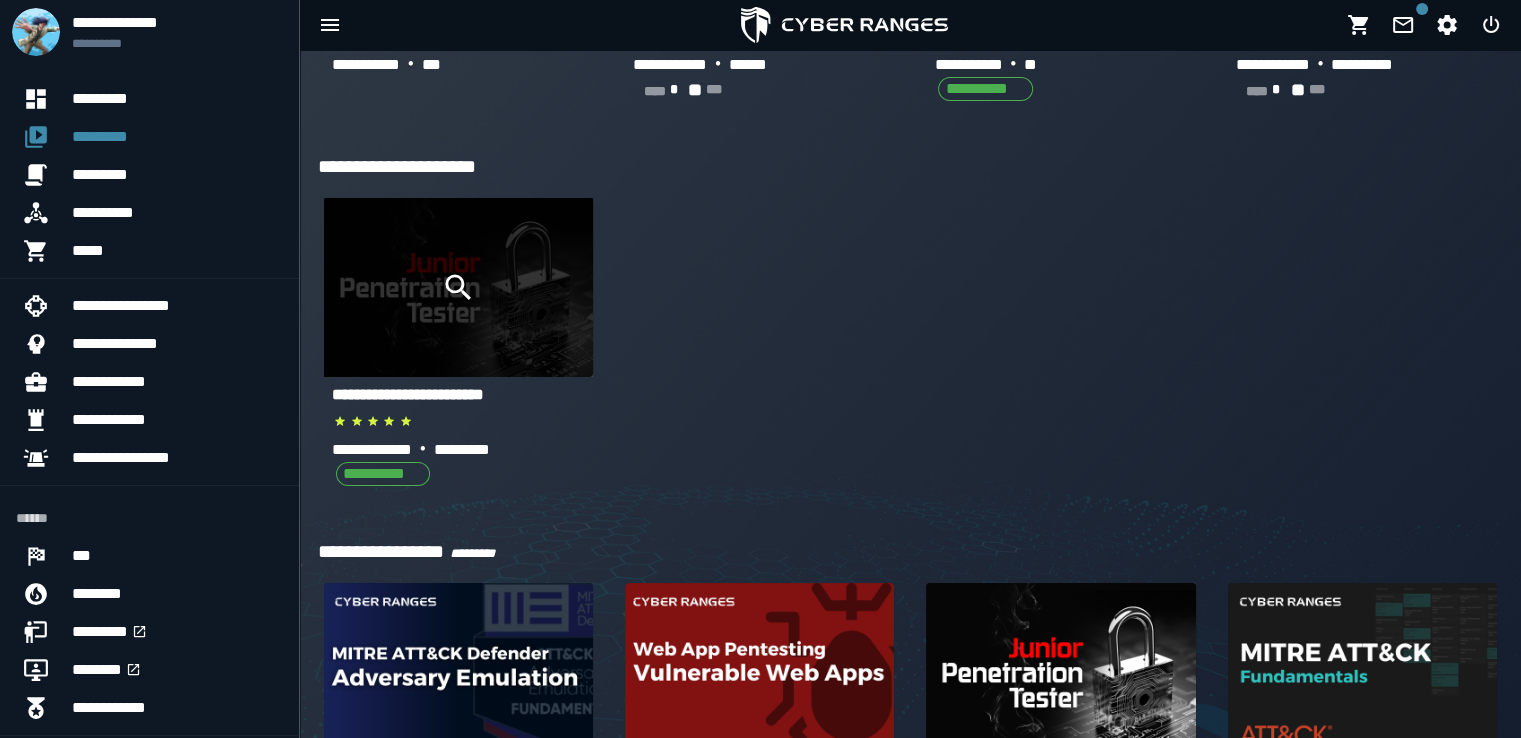 click 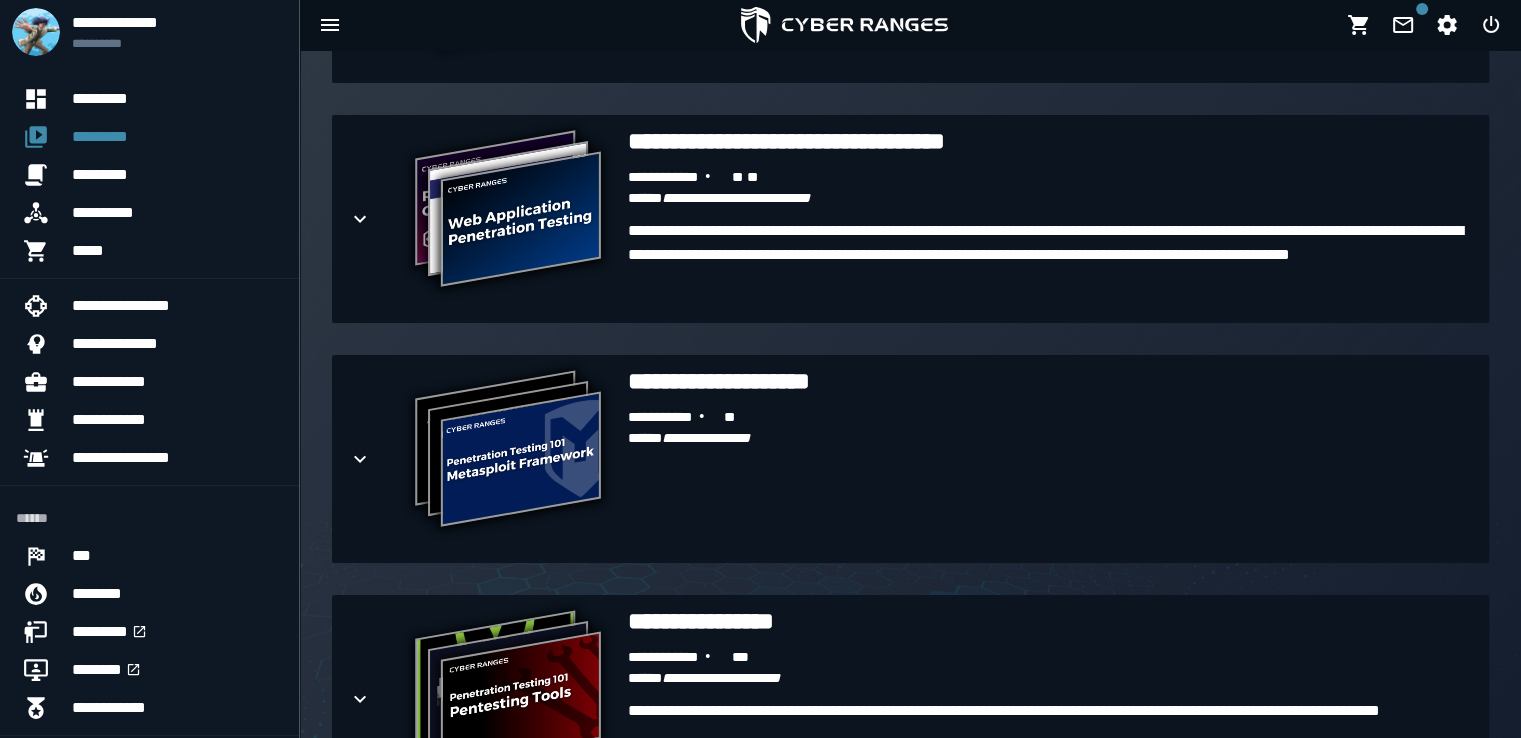 scroll, scrollTop: 2380, scrollLeft: 0, axis: vertical 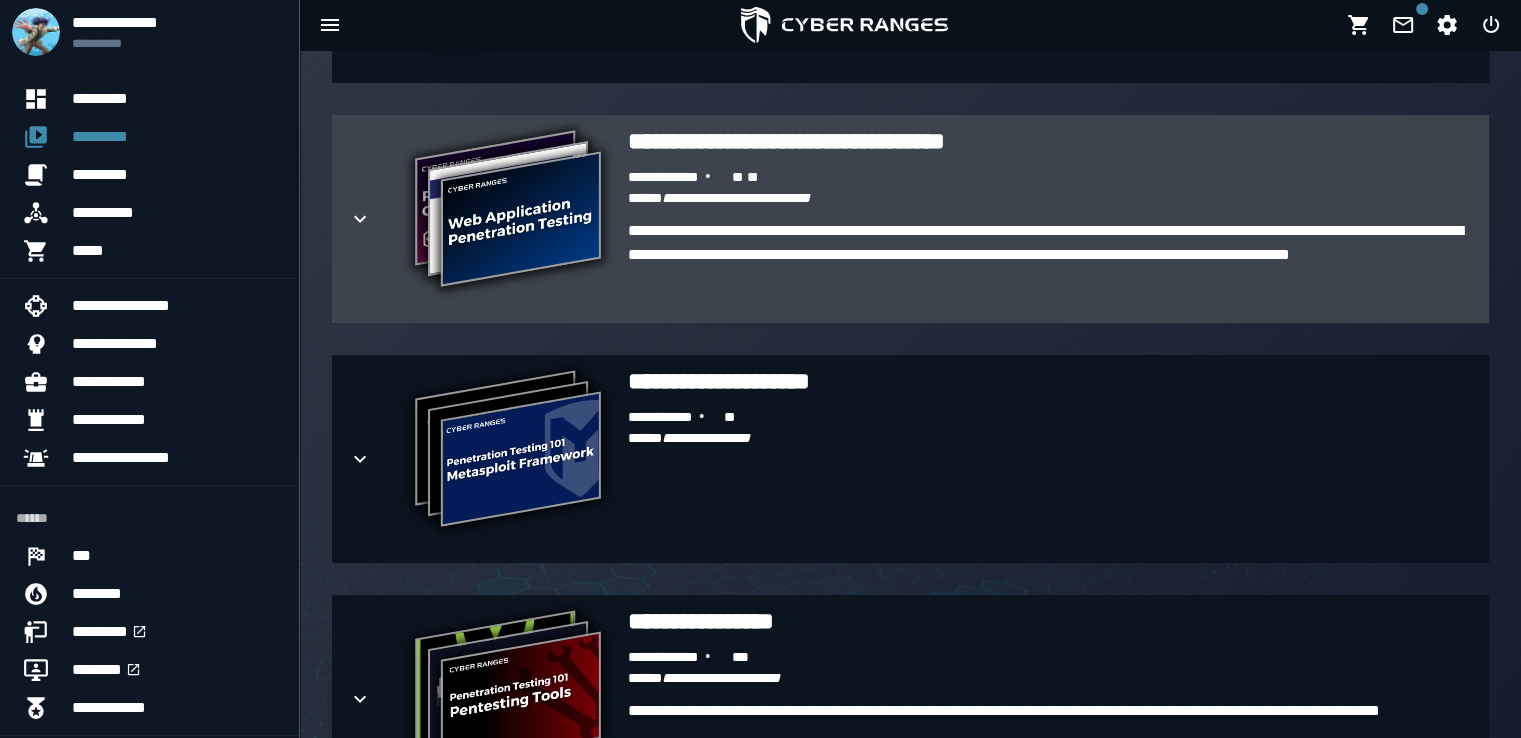 click on "**********" at bounding box center [508, 211] 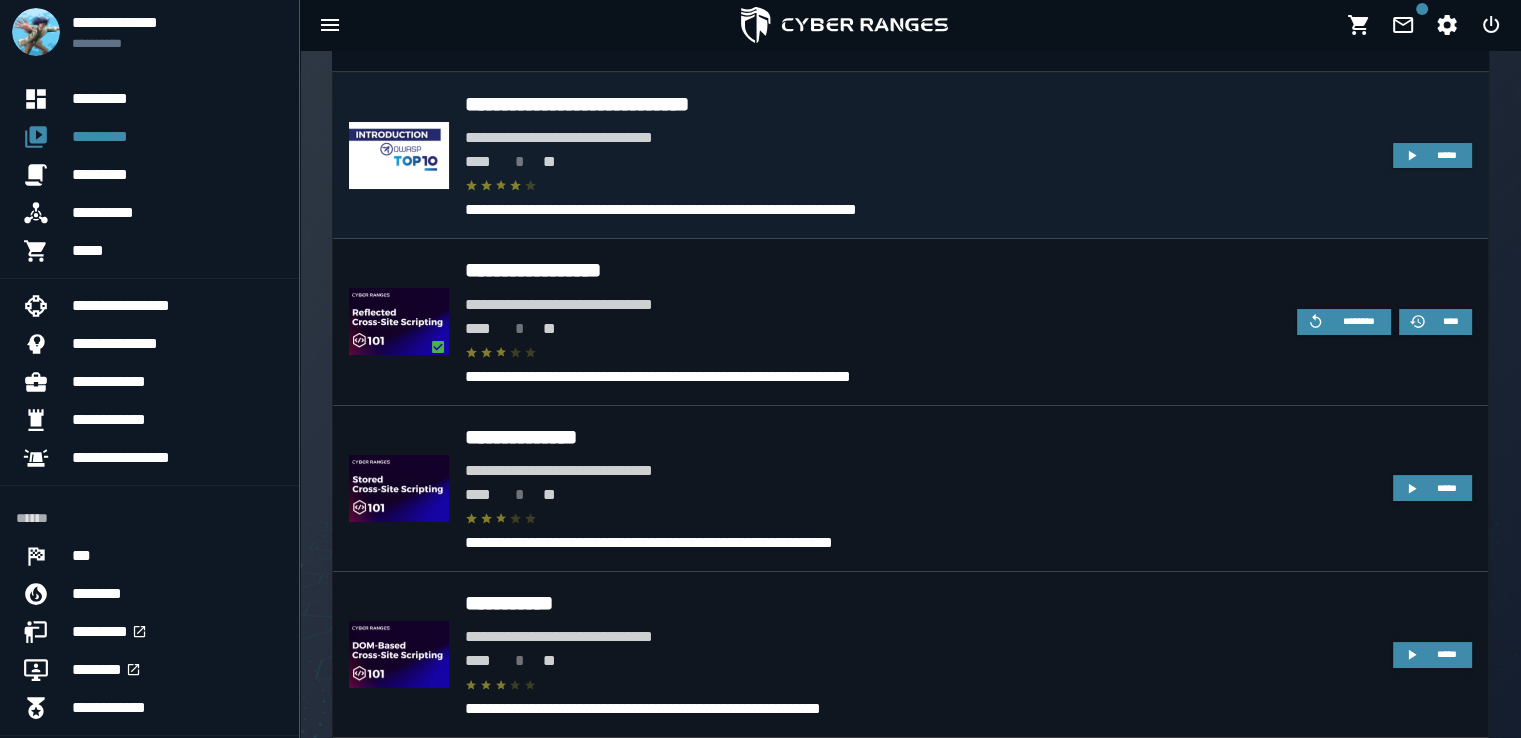 scroll, scrollTop: 2632, scrollLeft: 0, axis: vertical 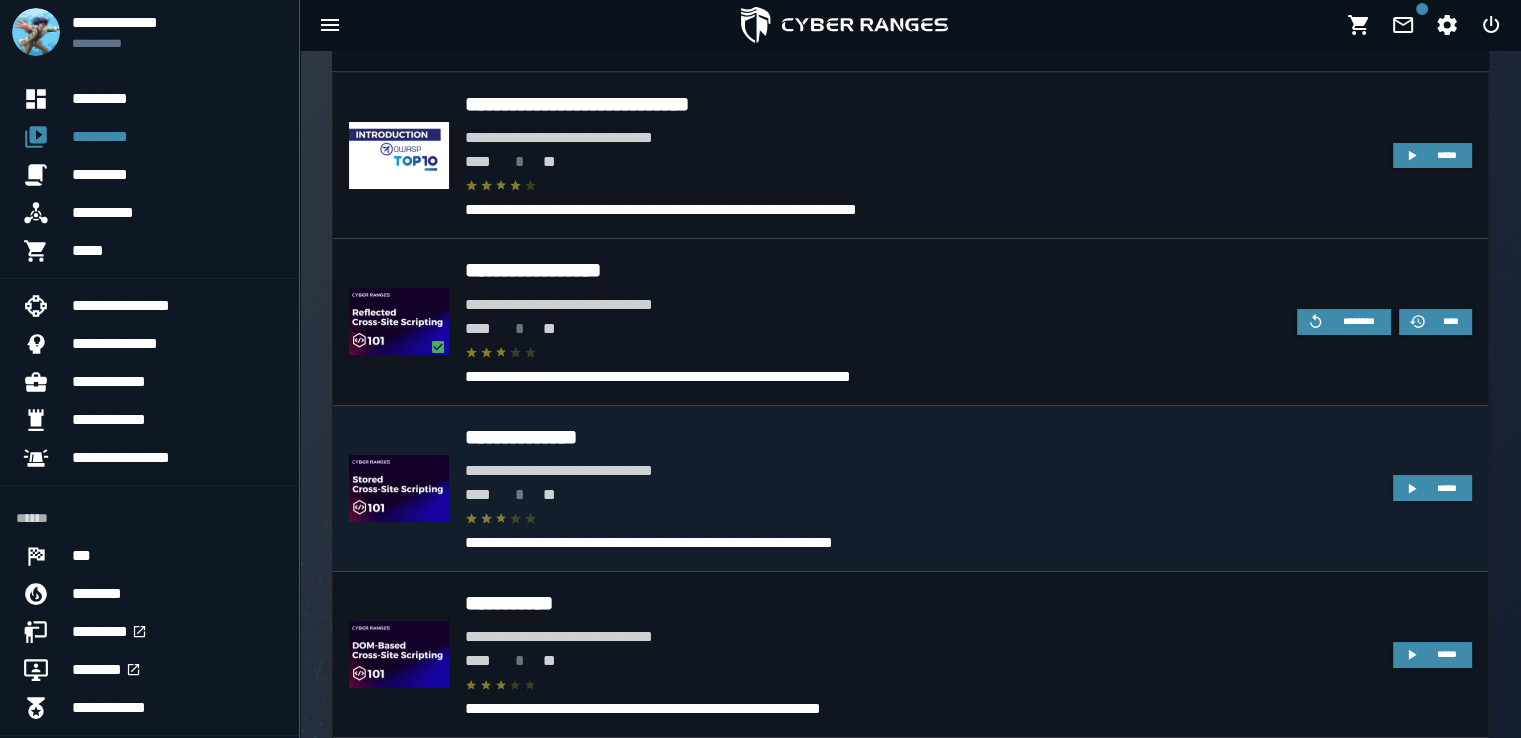click on "**********" at bounding box center [921, 437] 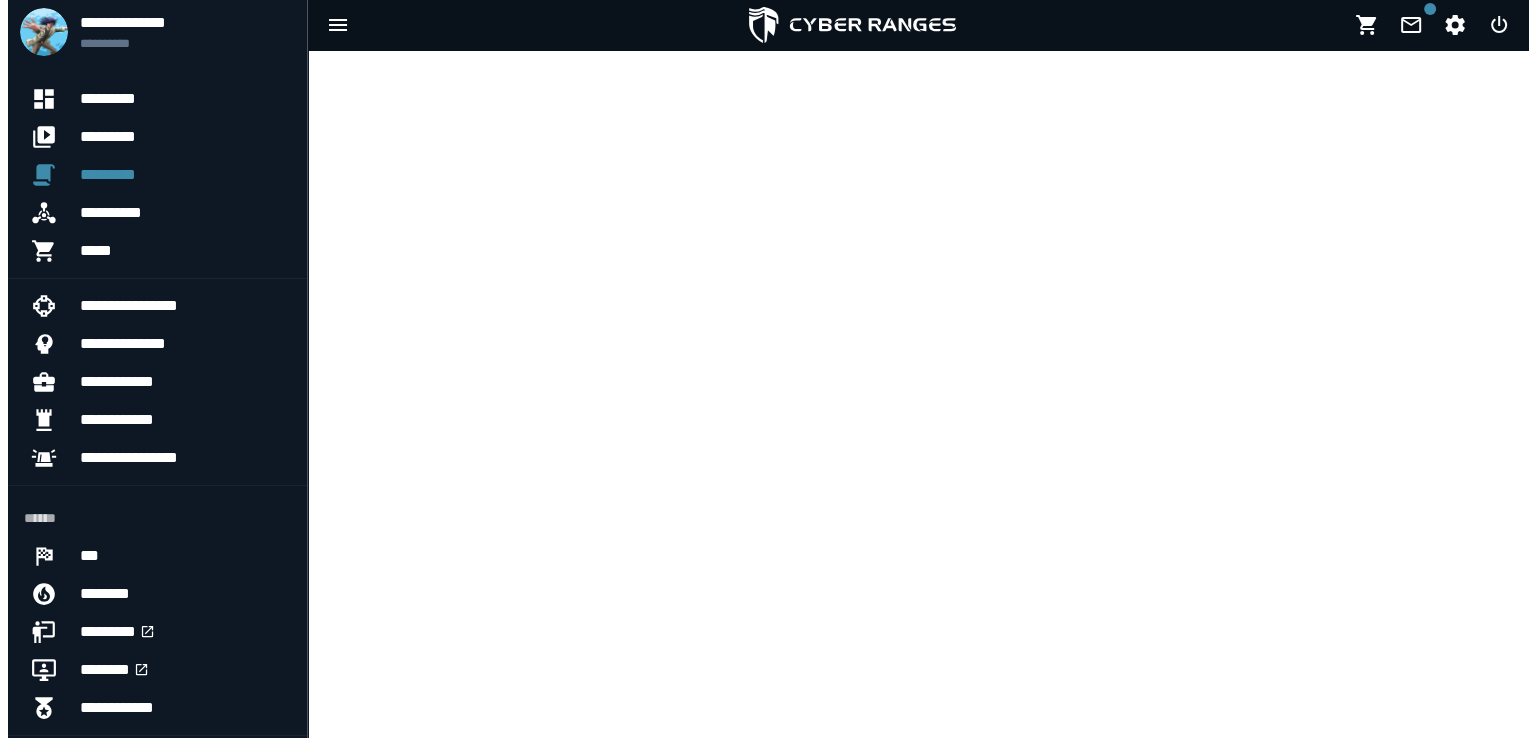 scroll, scrollTop: 0, scrollLeft: 0, axis: both 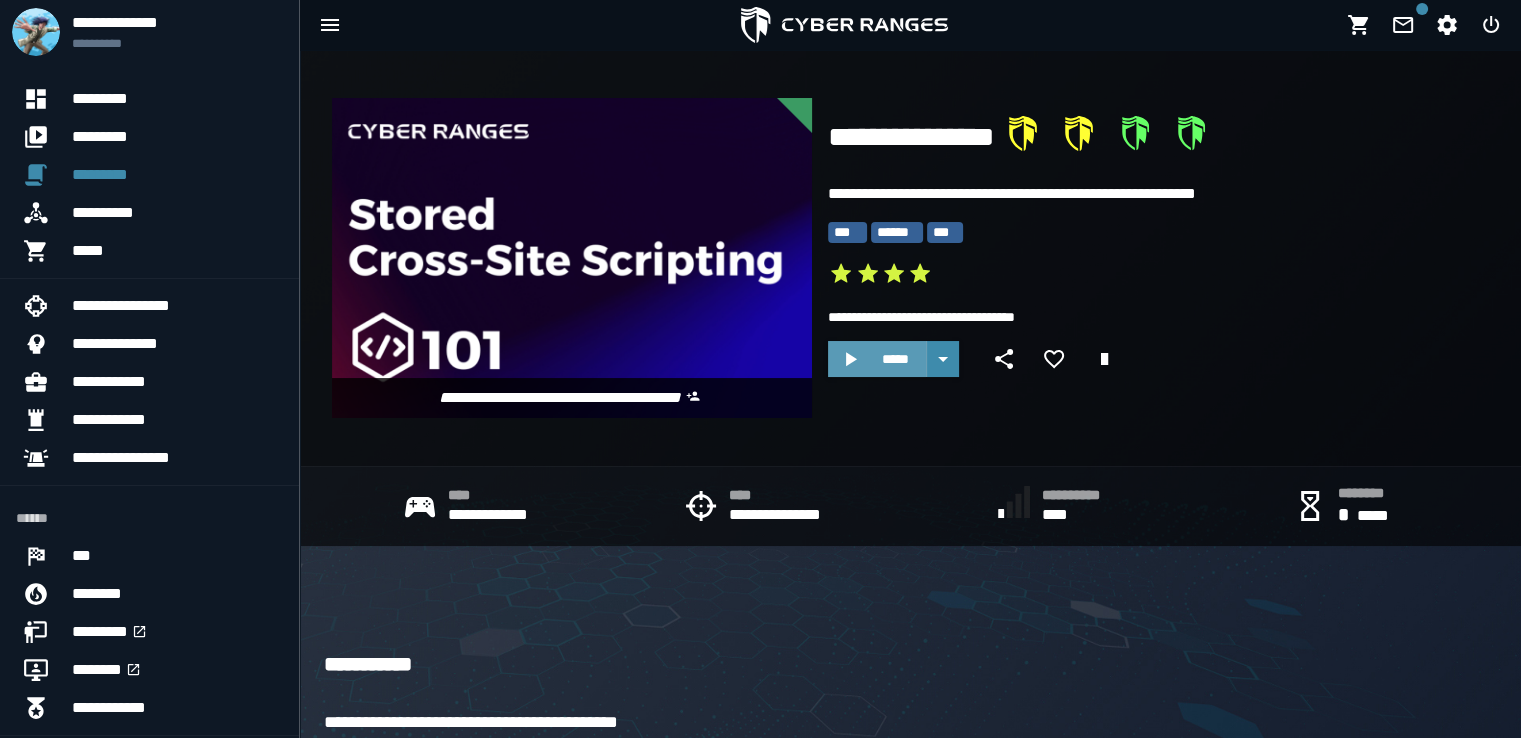 click on "*****" at bounding box center (895, 359) 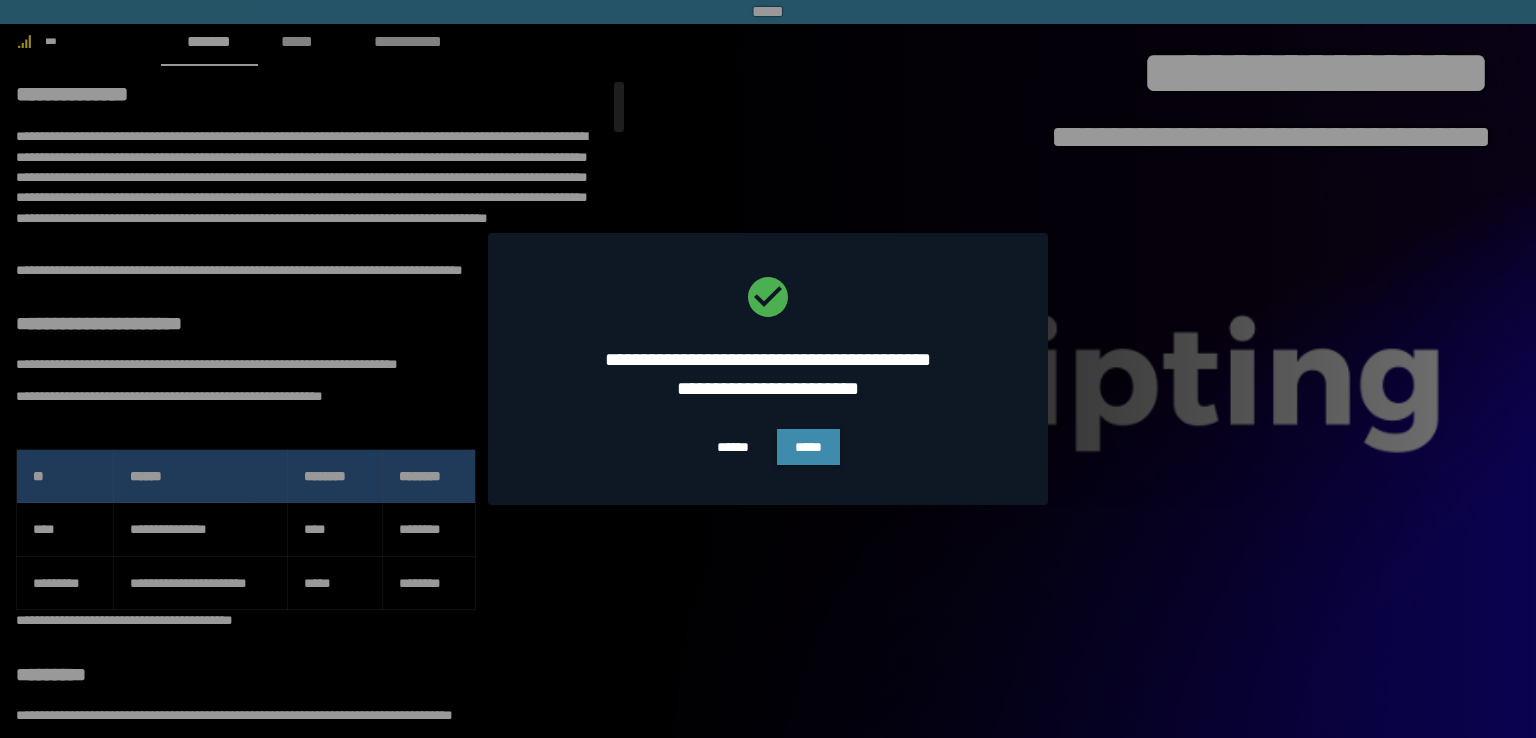 scroll, scrollTop: 0, scrollLeft: 0, axis: both 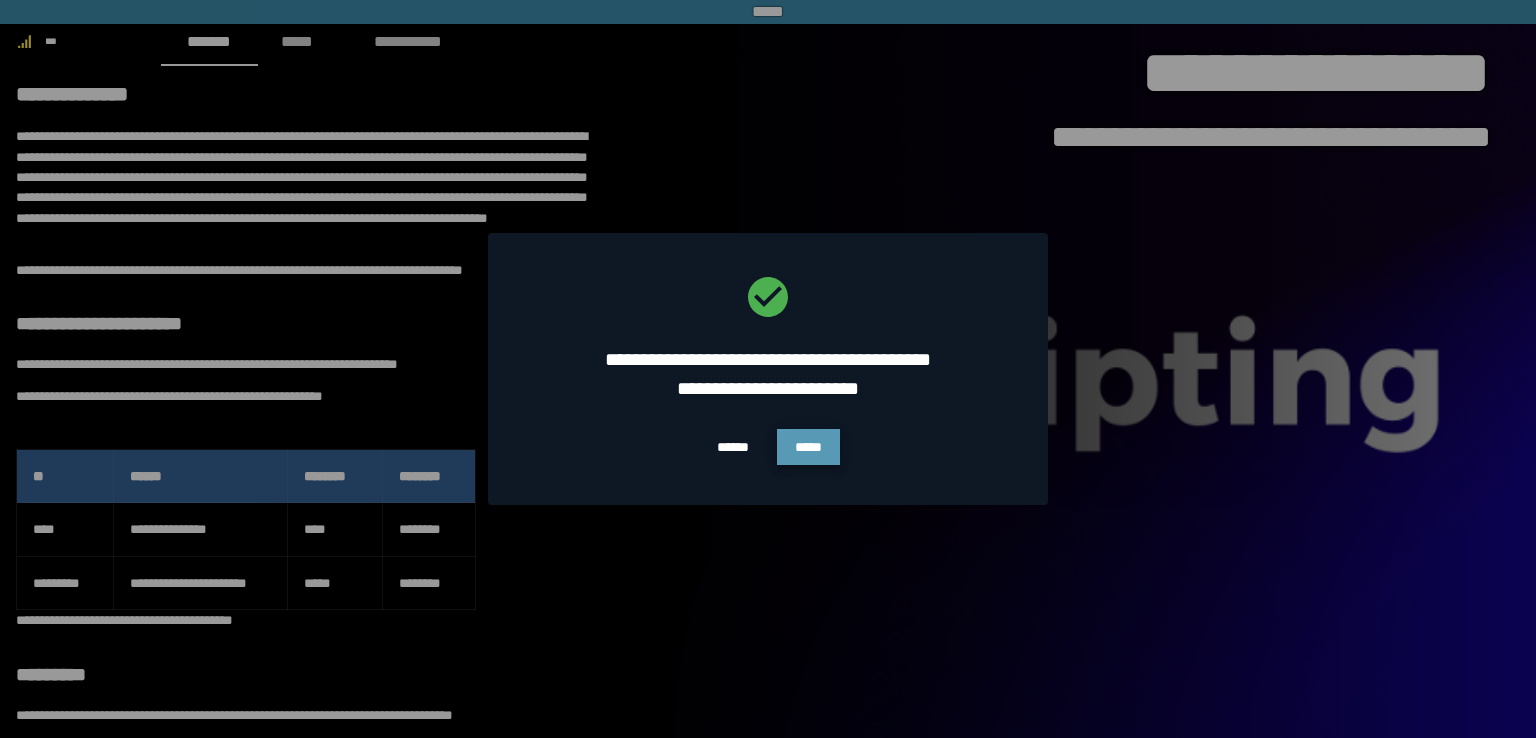 click on "*****" at bounding box center [808, 447] 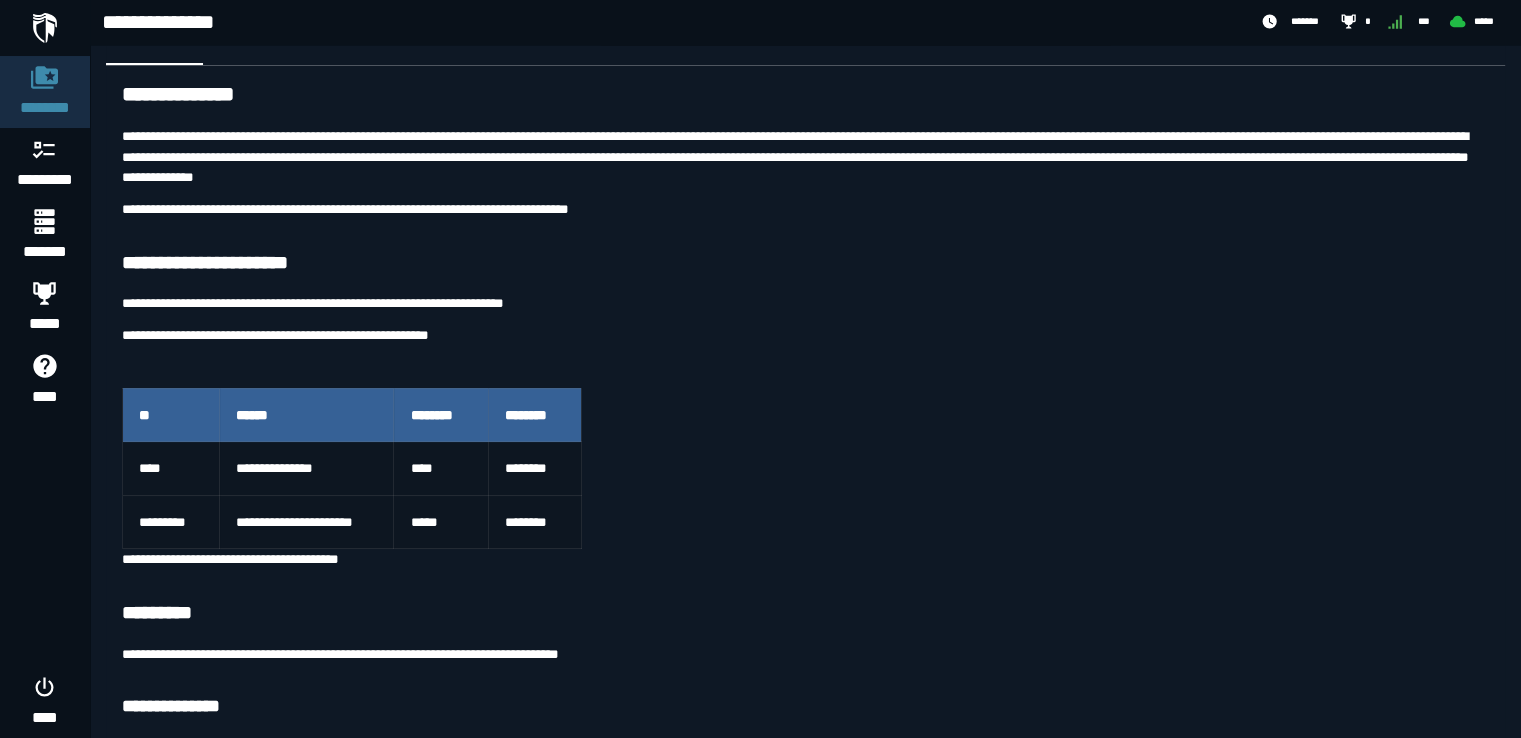 scroll, scrollTop: 100, scrollLeft: 0, axis: vertical 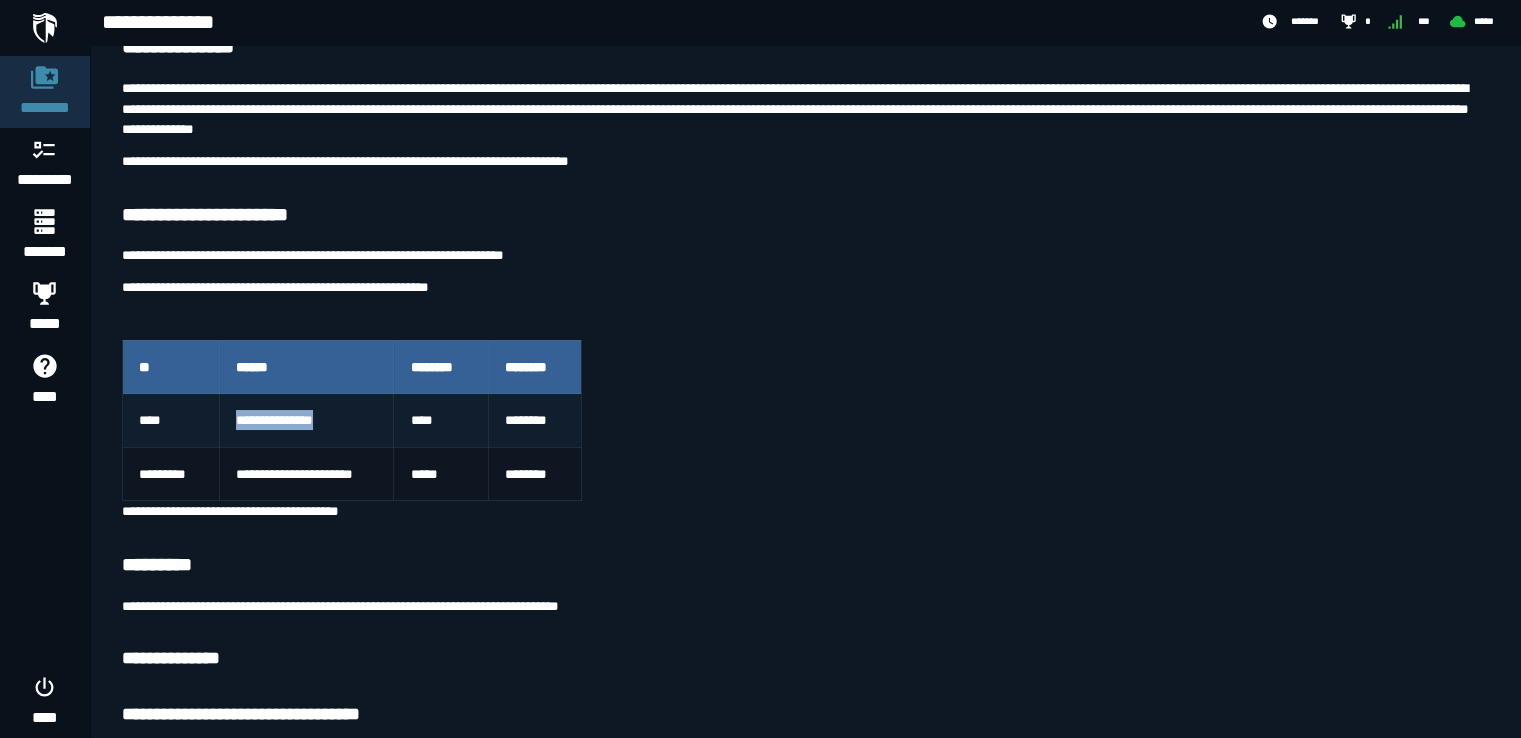 drag, startPoint x: 335, startPoint y: 413, endPoint x: 238, endPoint y: 414, distance: 97.00516 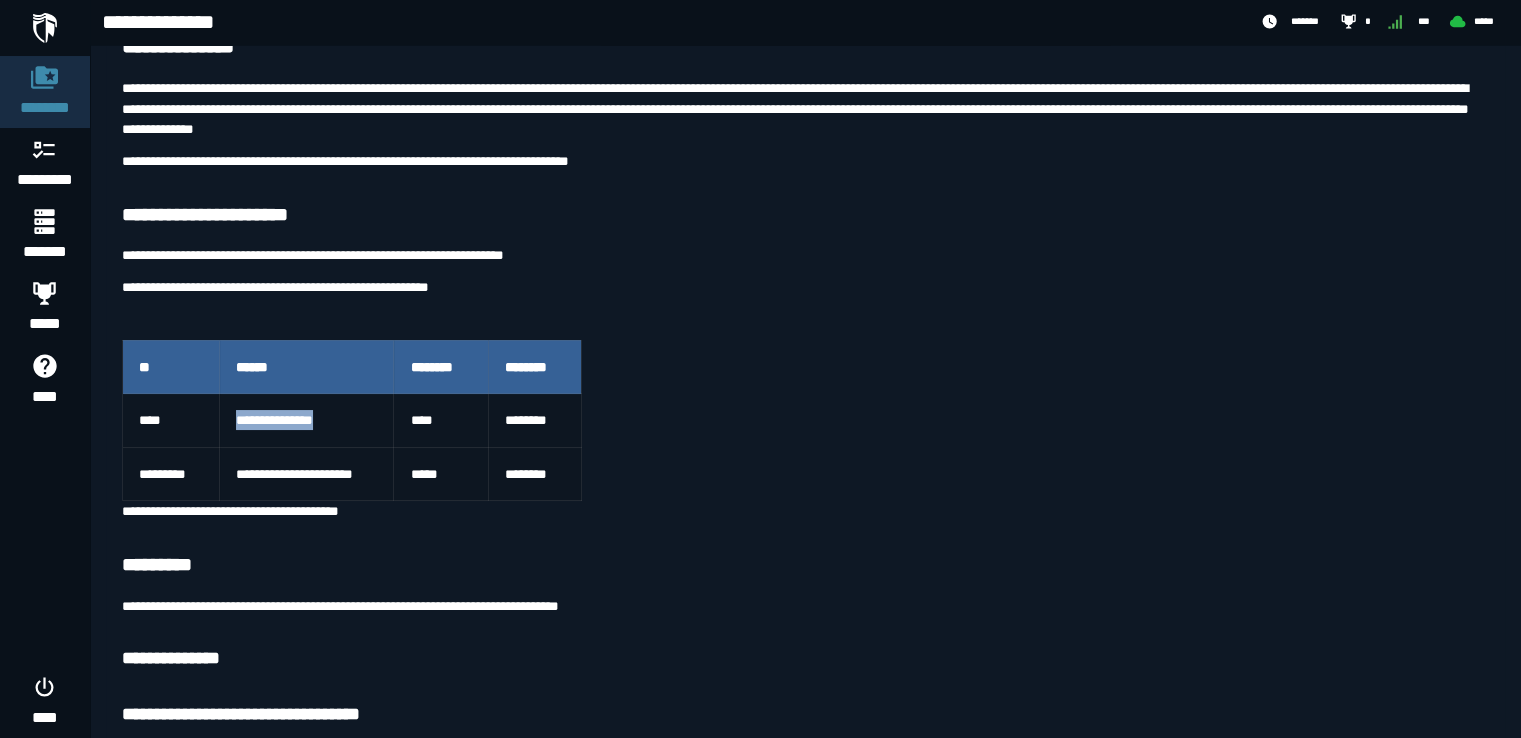 copy on "**********" 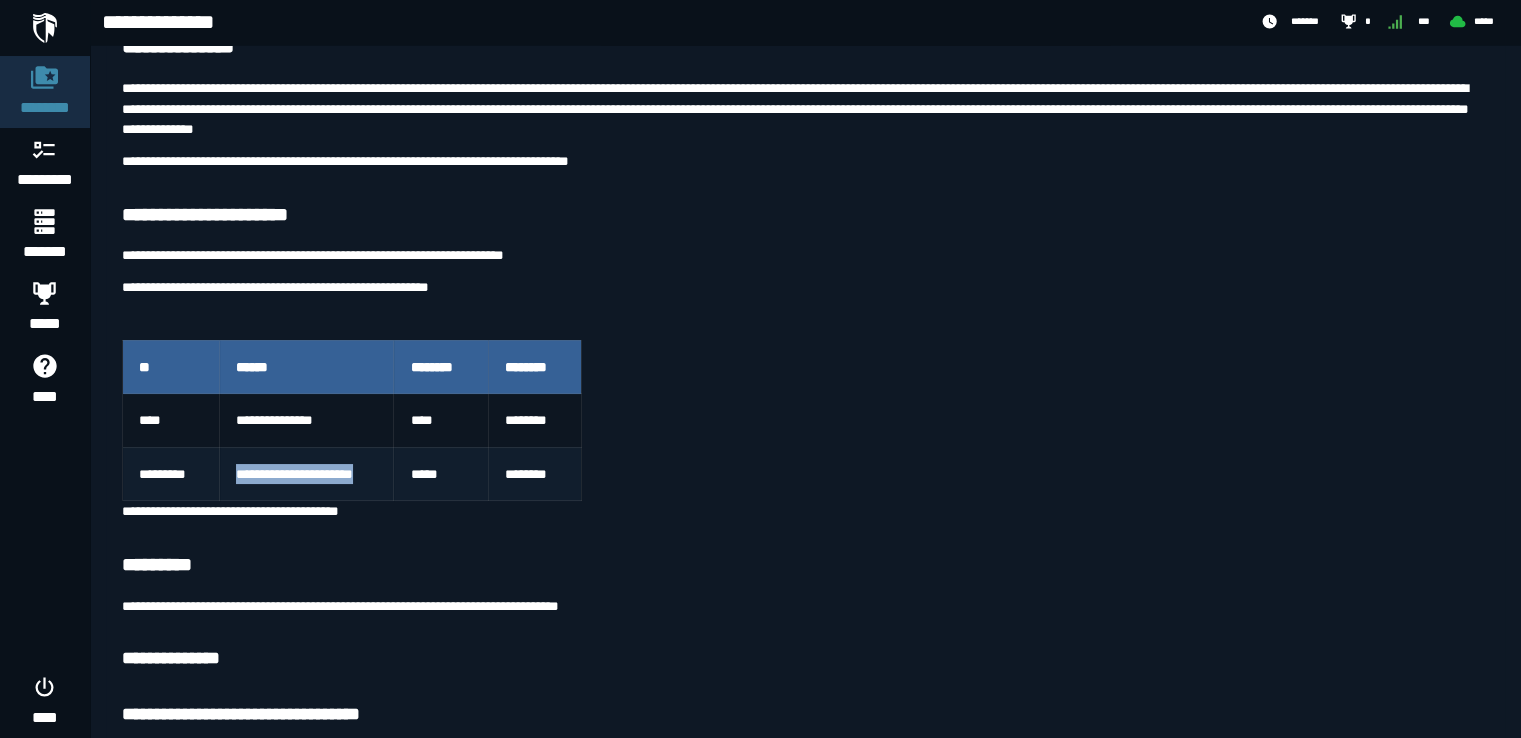 drag, startPoint x: 382, startPoint y: 469, endPoint x: 233, endPoint y: 481, distance: 149.48244 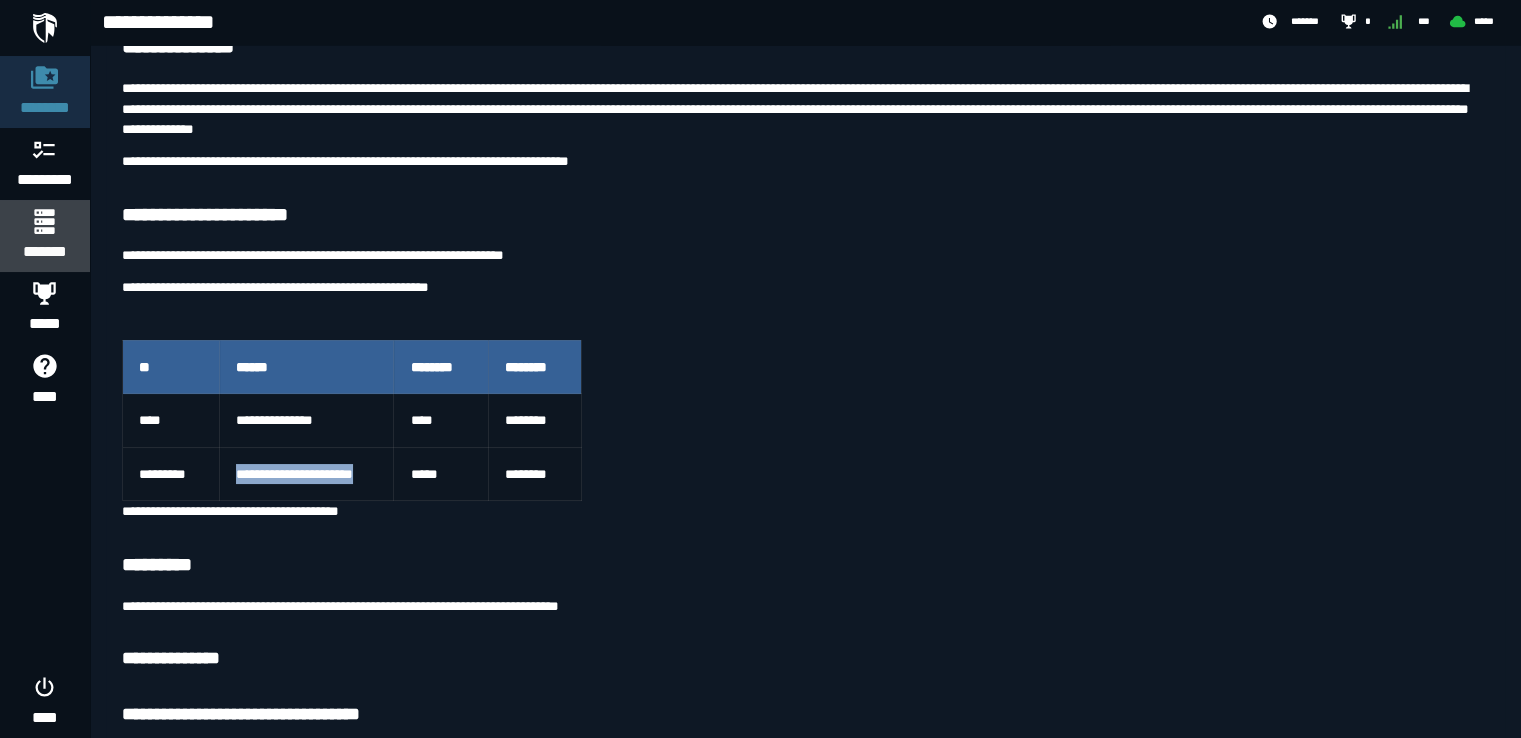 click 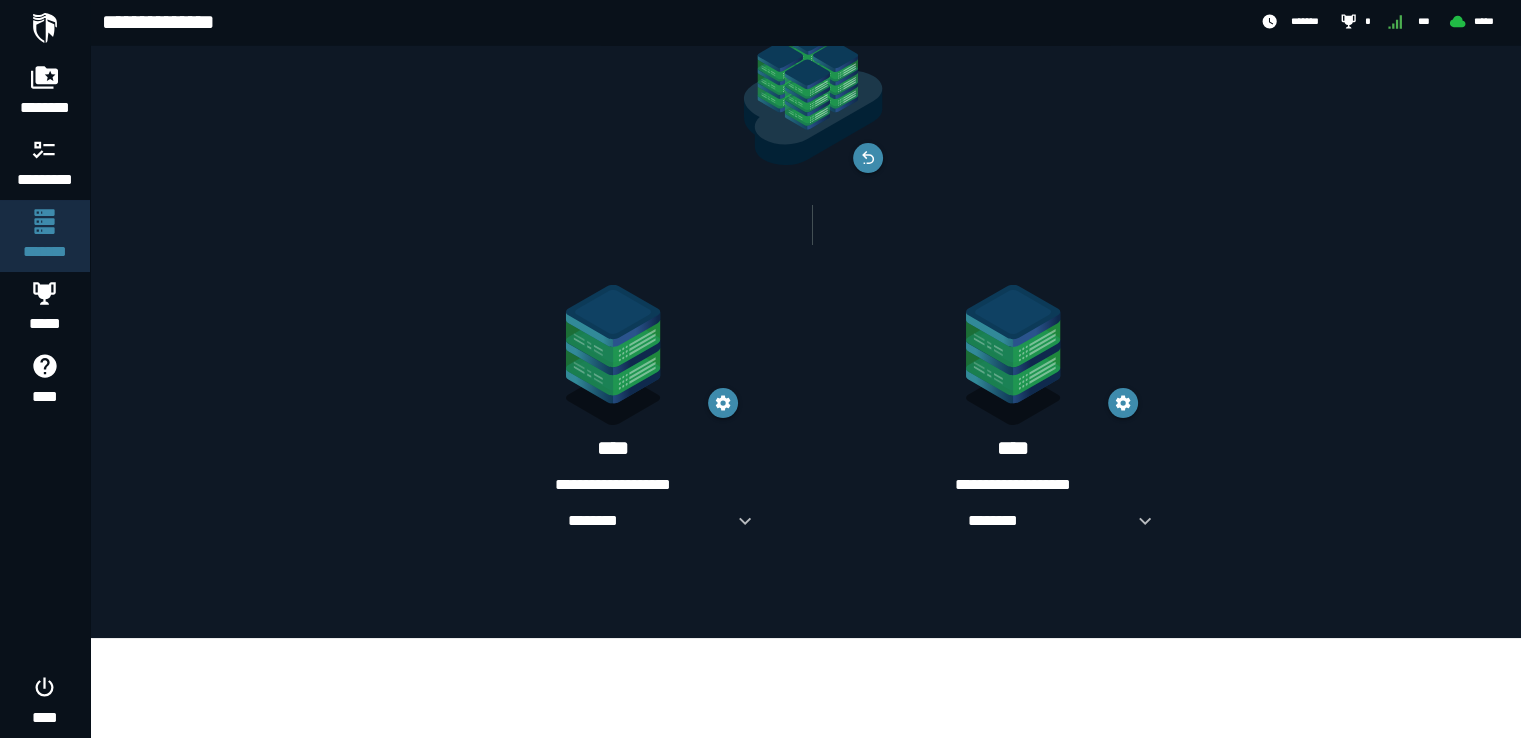 scroll, scrollTop: 0, scrollLeft: 0, axis: both 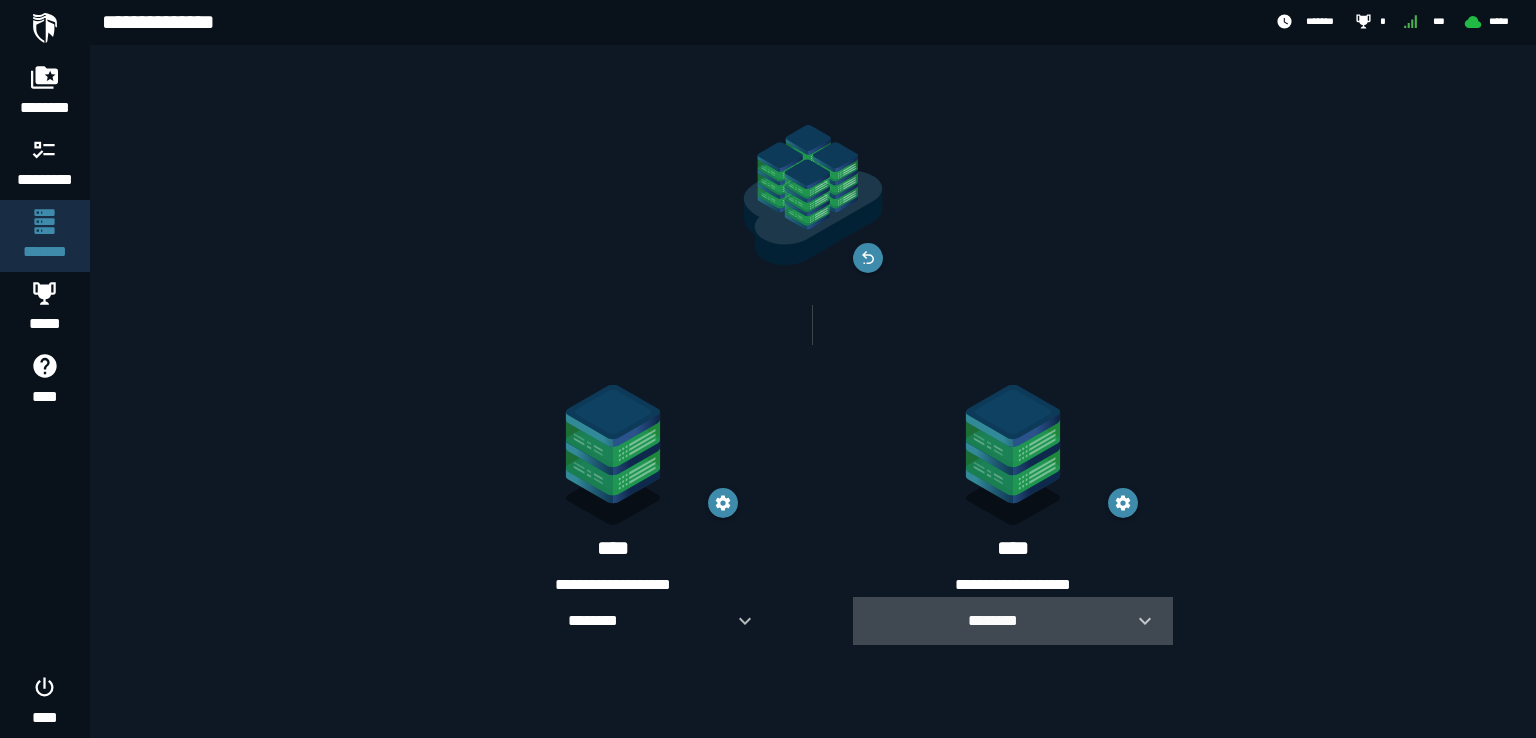 click on "********" at bounding box center [993, 620] 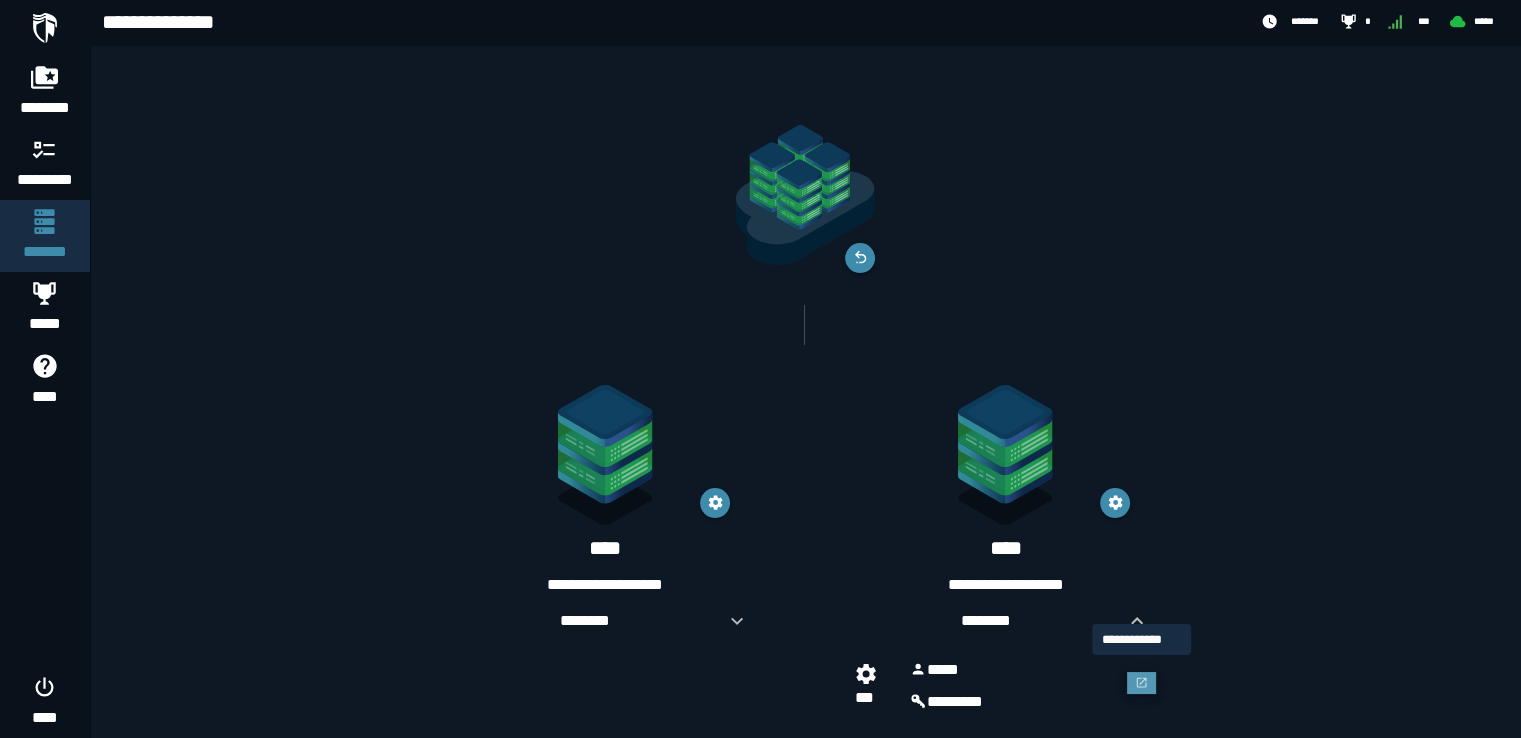 click at bounding box center [1142, 683] 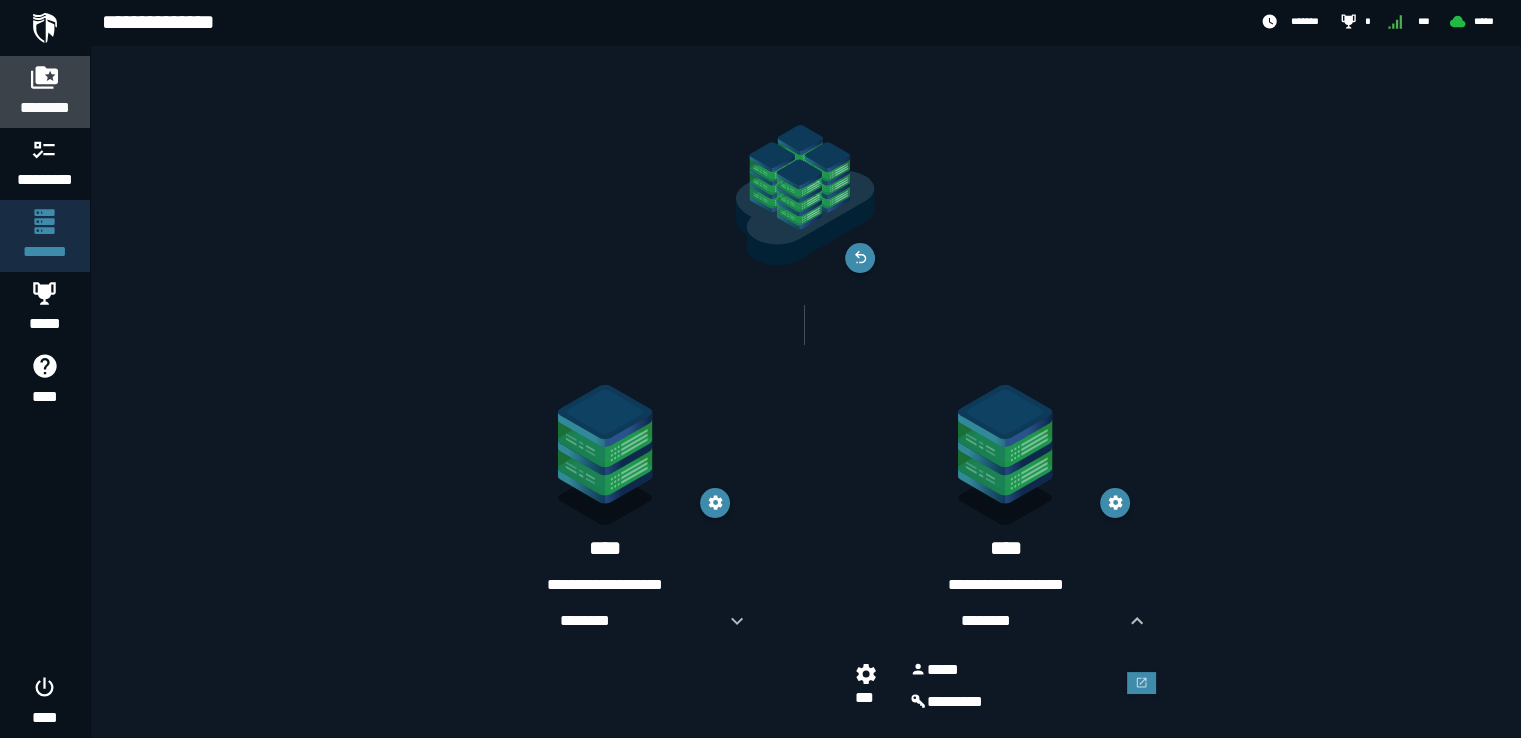 click at bounding box center [45, 77] 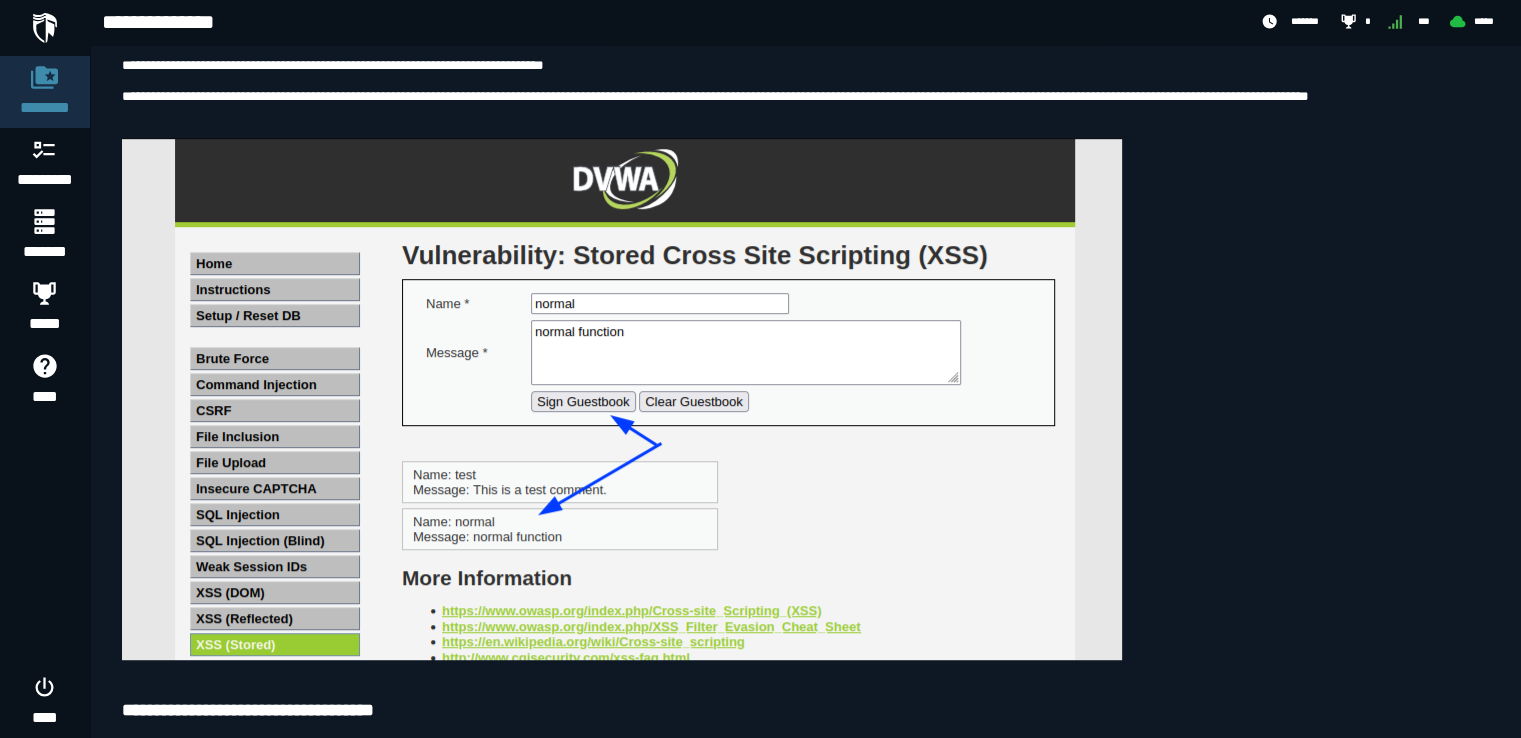 scroll, scrollTop: 1000, scrollLeft: 0, axis: vertical 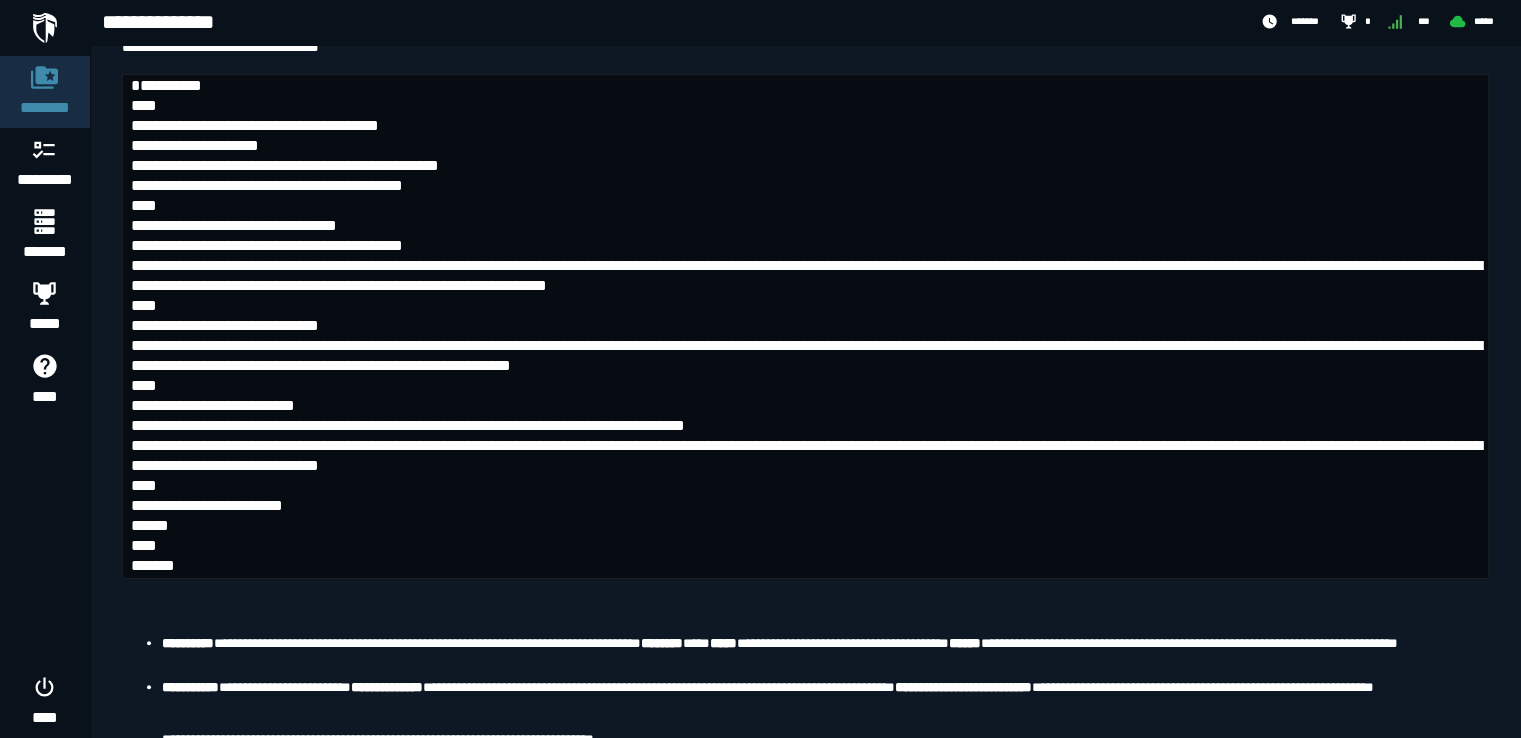 click at bounding box center (805, 326) 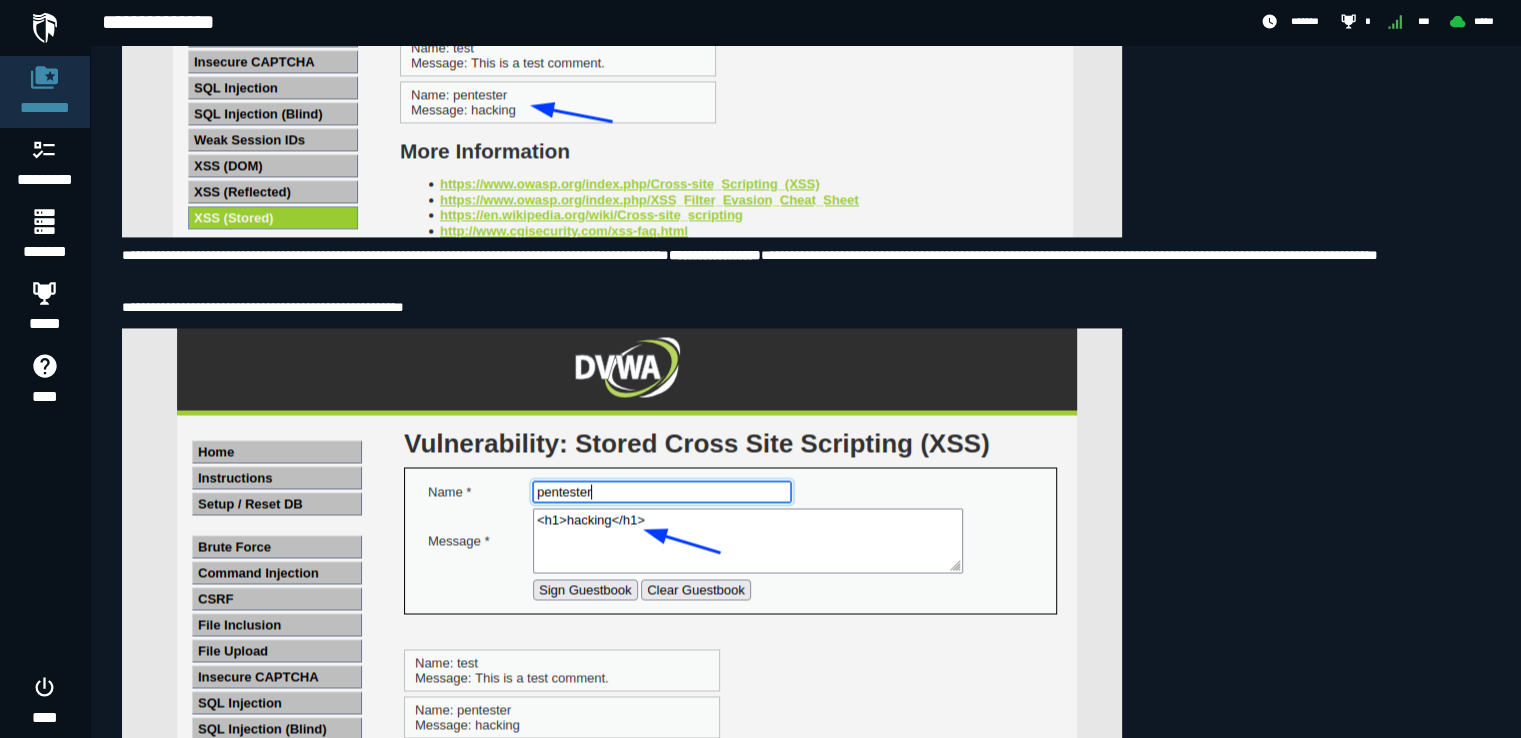 scroll, scrollTop: 2900, scrollLeft: 0, axis: vertical 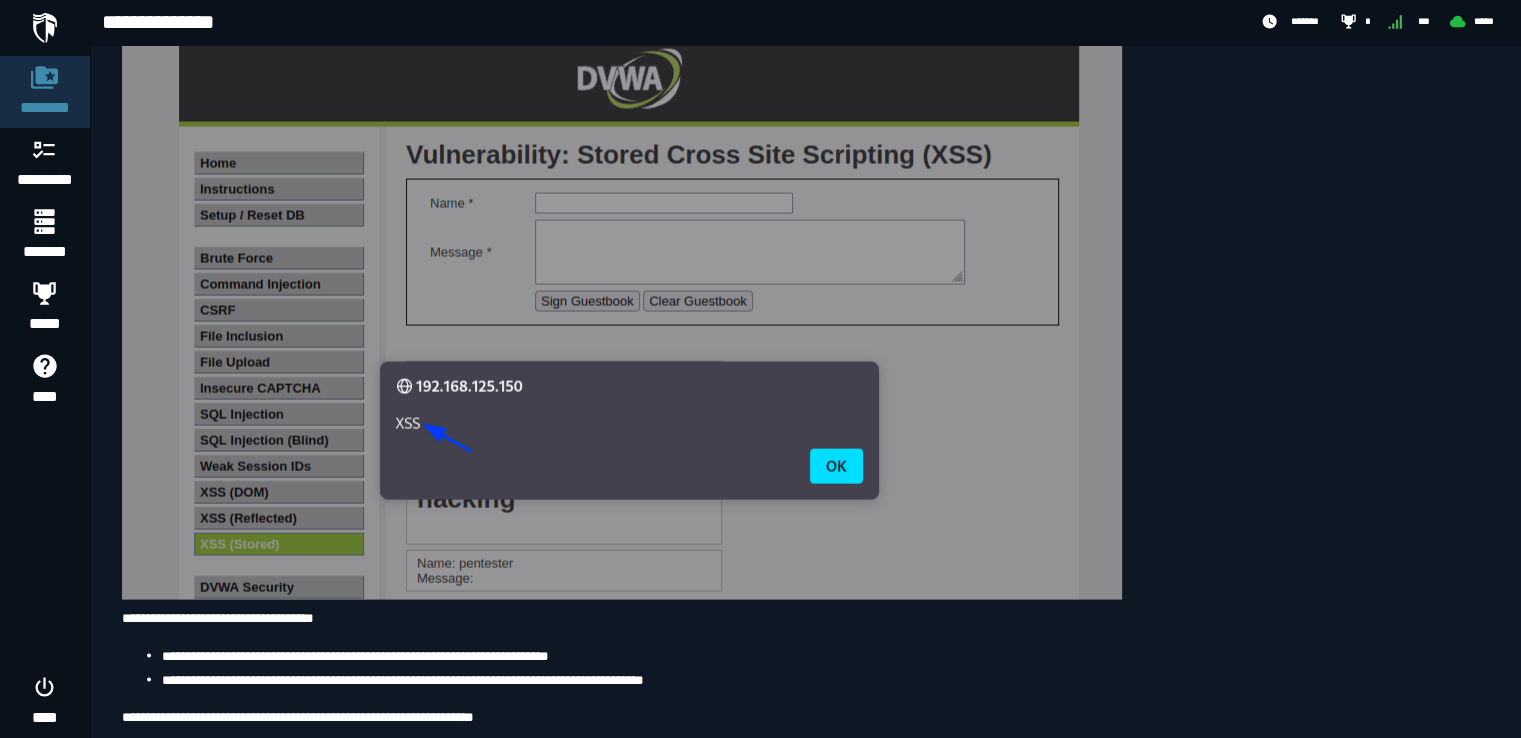 drag, startPoint x: 1044, startPoint y: 85, endPoint x: 1264, endPoint y: 86, distance: 220.00227 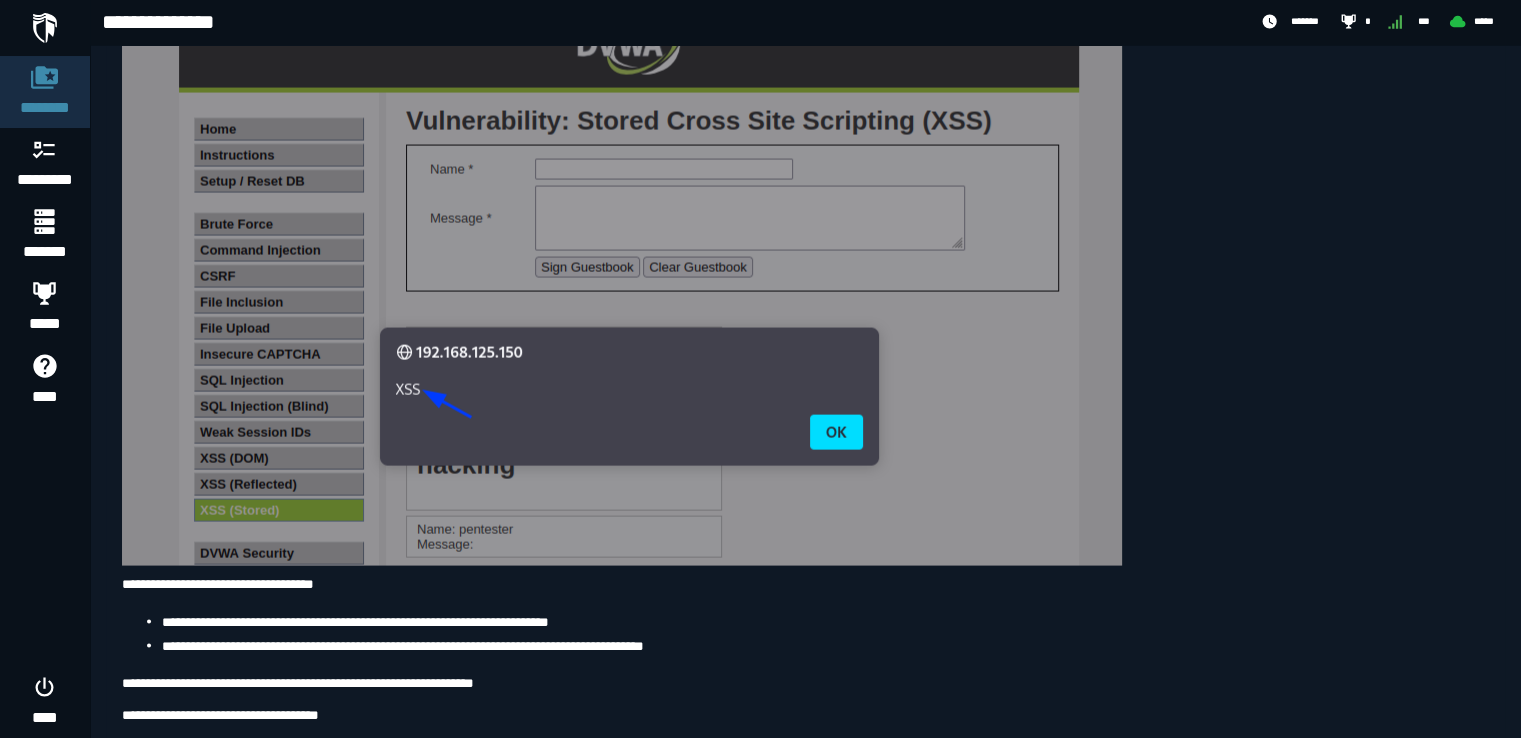 scroll, scrollTop: 3900, scrollLeft: 0, axis: vertical 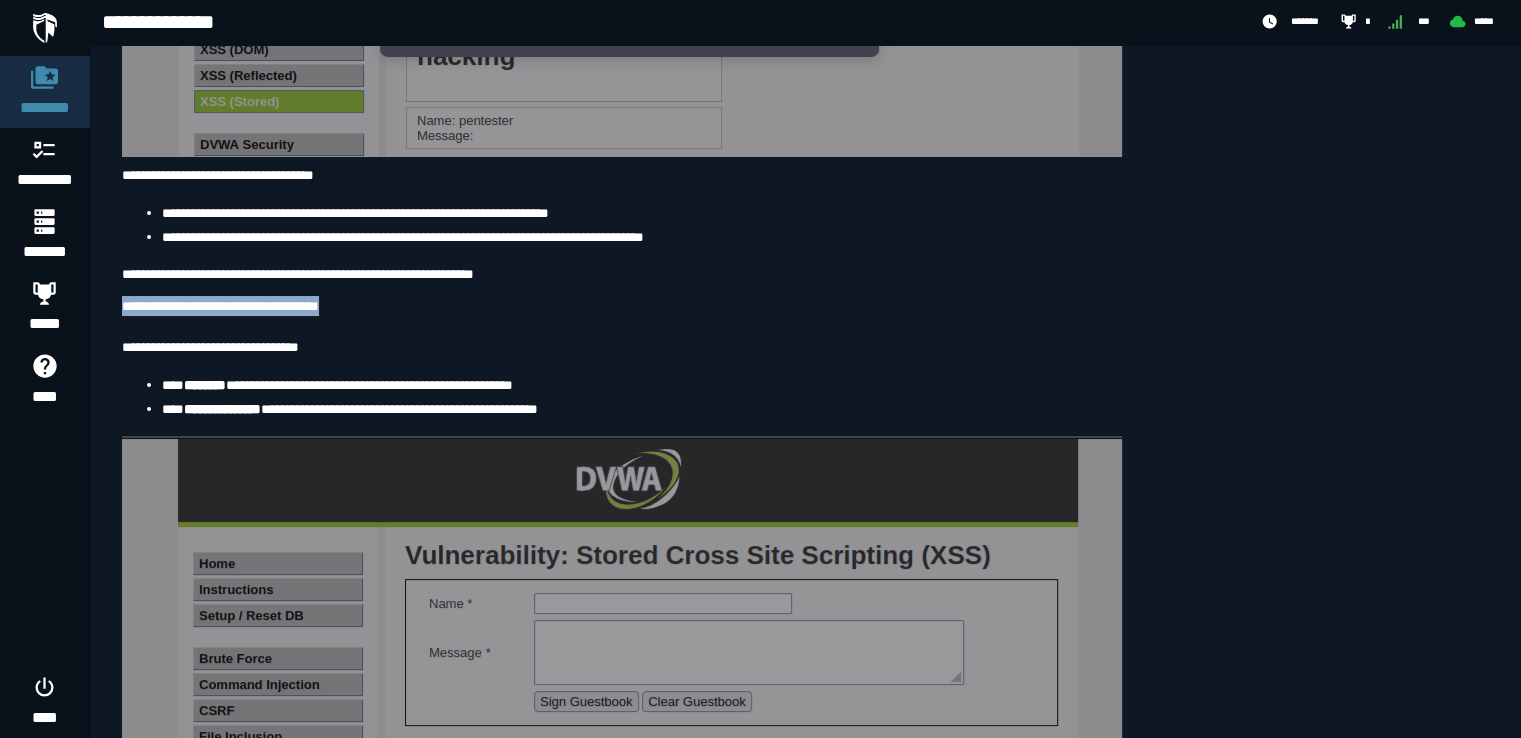 drag, startPoint x: 451, startPoint y: 435, endPoint x: 116, endPoint y: 433, distance: 335.00598 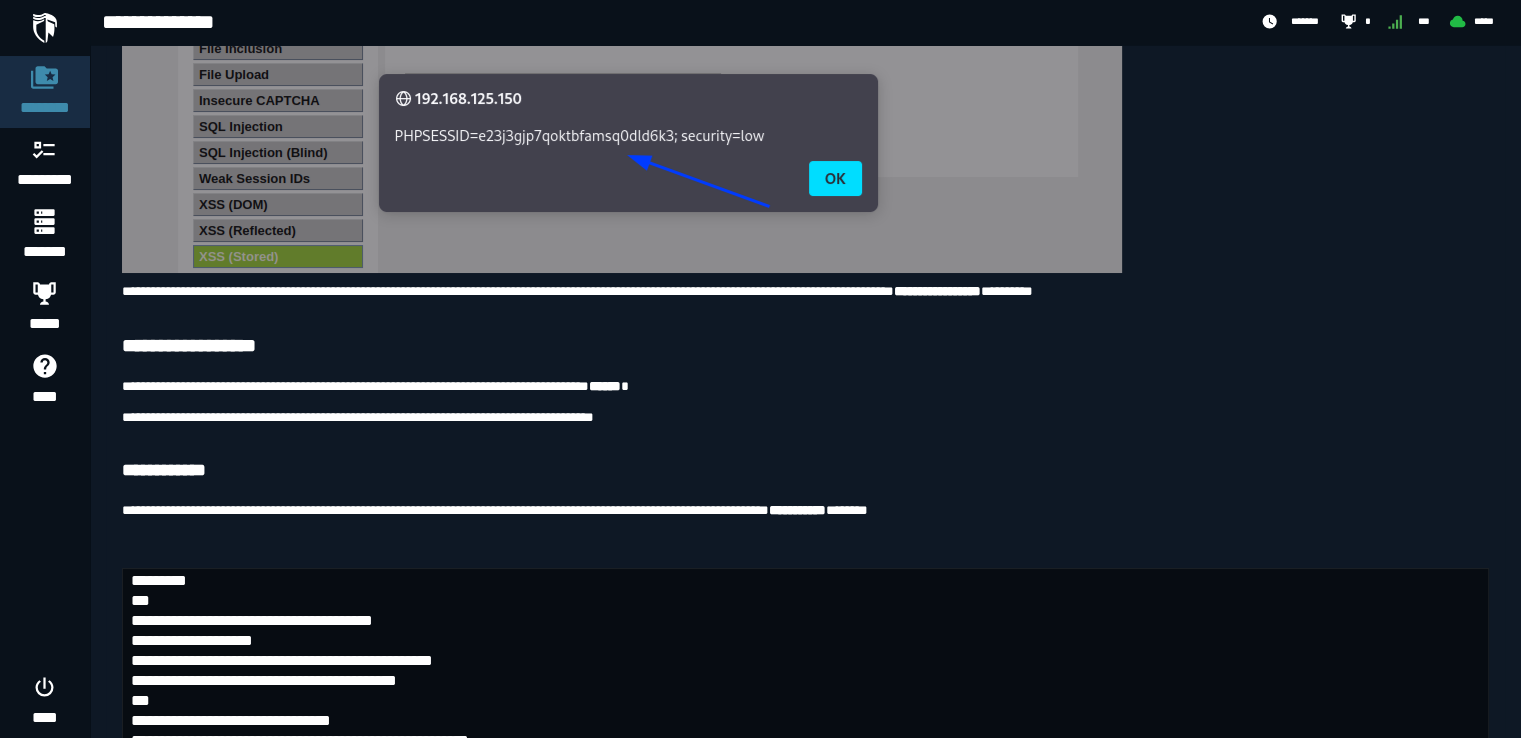 scroll, scrollTop: 5032, scrollLeft: 0, axis: vertical 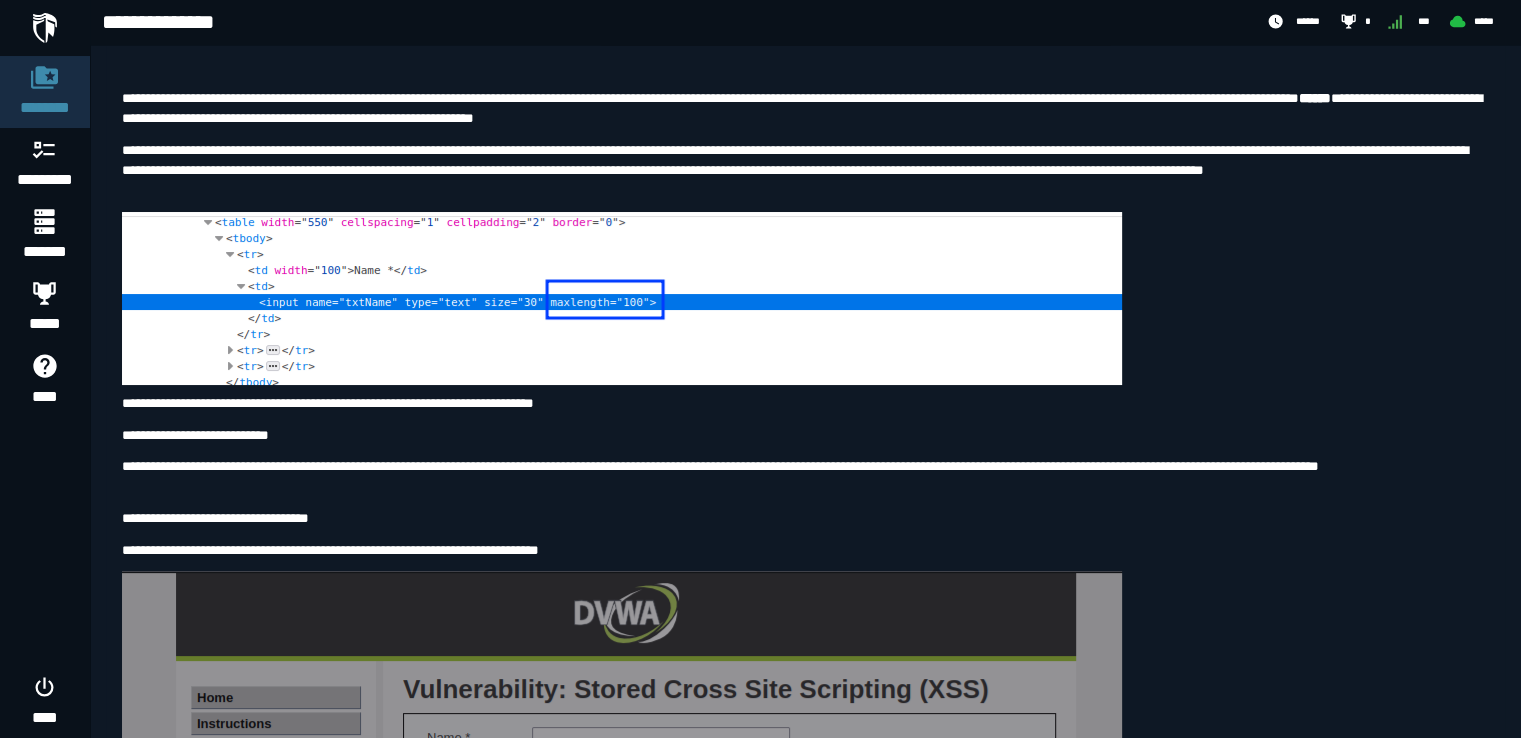 click on "**********" at bounding box center [805, -1198] 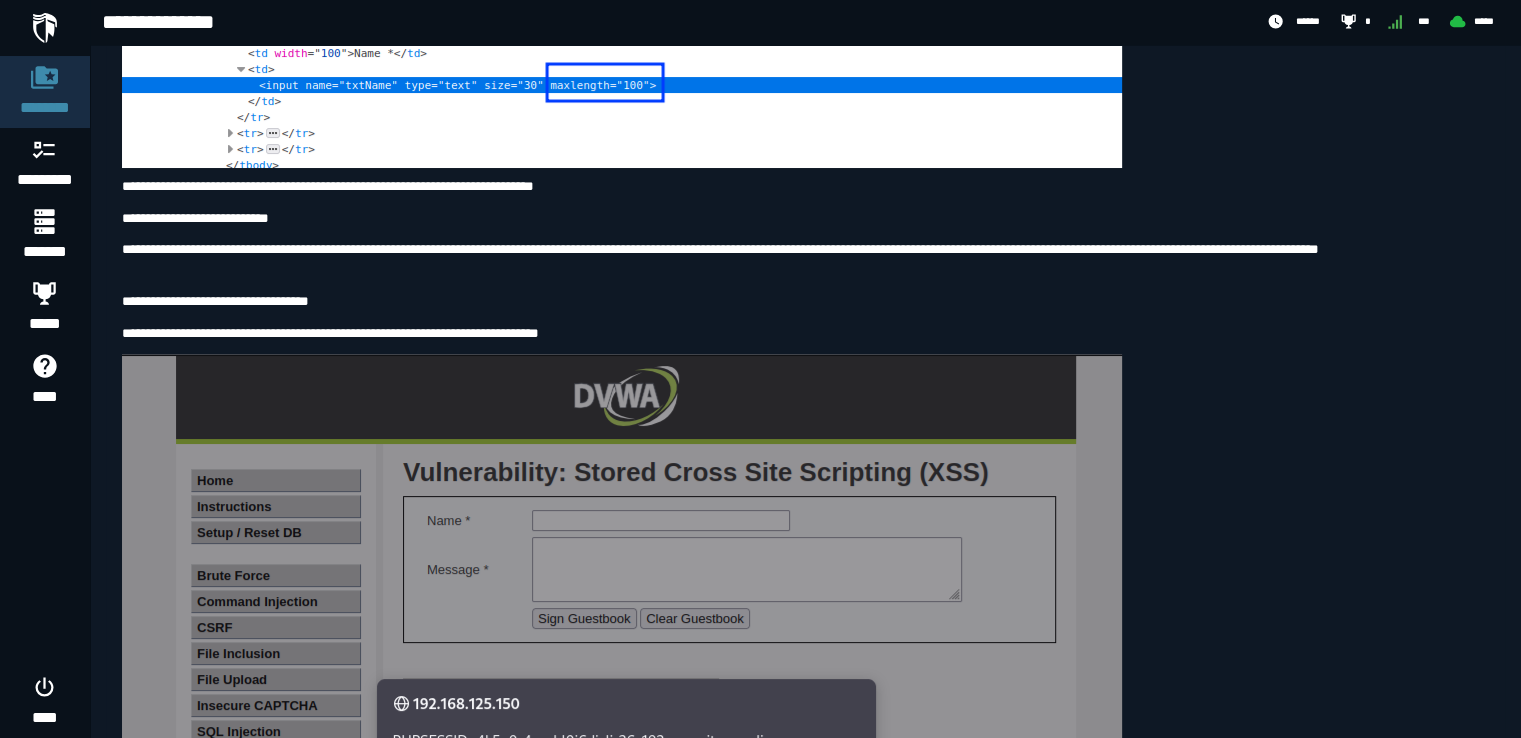 scroll, scrollTop: 6567, scrollLeft: 0, axis: vertical 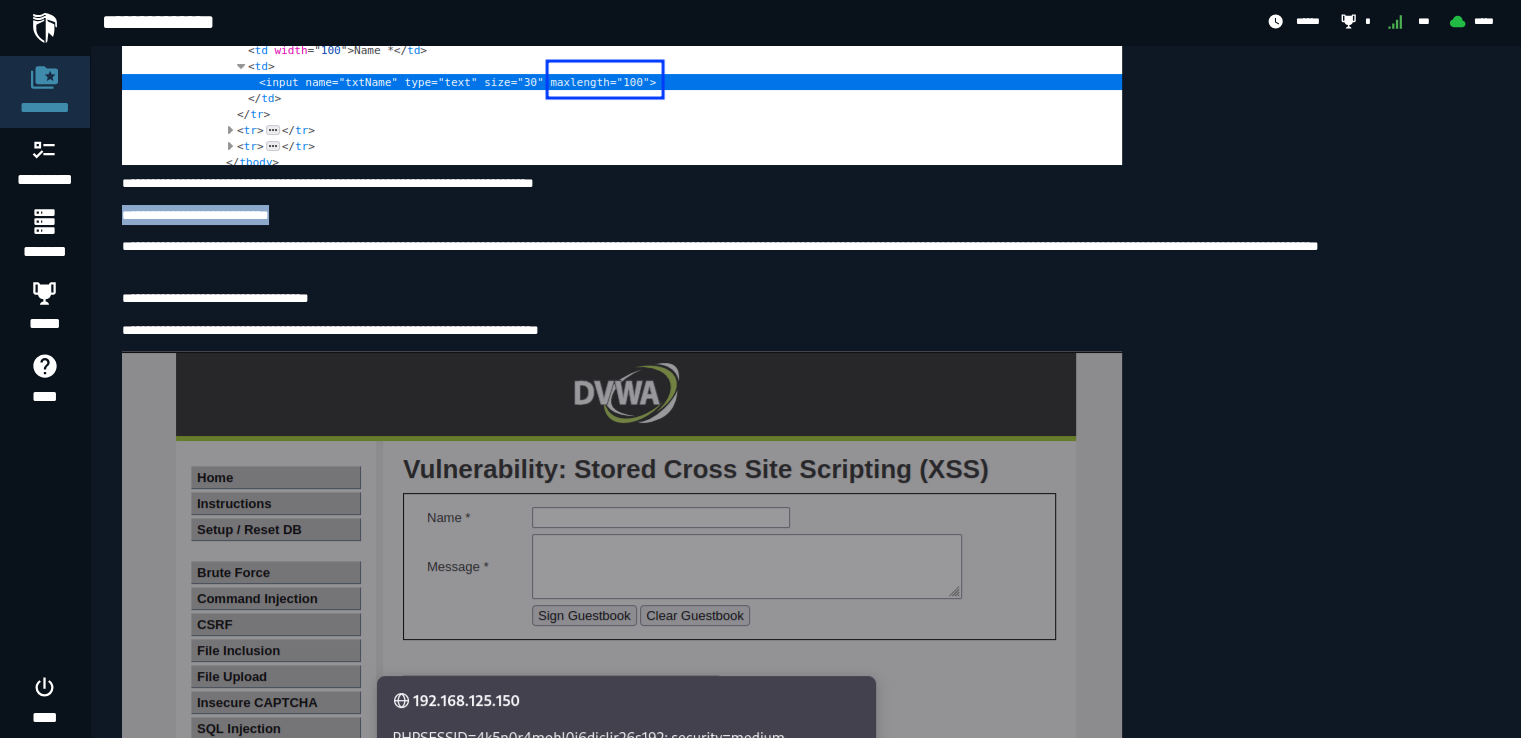 drag, startPoint x: 415, startPoint y: 442, endPoint x: 115, endPoint y: 445, distance: 300.015 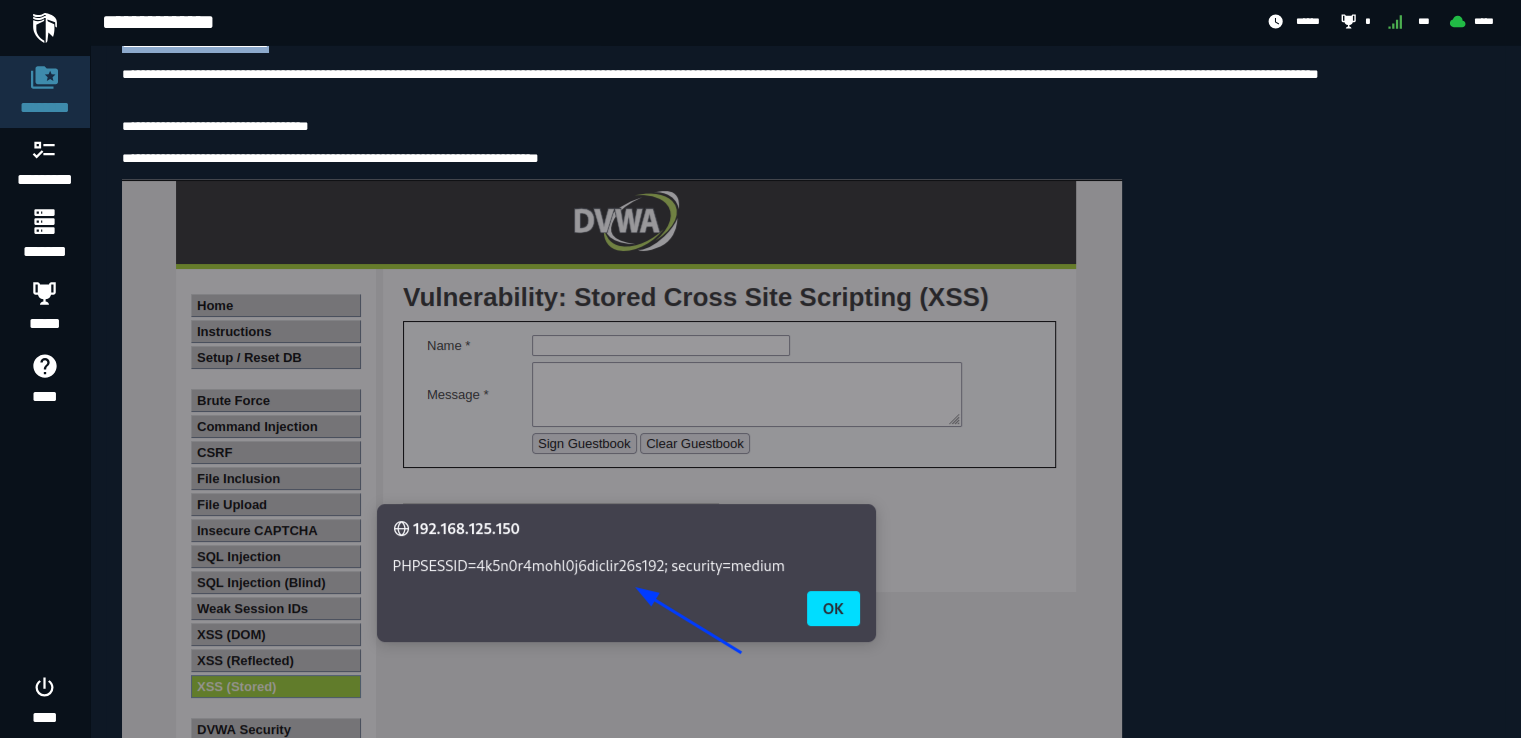 scroll, scrollTop: 6740, scrollLeft: 0, axis: vertical 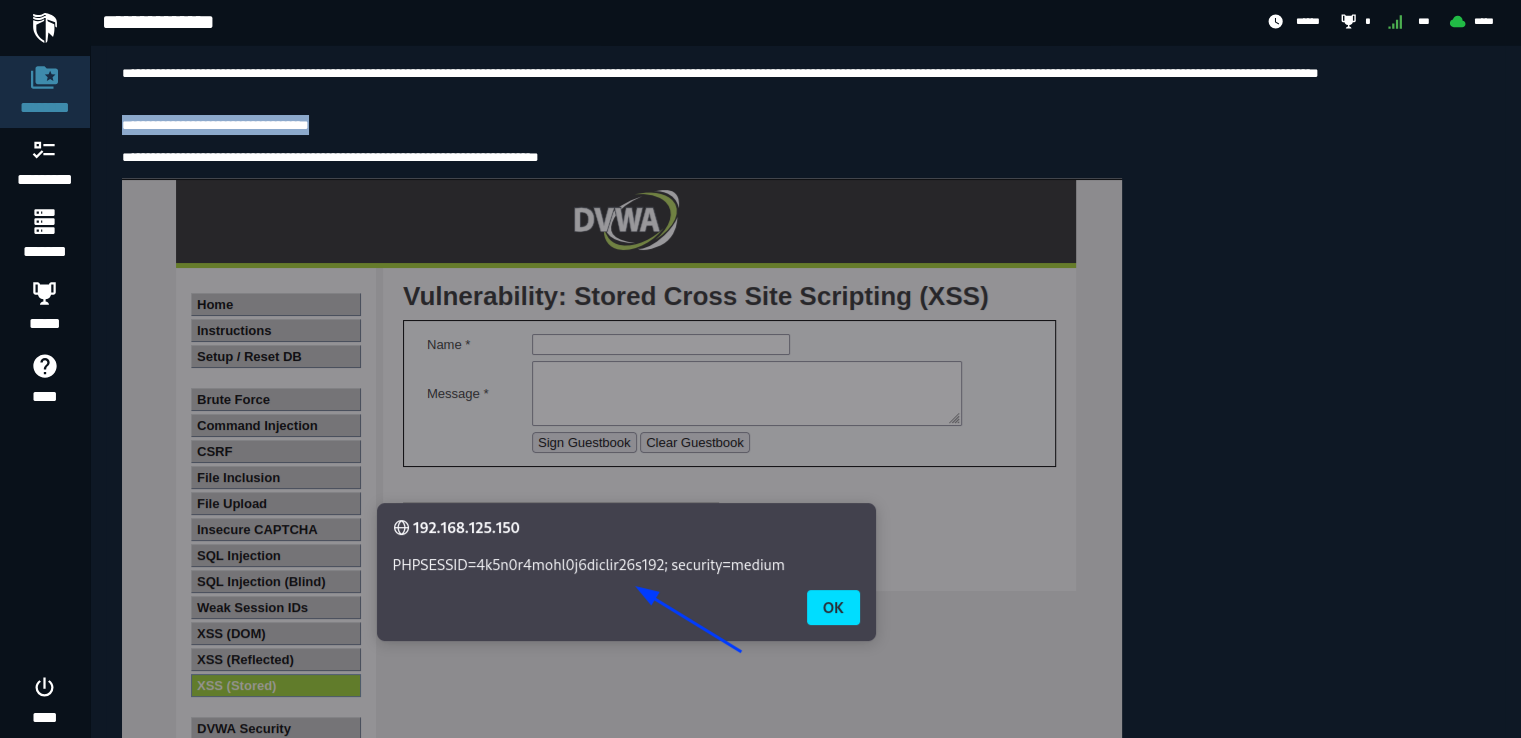 drag, startPoint x: 450, startPoint y: 362, endPoint x: 106, endPoint y: 361, distance: 344.00146 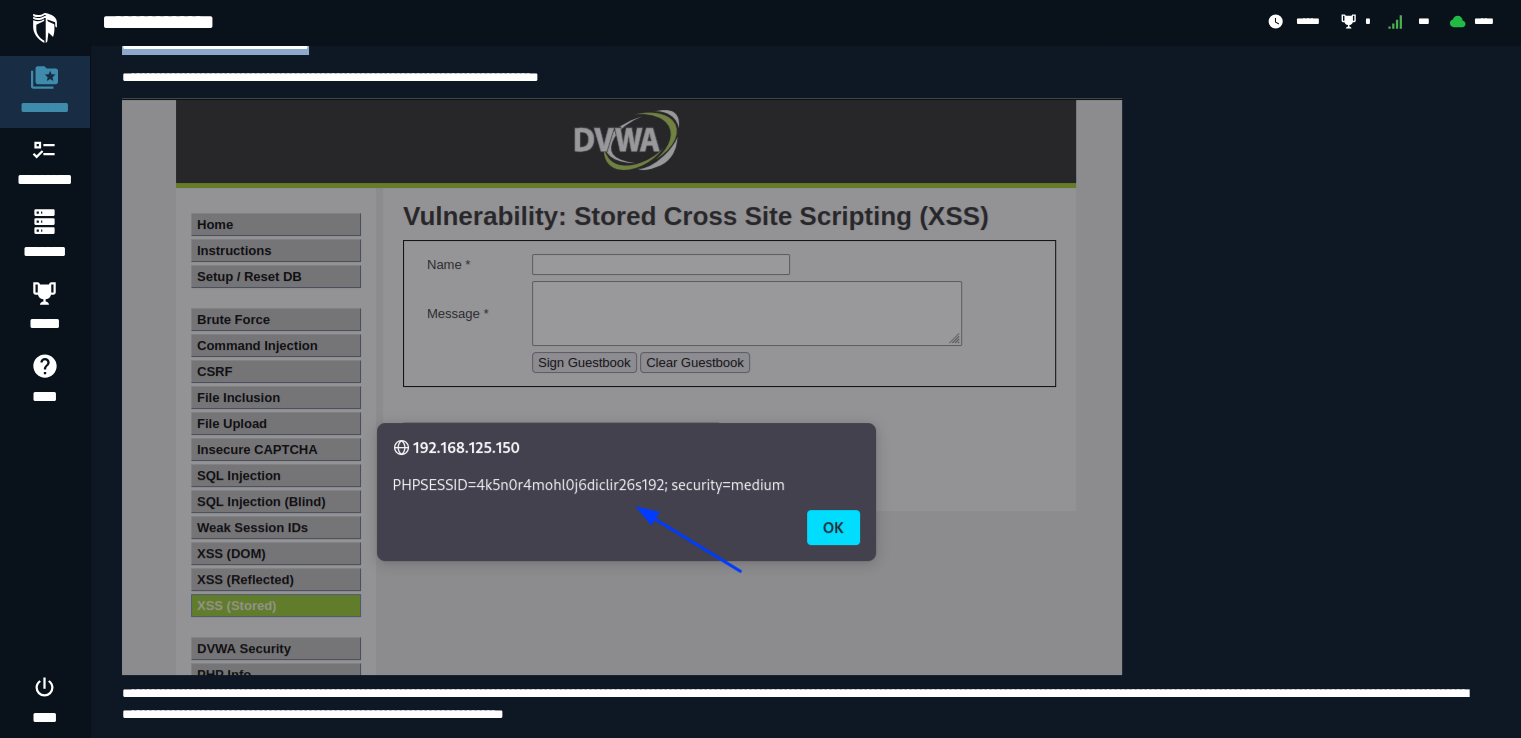 scroll, scrollTop: 6820, scrollLeft: 0, axis: vertical 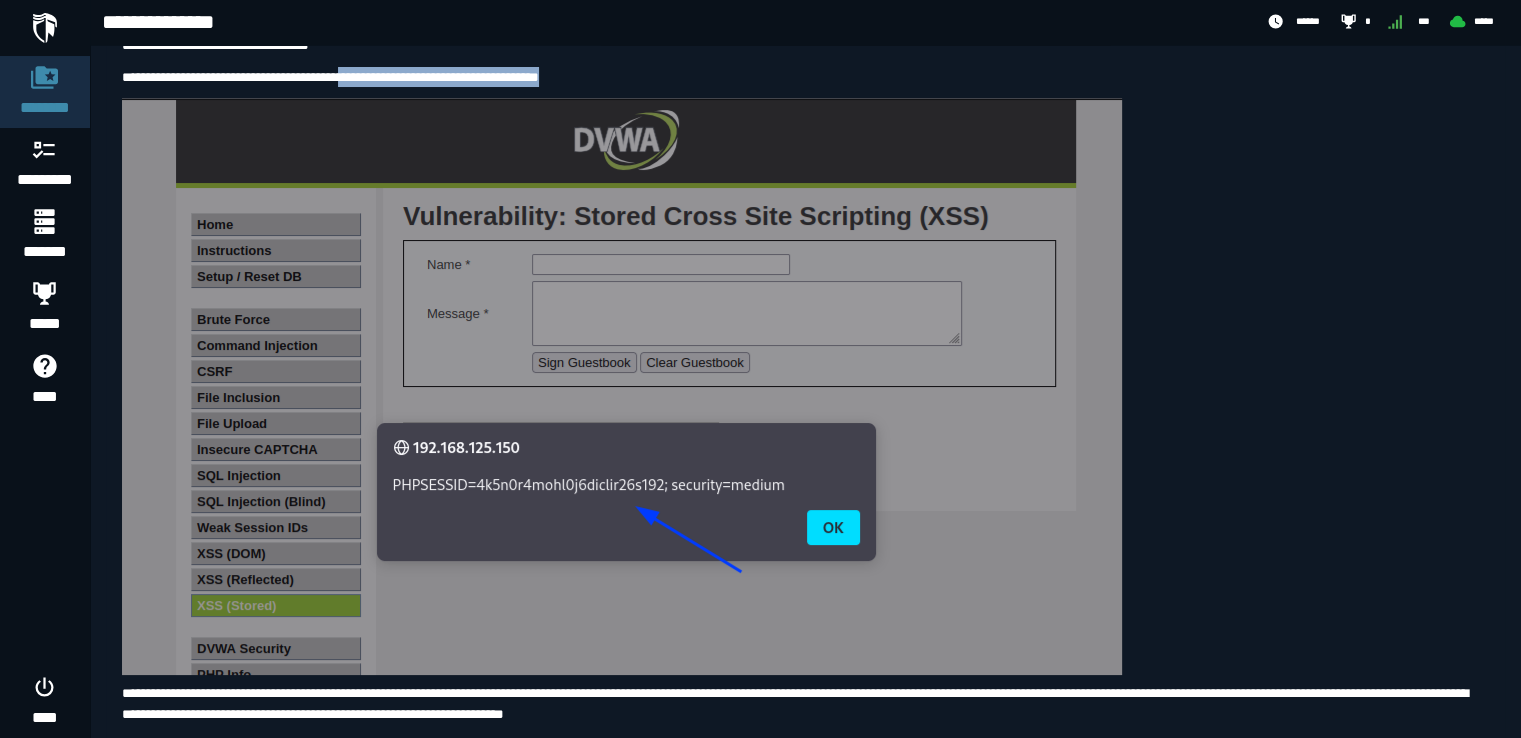 drag, startPoint x: 370, startPoint y: 305, endPoint x: 675, endPoint y: 303, distance: 305.00656 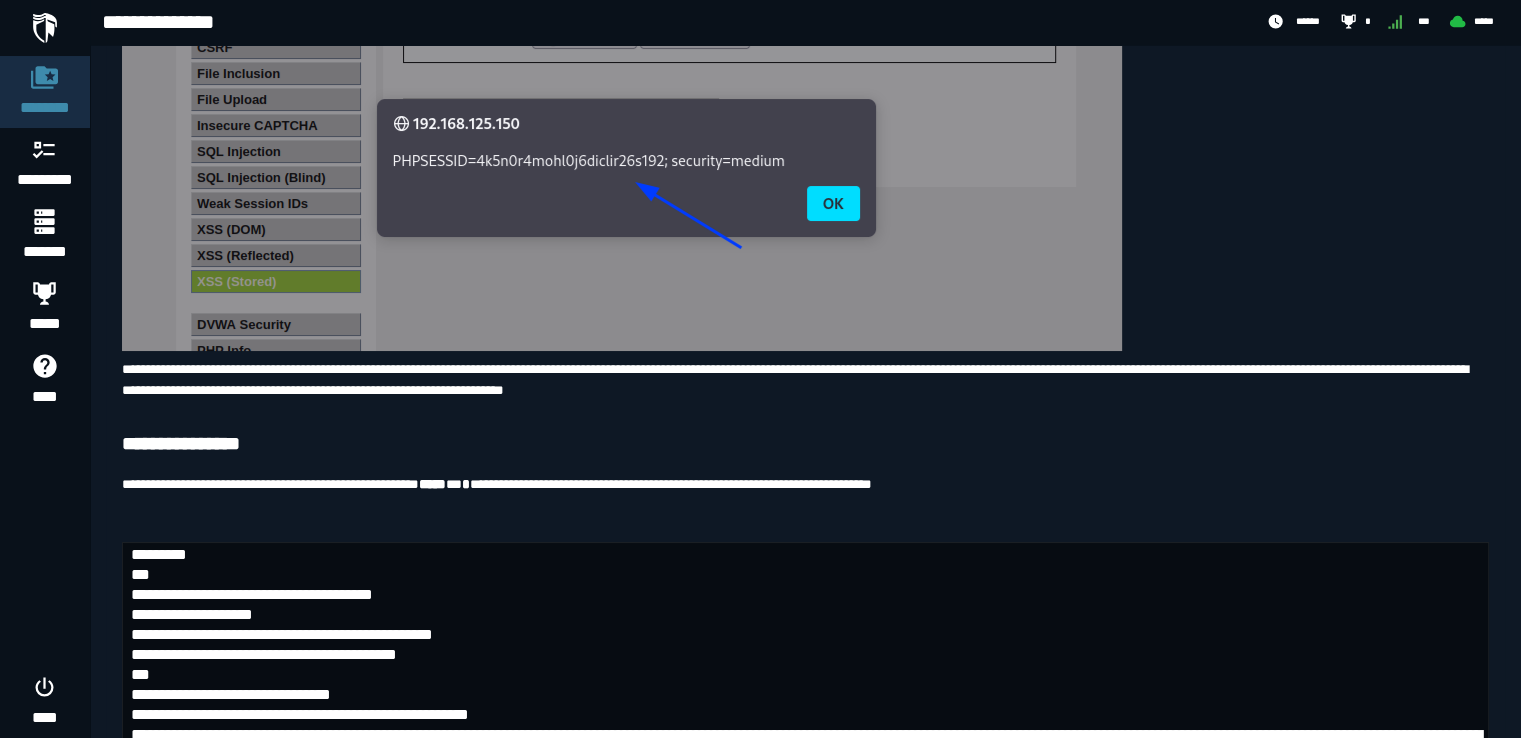 scroll, scrollTop: 7148, scrollLeft: 0, axis: vertical 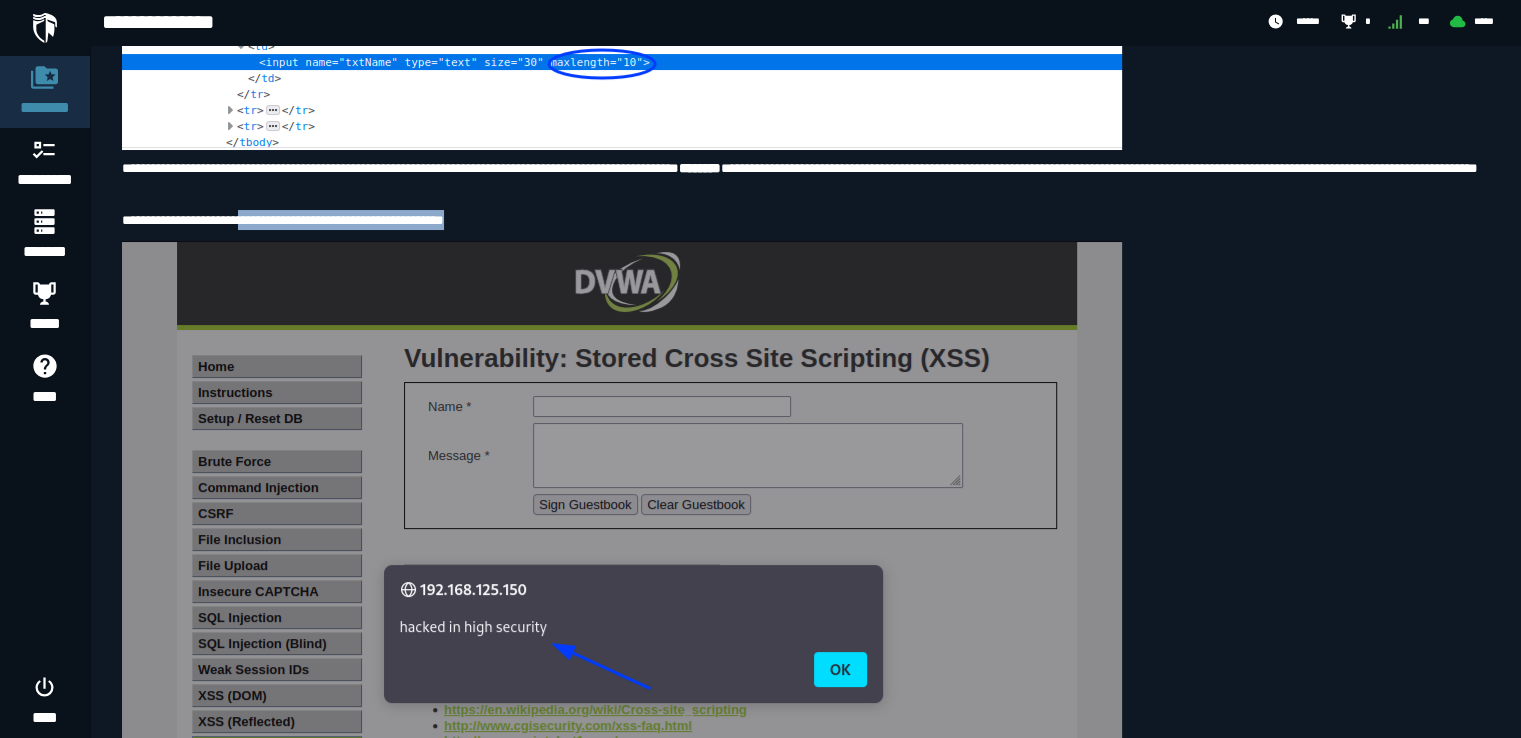drag, startPoint x: 674, startPoint y: 545, endPoint x: 213, endPoint y: 541, distance: 461.01736 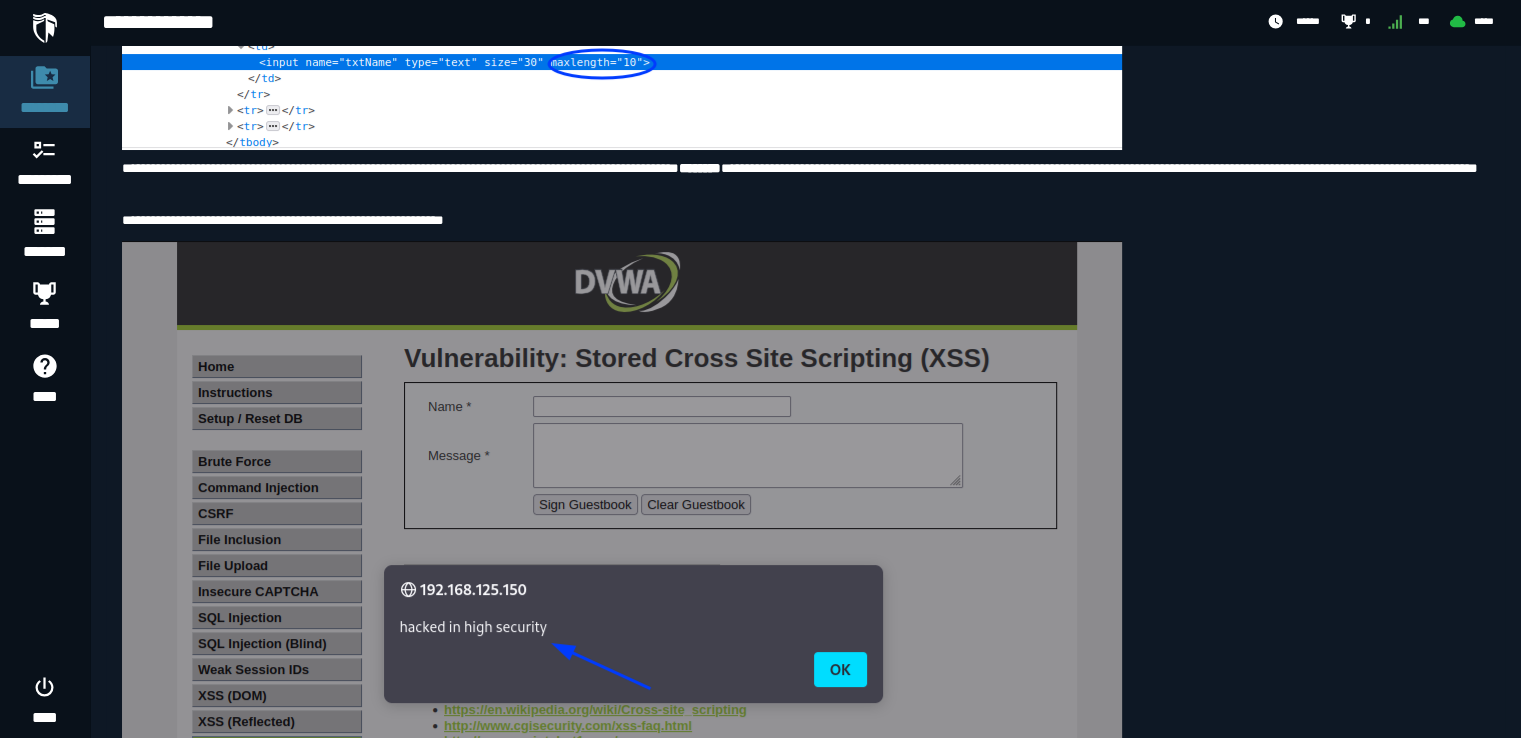 click on "**********" at bounding box center (805, -3505) 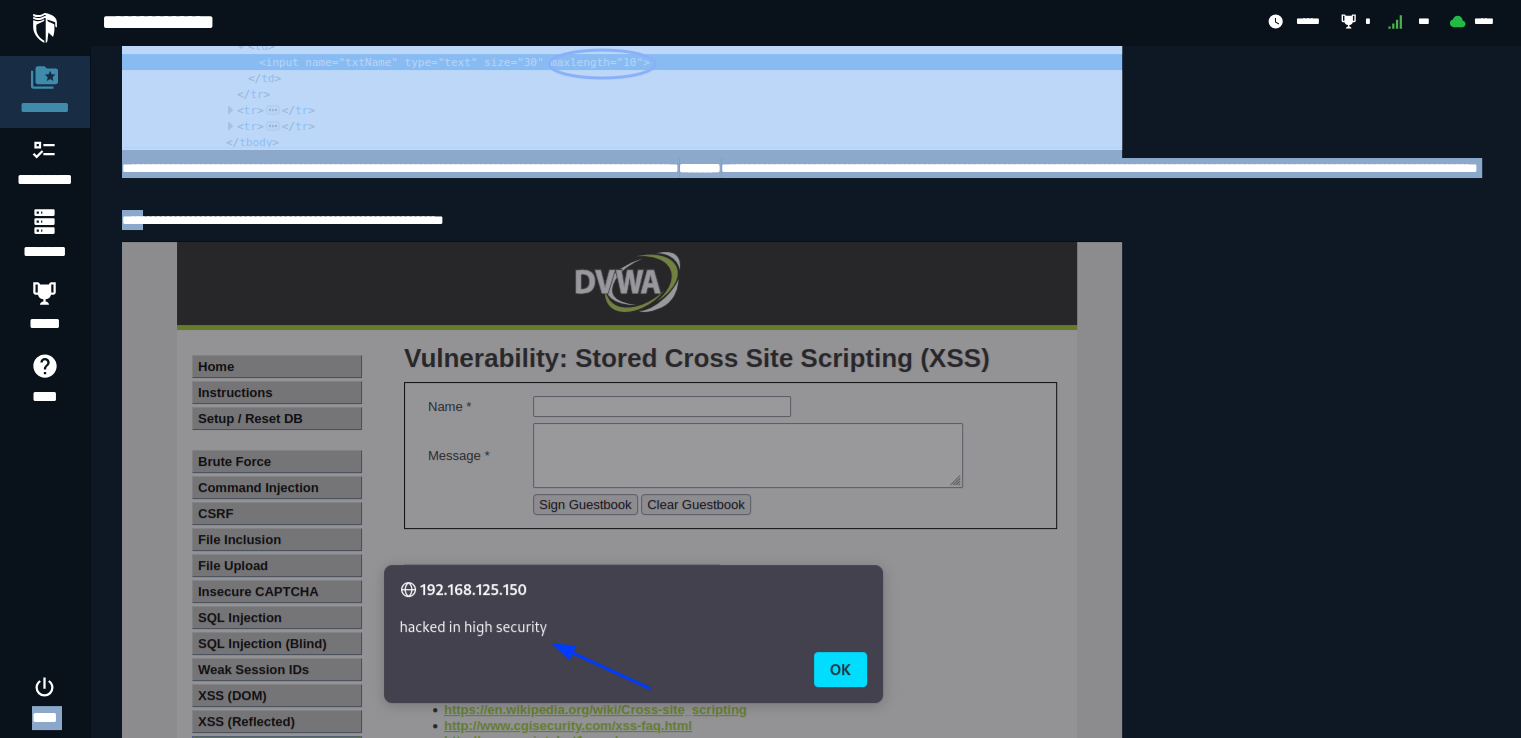 drag, startPoint x: 138, startPoint y: 529, endPoint x: 69, endPoint y: 529, distance: 69 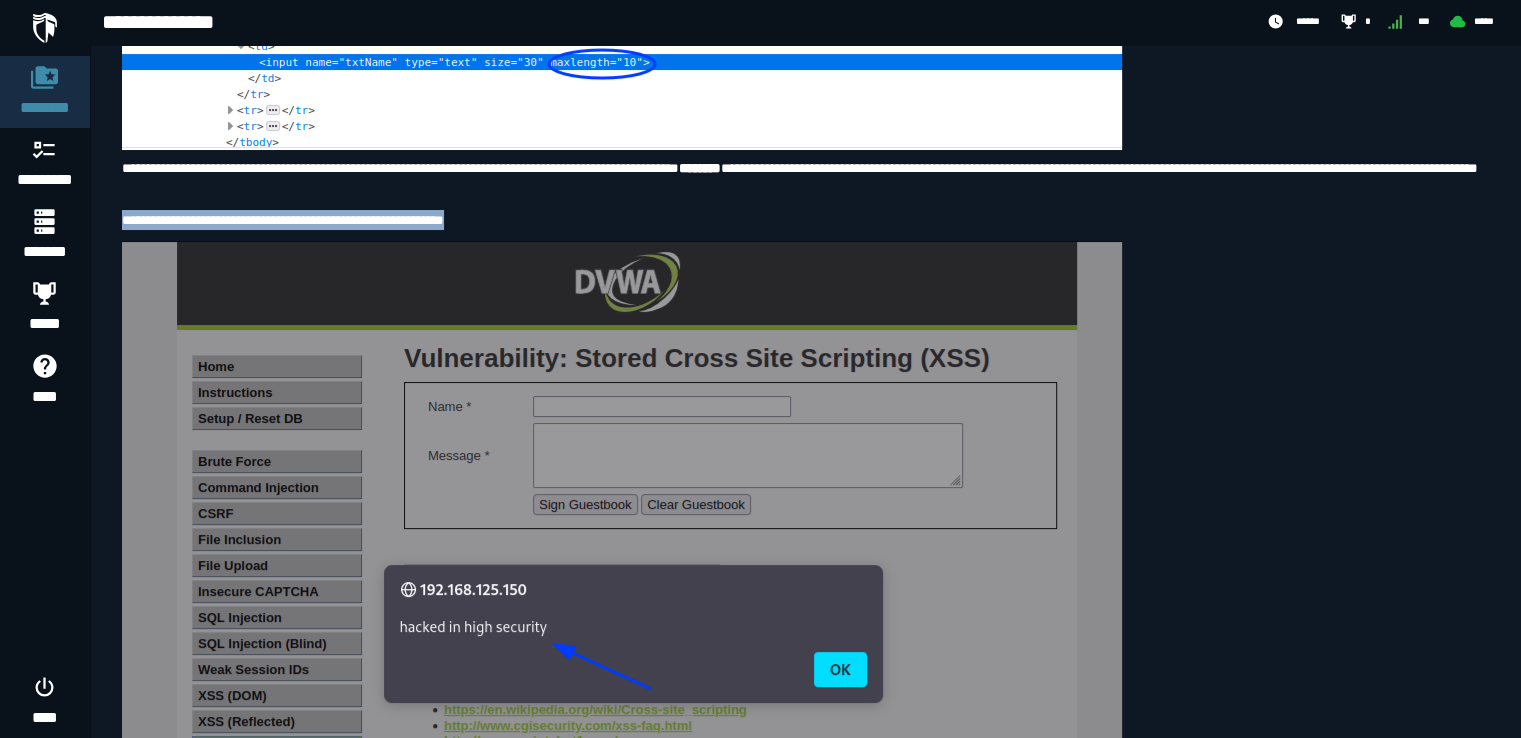 drag, startPoint x: 103, startPoint y: 553, endPoint x: 680, endPoint y: 534, distance: 577.31274 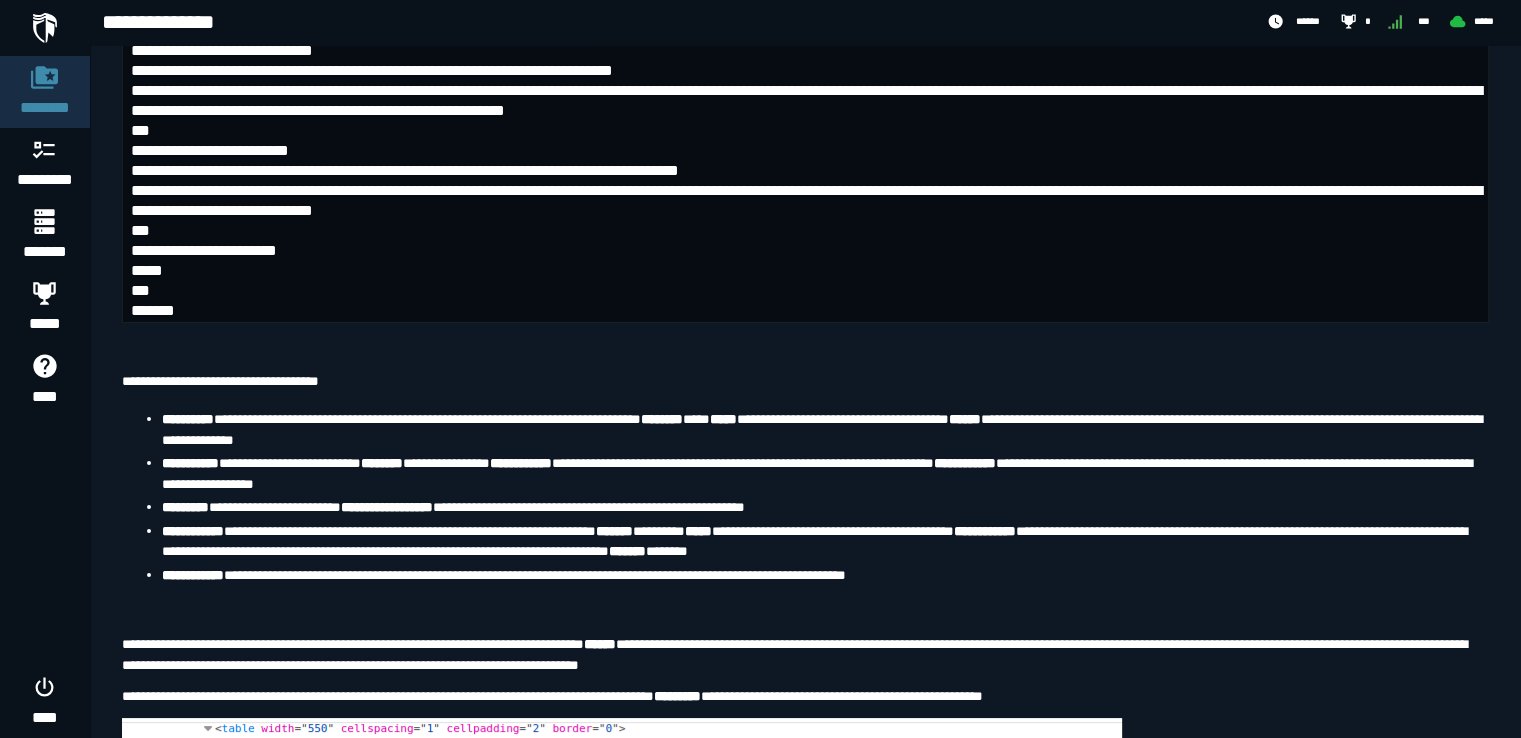 scroll, scrollTop: 7954, scrollLeft: 0, axis: vertical 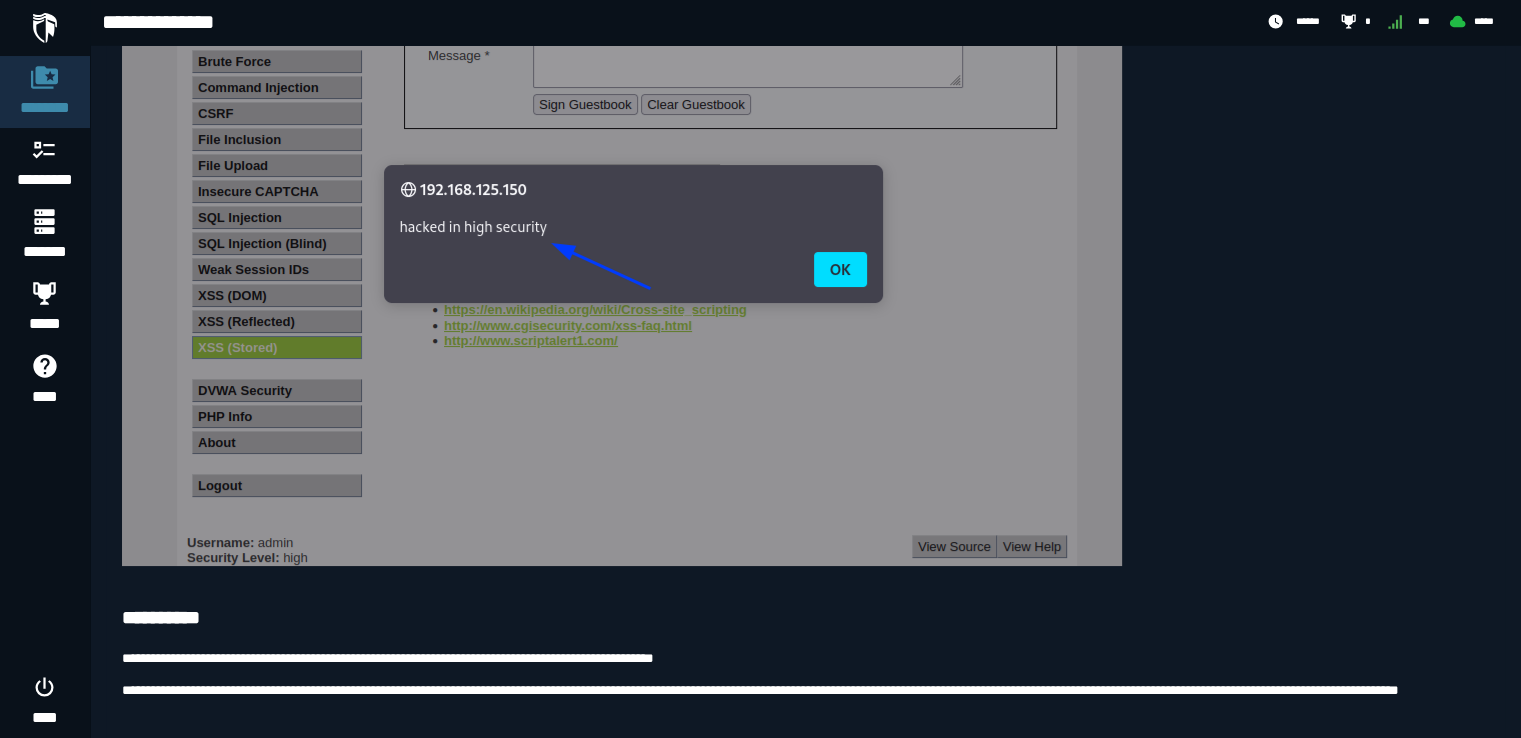 click on "**********" at bounding box center [805, -180] 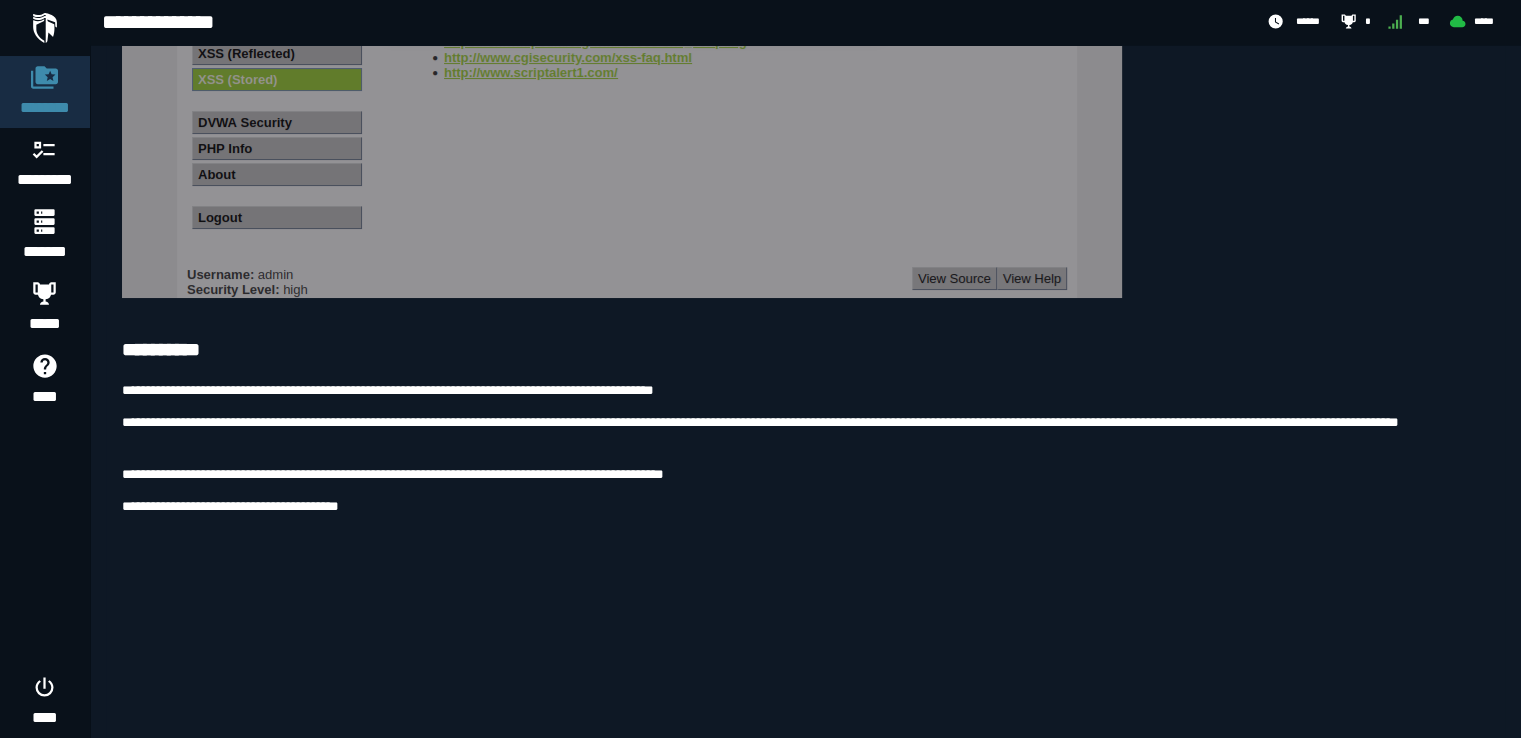 scroll, scrollTop: 9454, scrollLeft: 0, axis: vertical 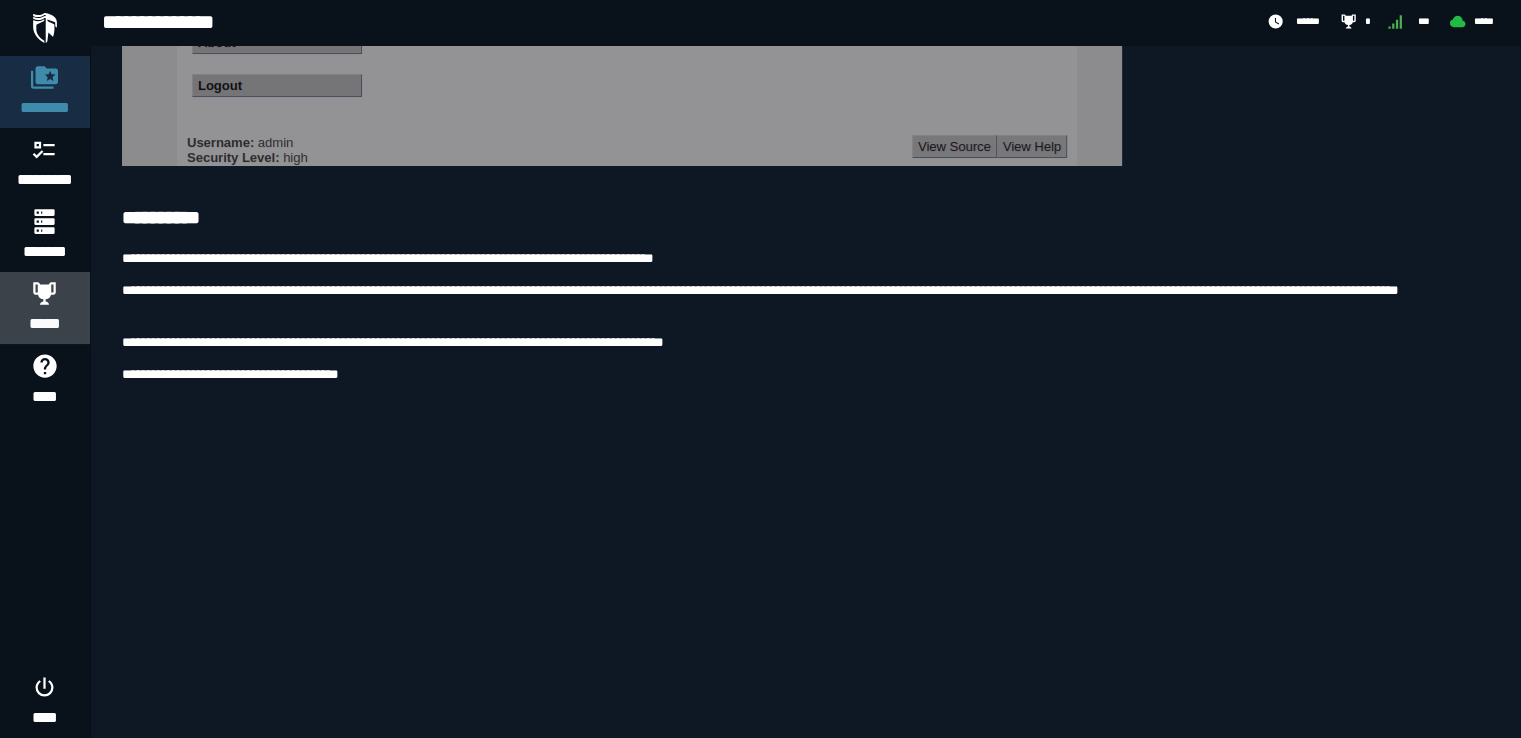 click at bounding box center (45, 293) 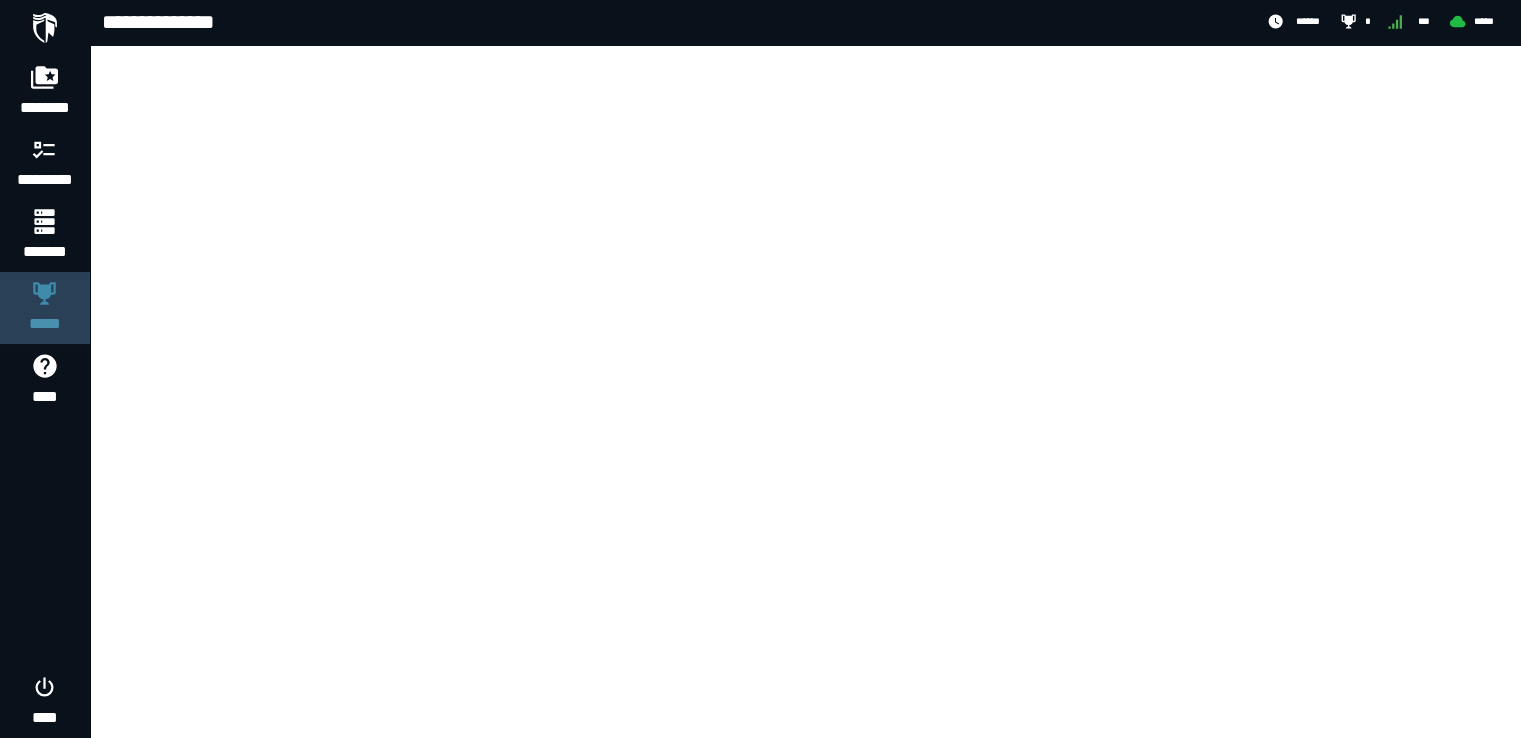 scroll, scrollTop: 0, scrollLeft: 0, axis: both 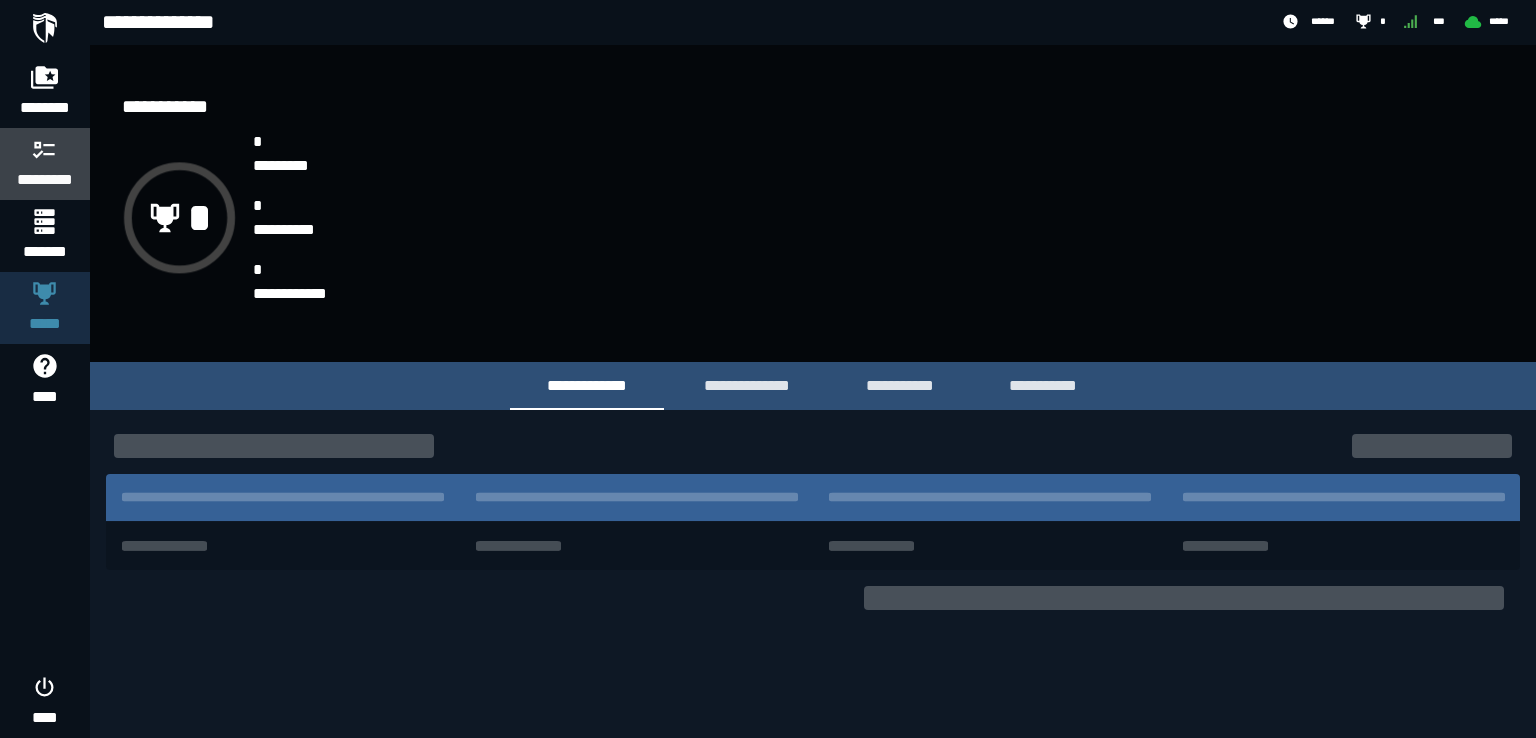 click on "*********" at bounding box center (45, 164) 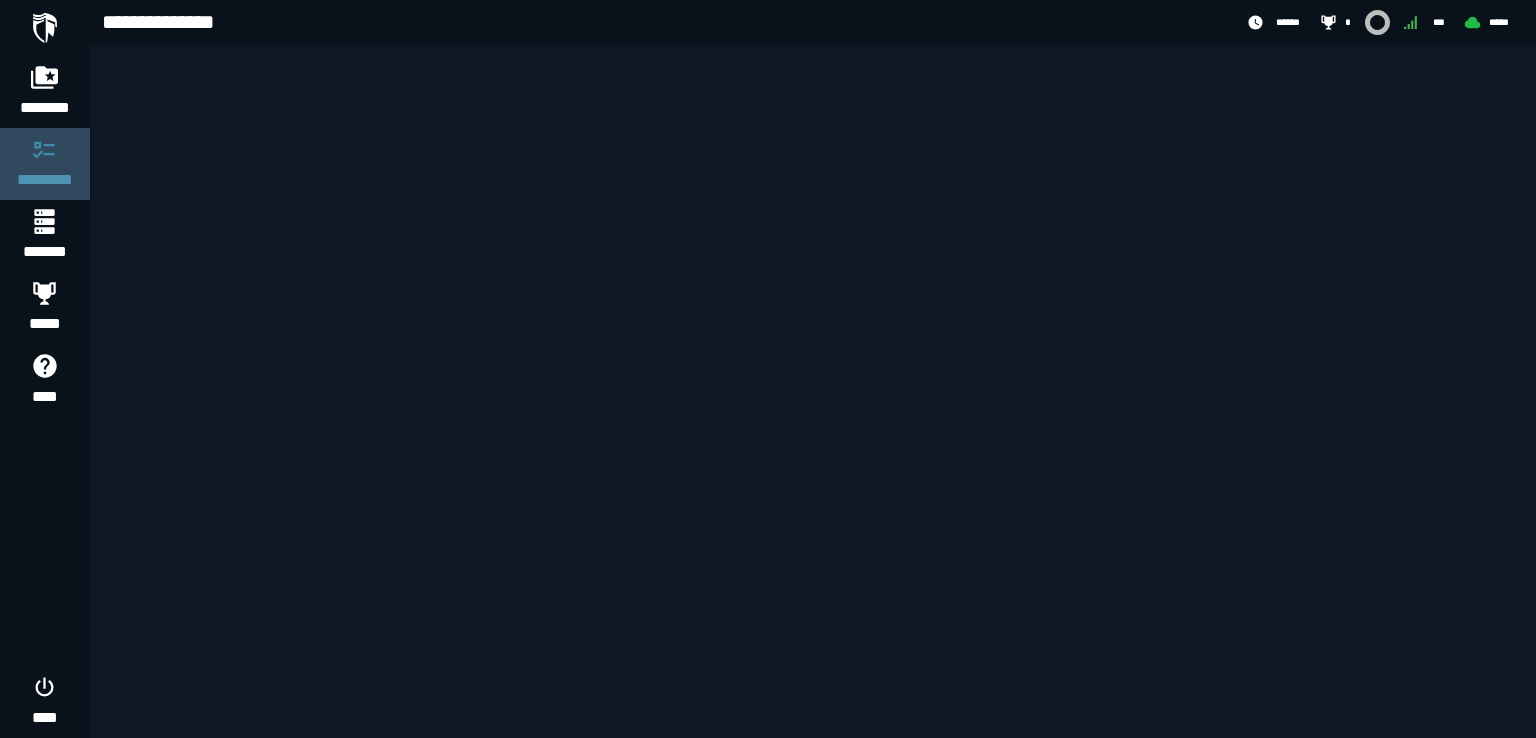 click at bounding box center (45, 149) 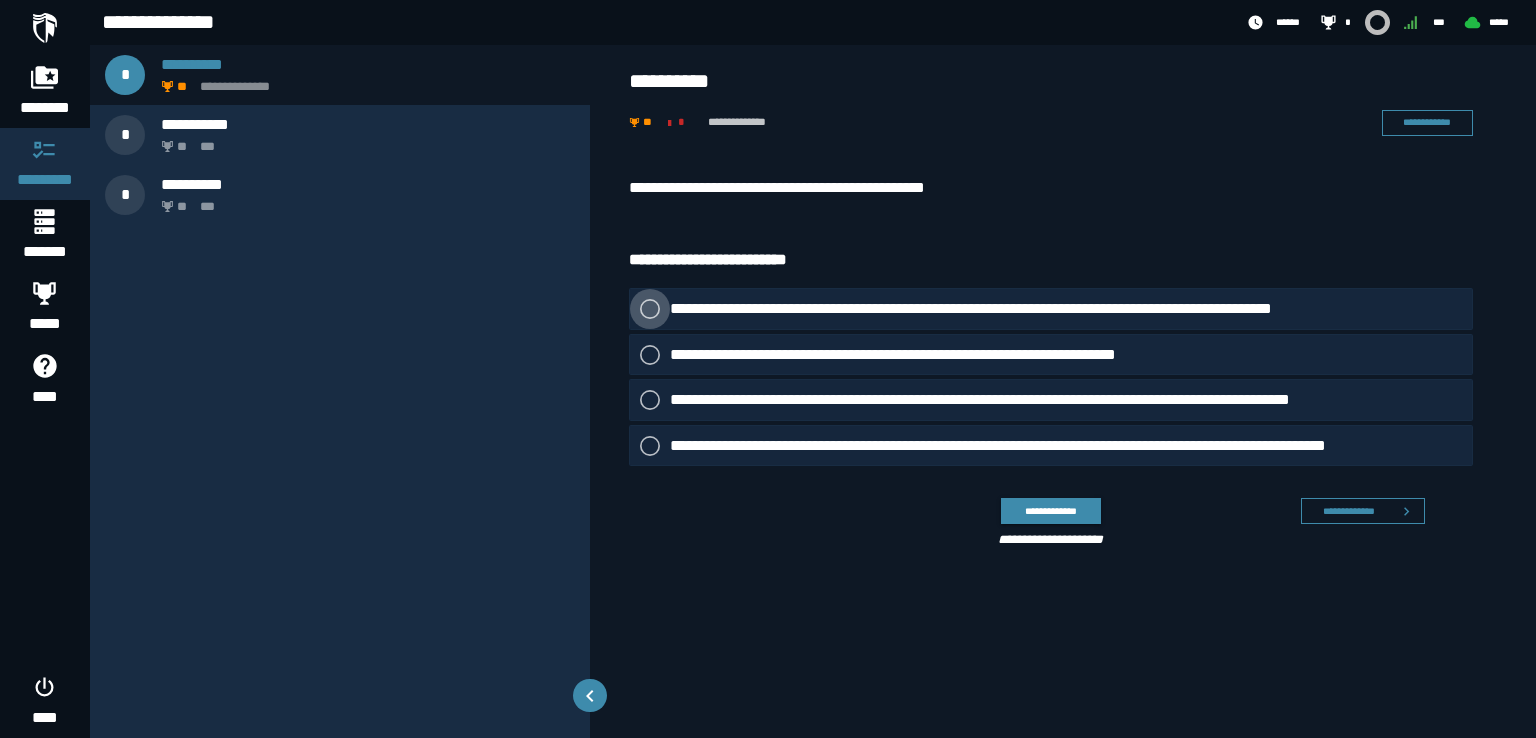 click on "**********" at bounding box center [1022, 309] 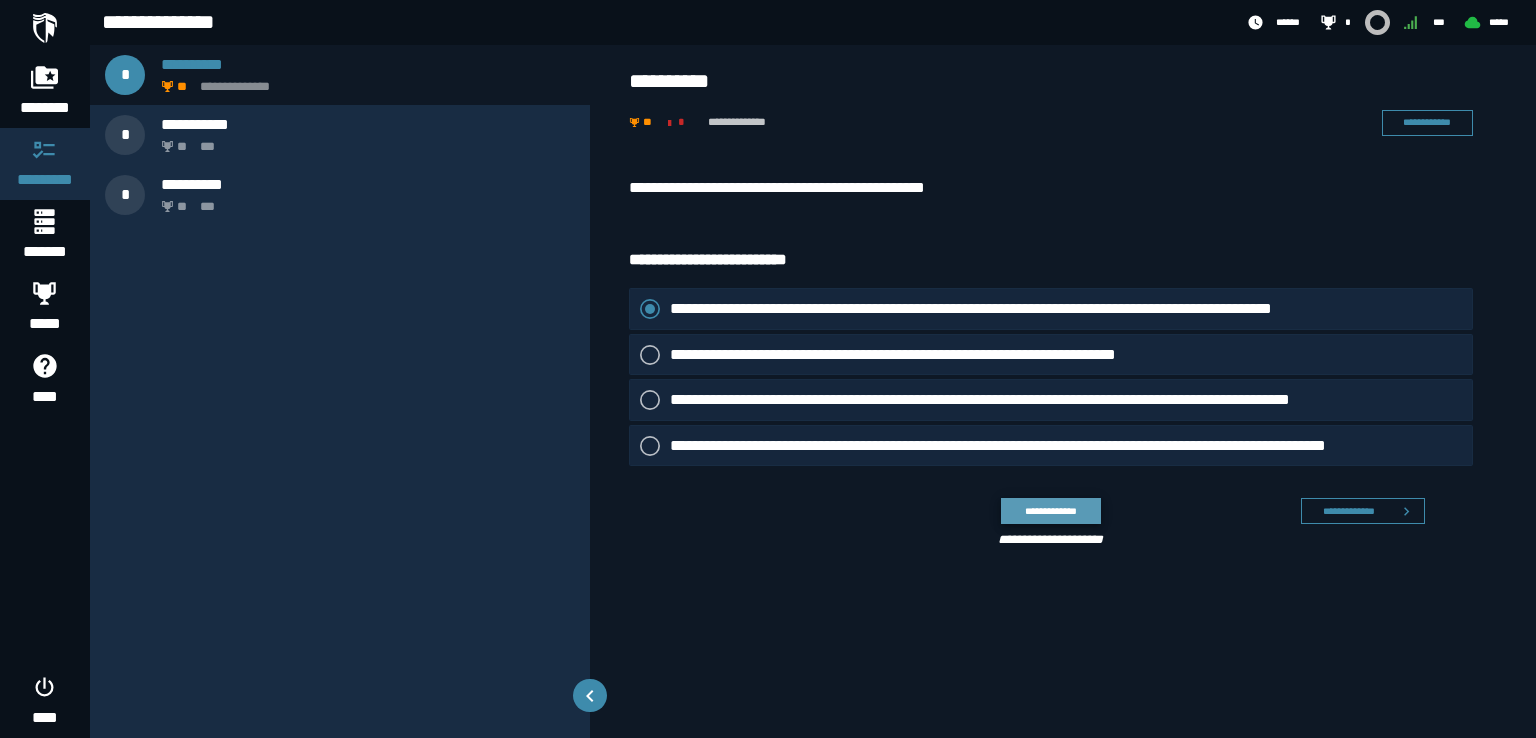 click on "**********" at bounding box center [1050, 510] 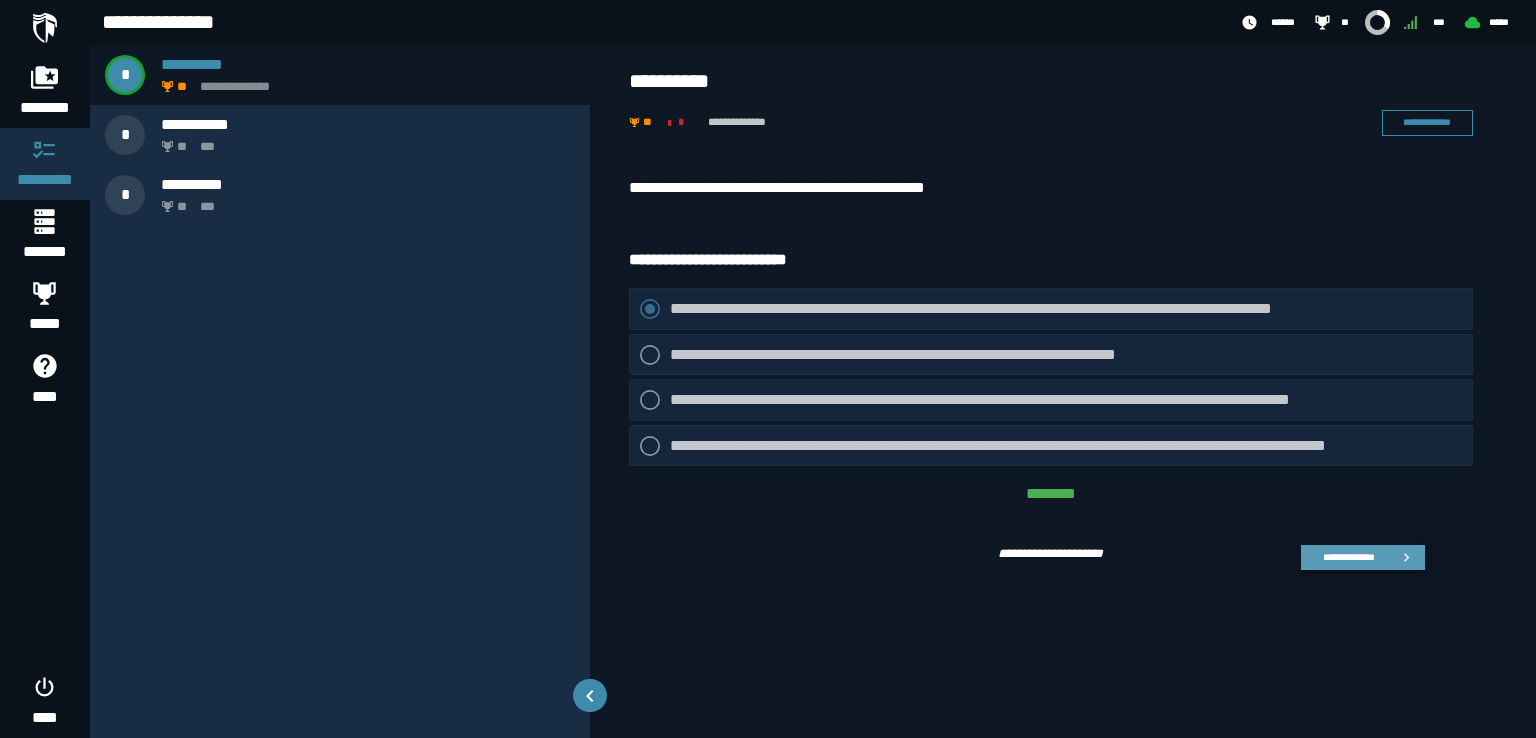 click on "**********" at bounding box center (1348, 557) 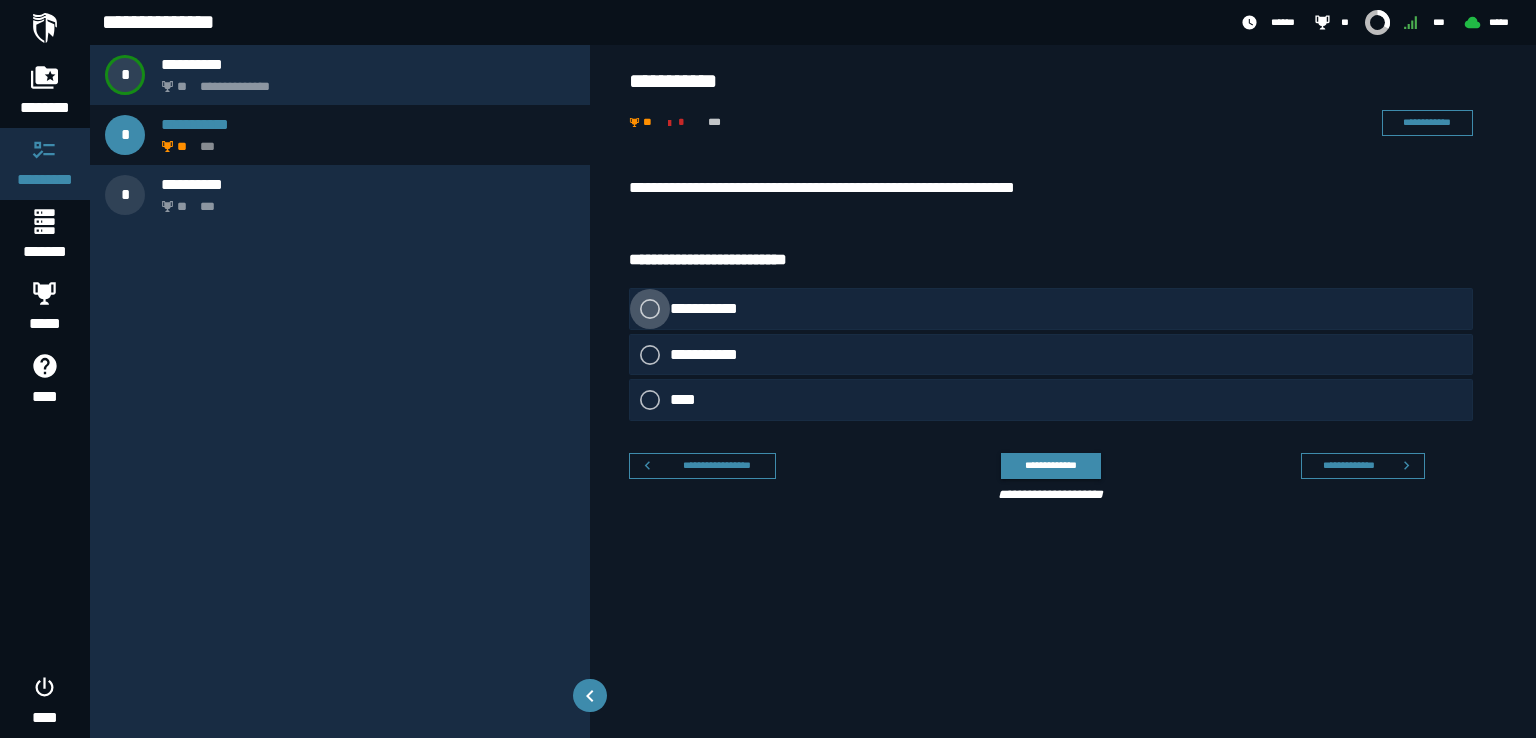 click on "**********" at bounding box center [710, 309] 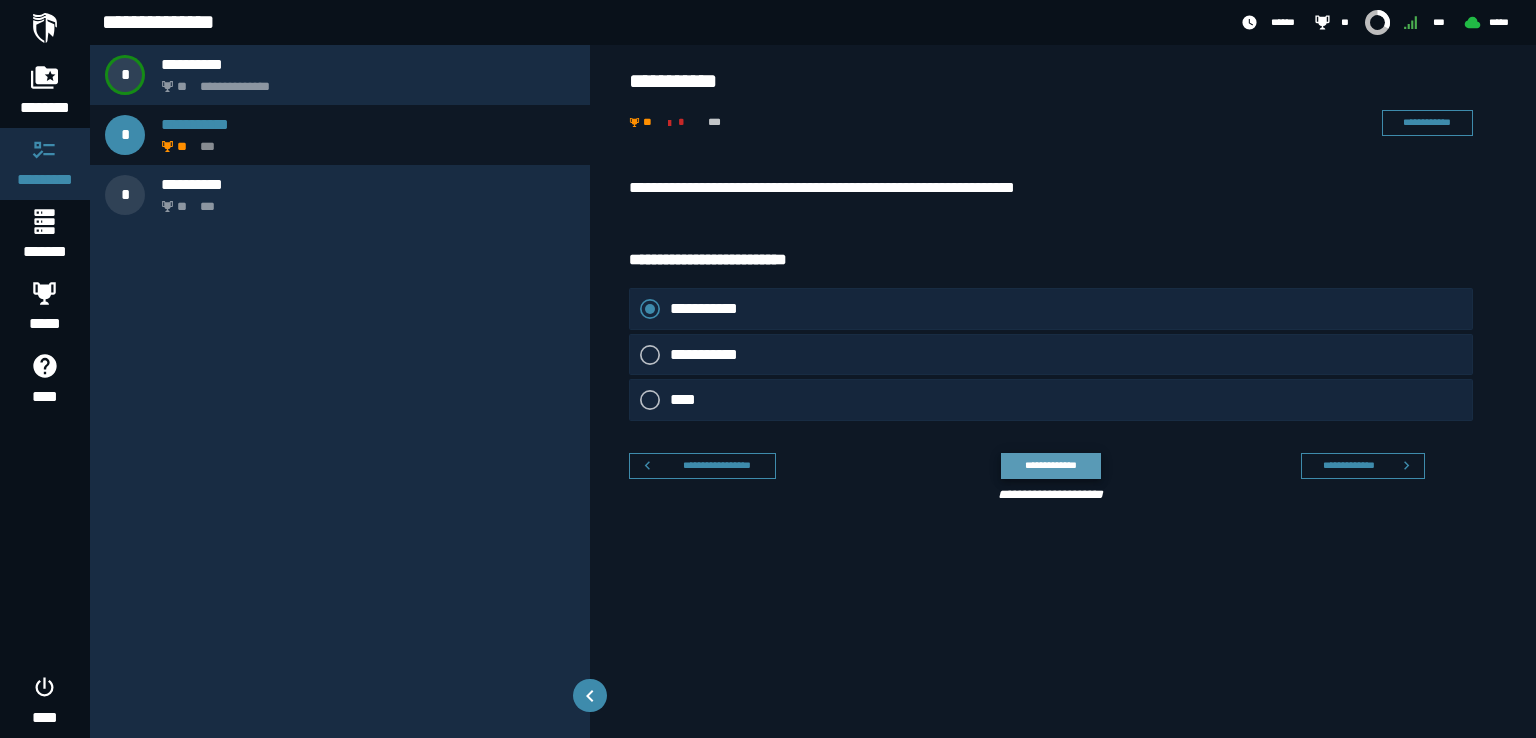 click on "**********" 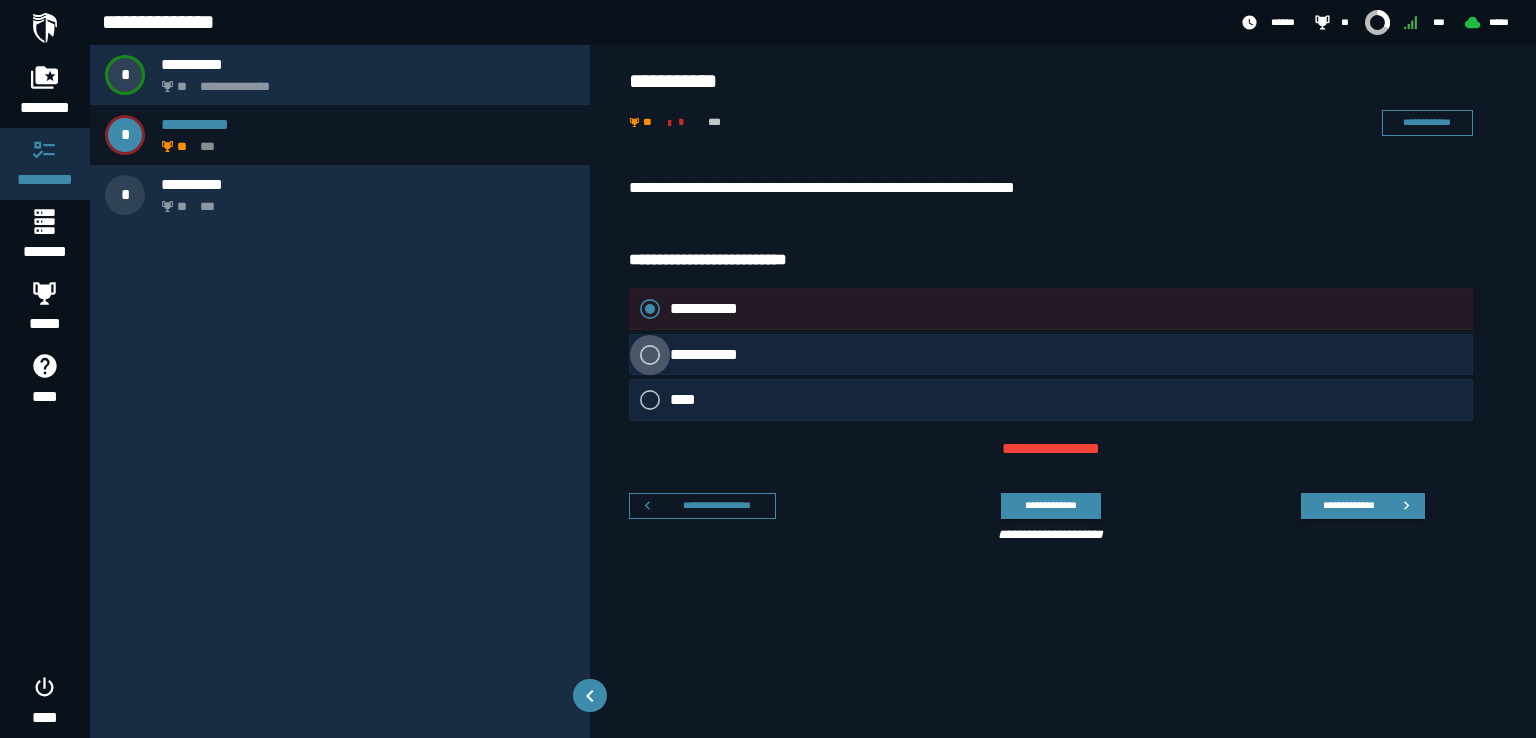 click on "**********" at bounding box center (708, 354) 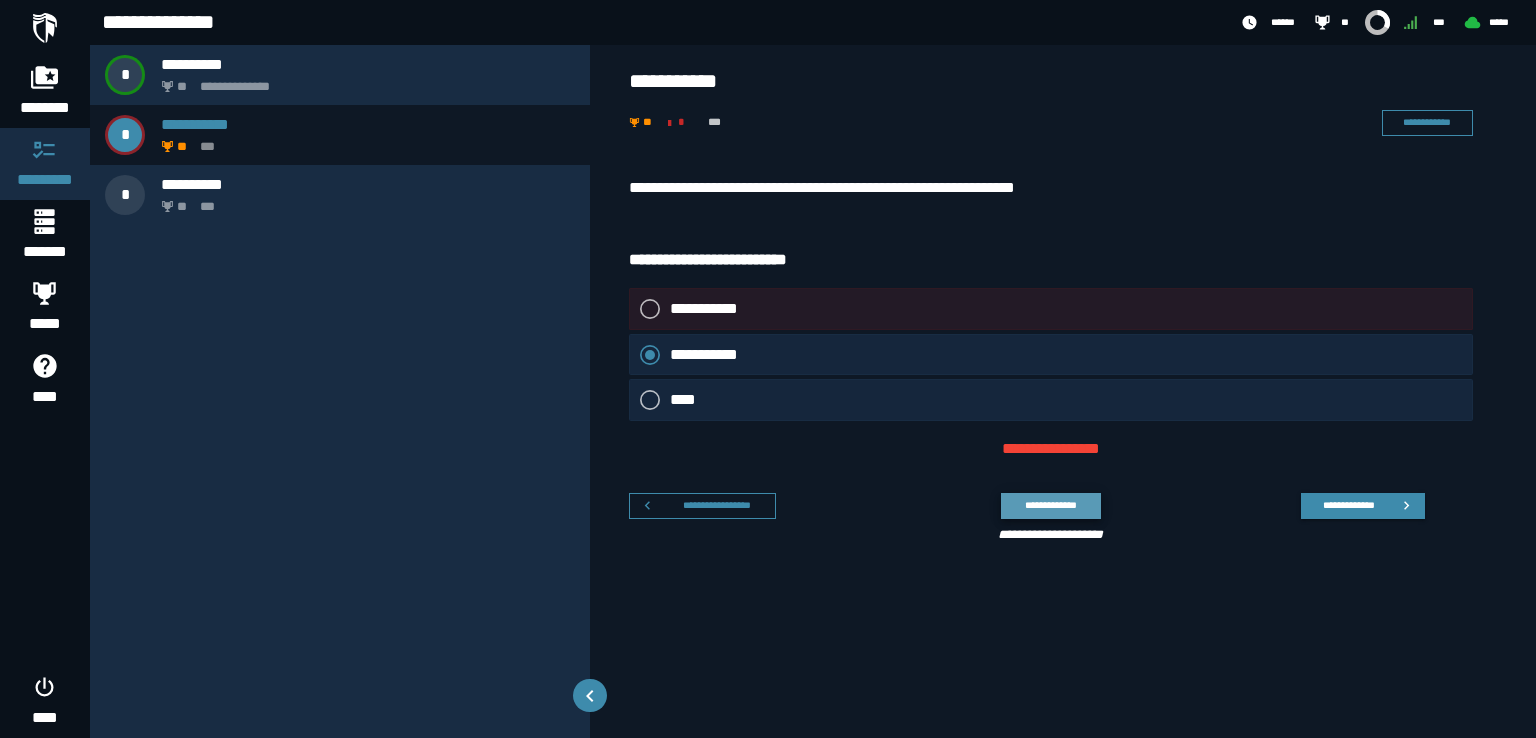 click on "**********" at bounding box center (1050, 505) 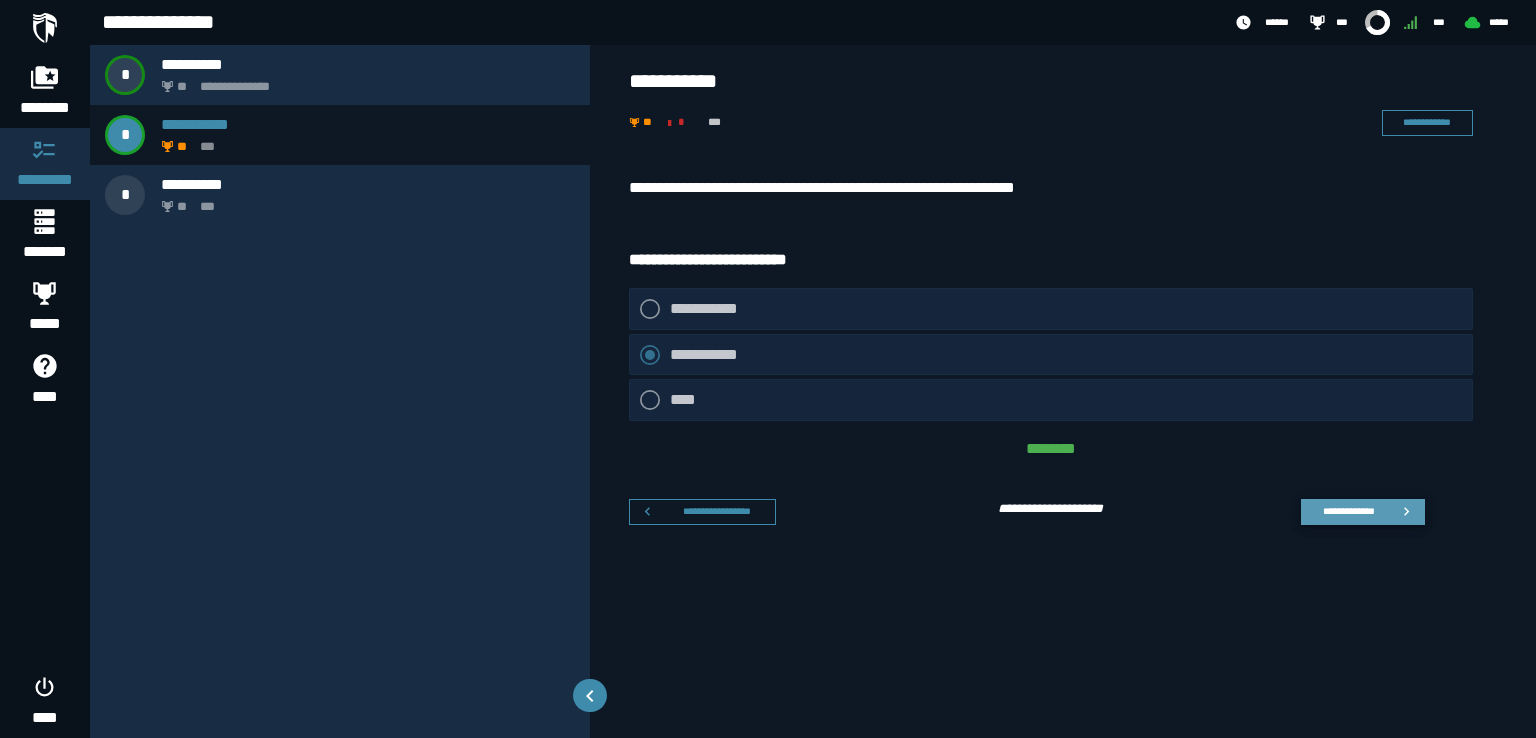 click on "**********" at bounding box center (1348, 511) 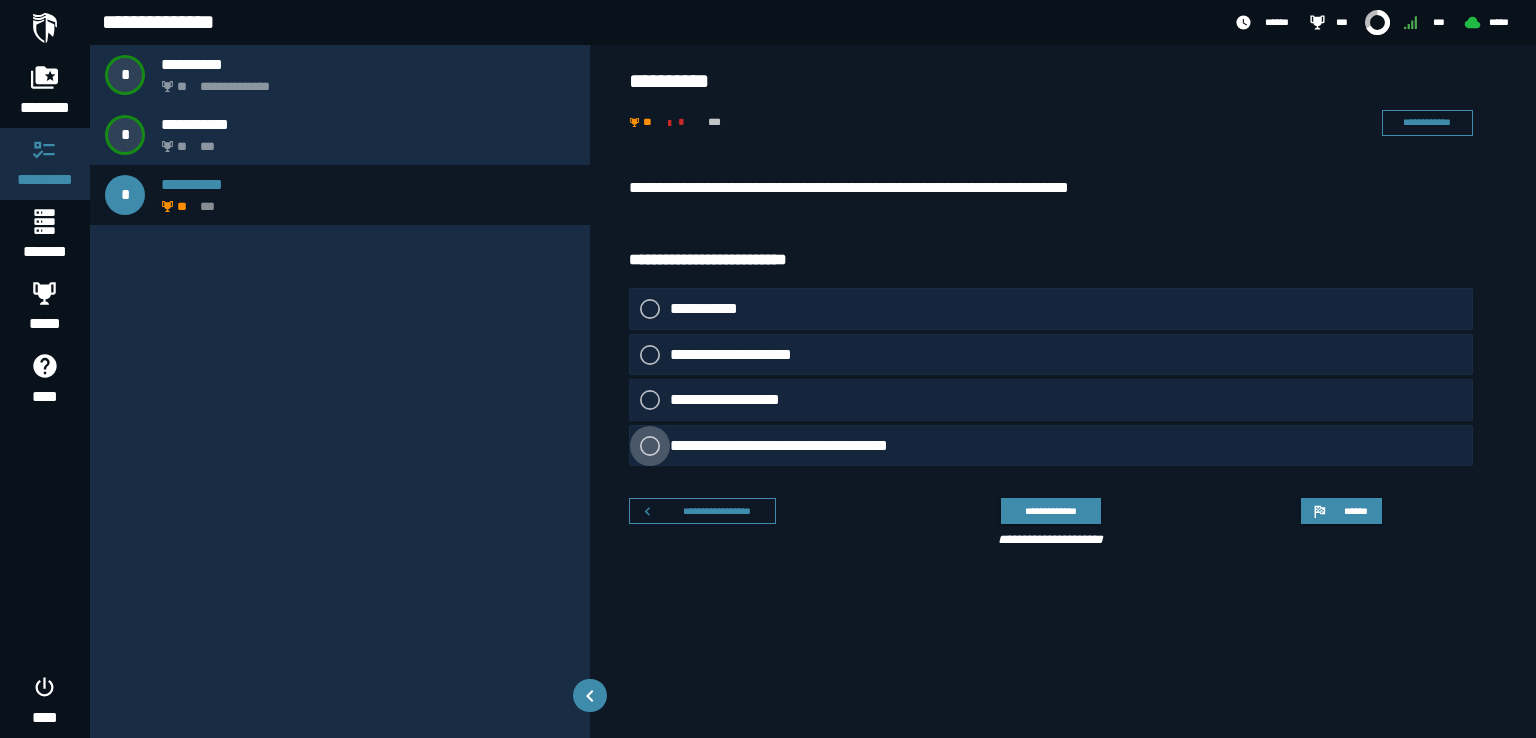 click on "**********" at bounding box center (807, 445) 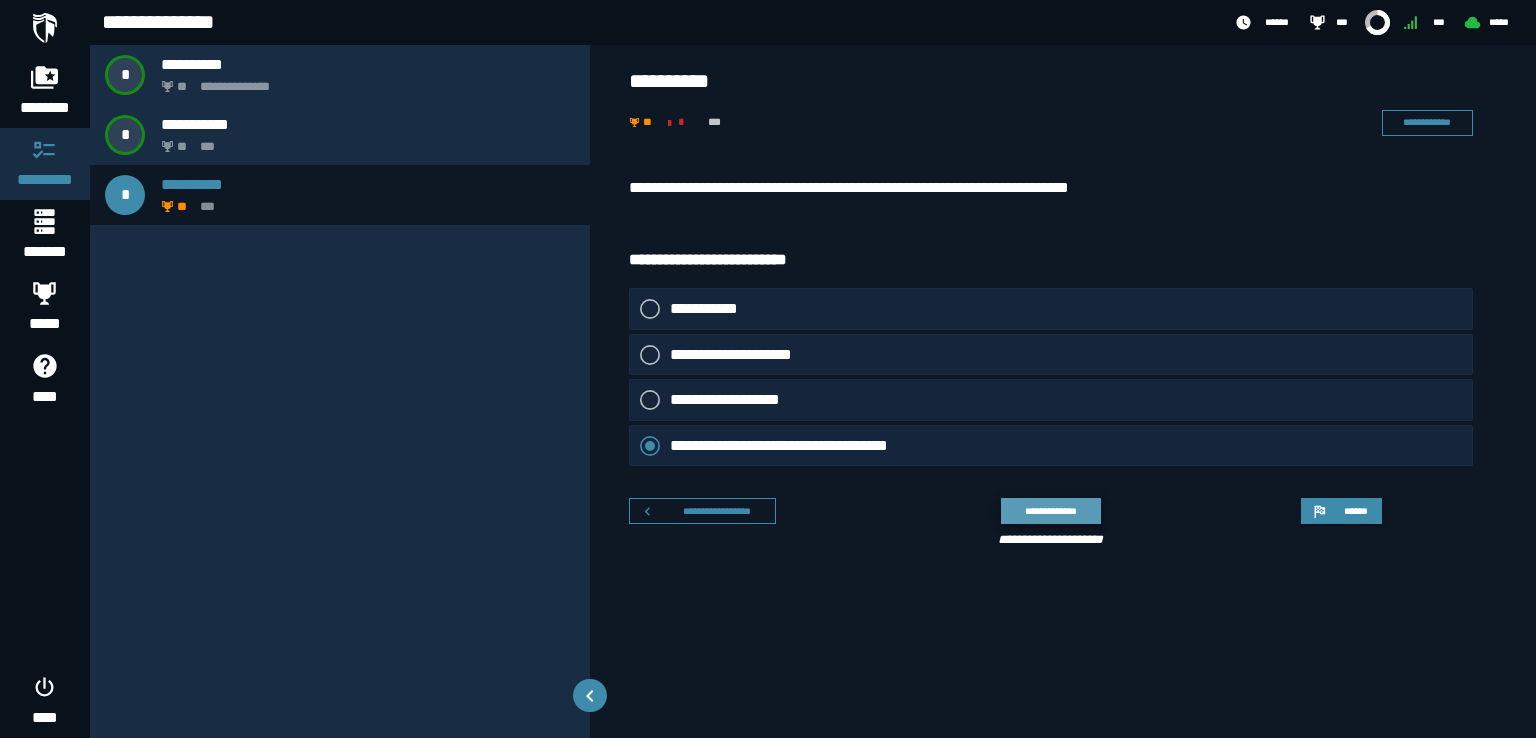click on "**********" at bounding box center [1050, 510] 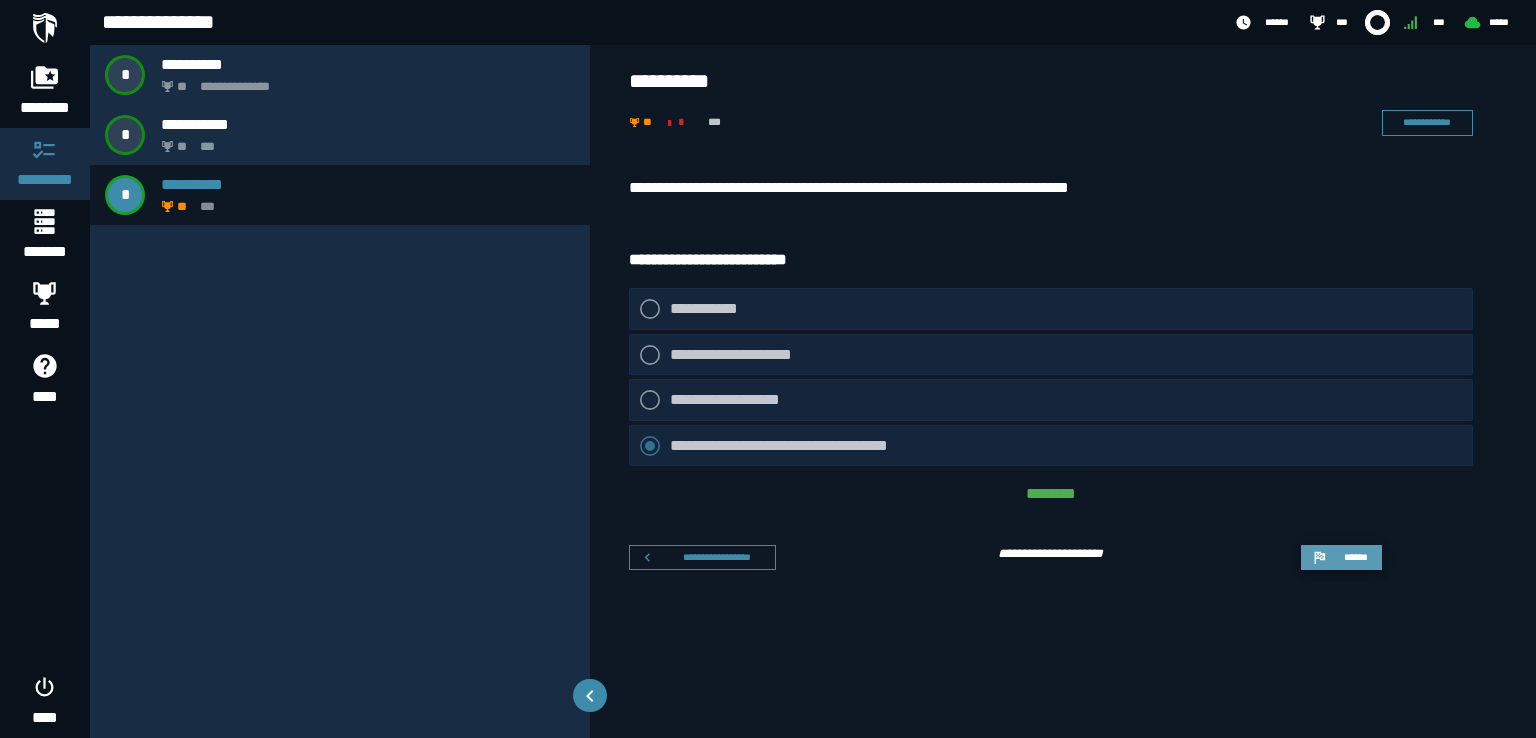 click 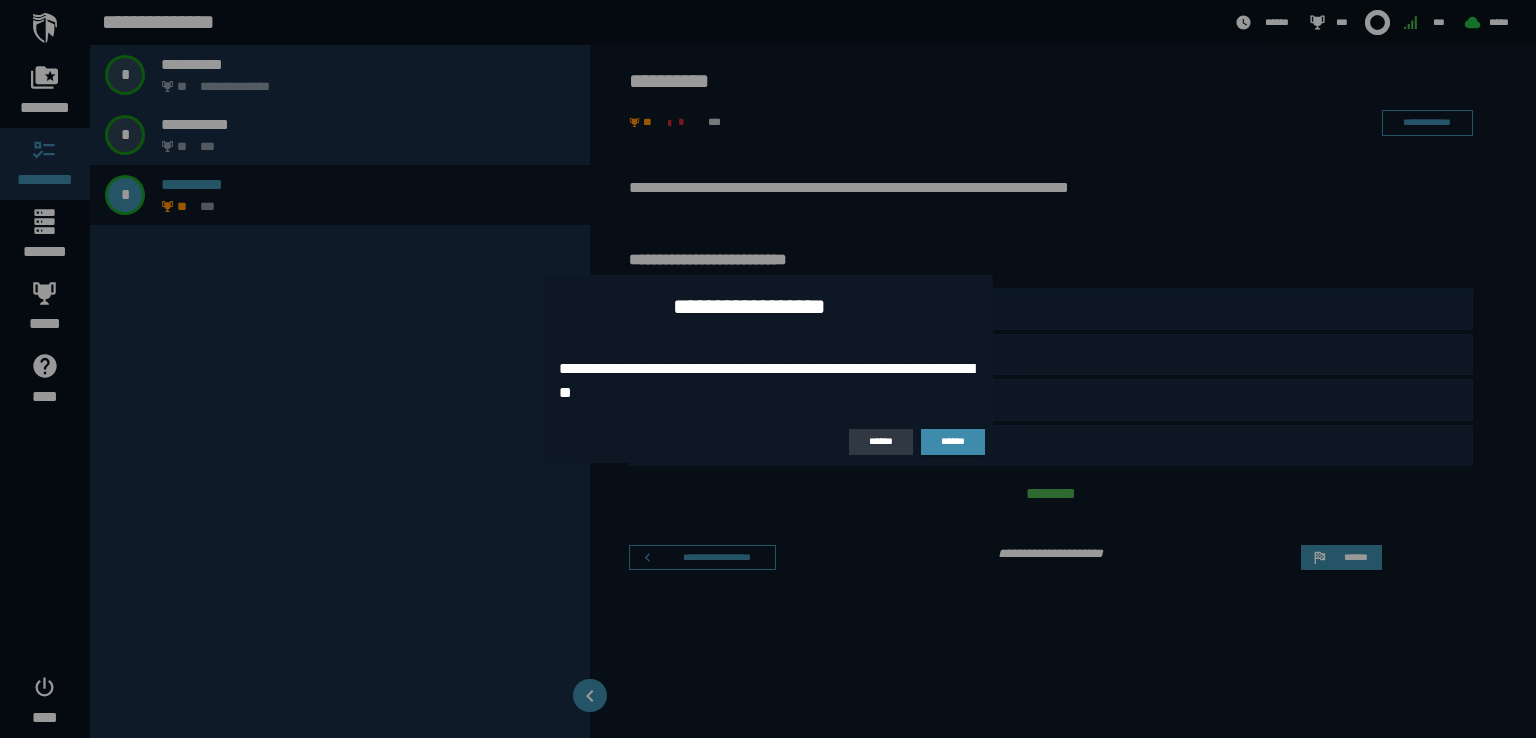 click on "******" at bounding box center [881, 441] 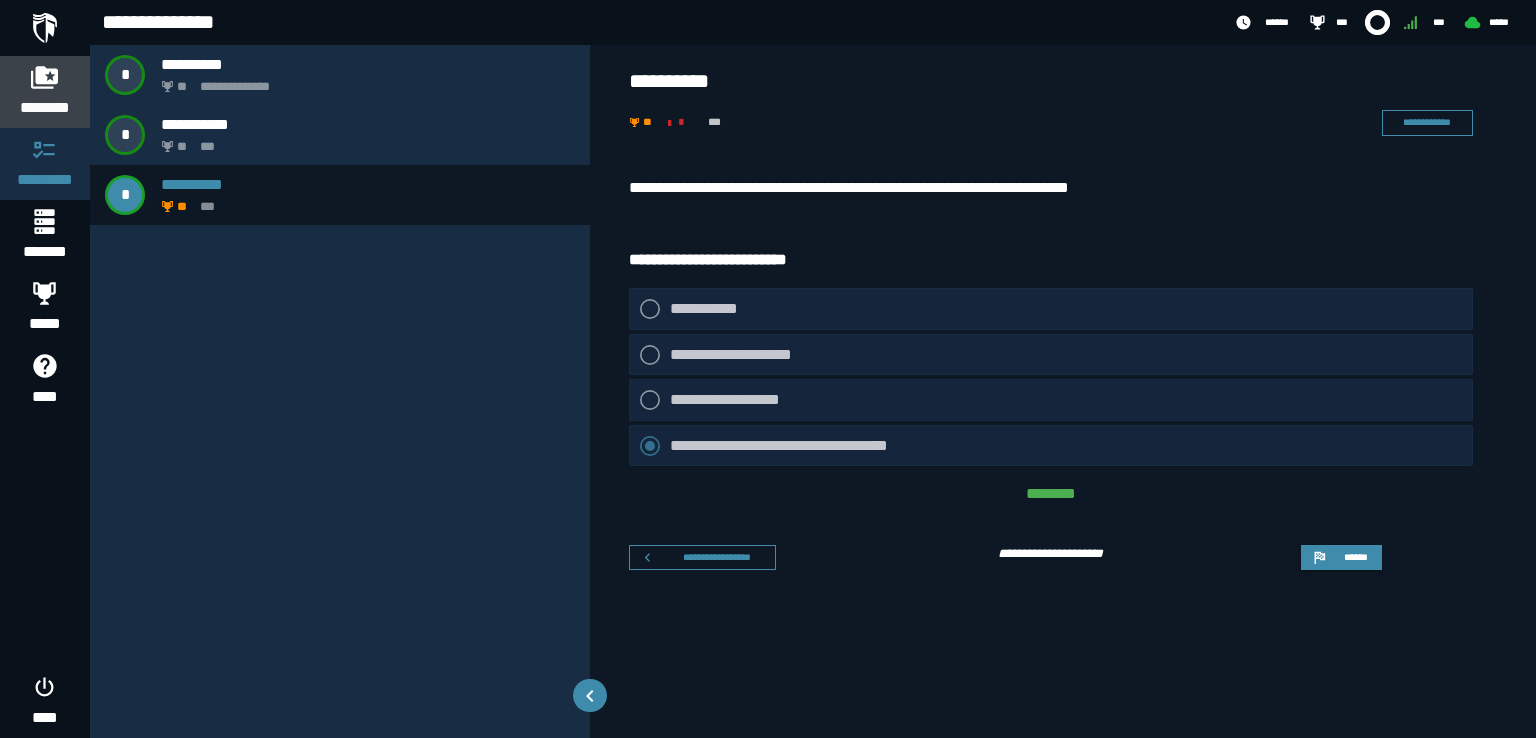 click on "********" at bounding box center [45, 108] 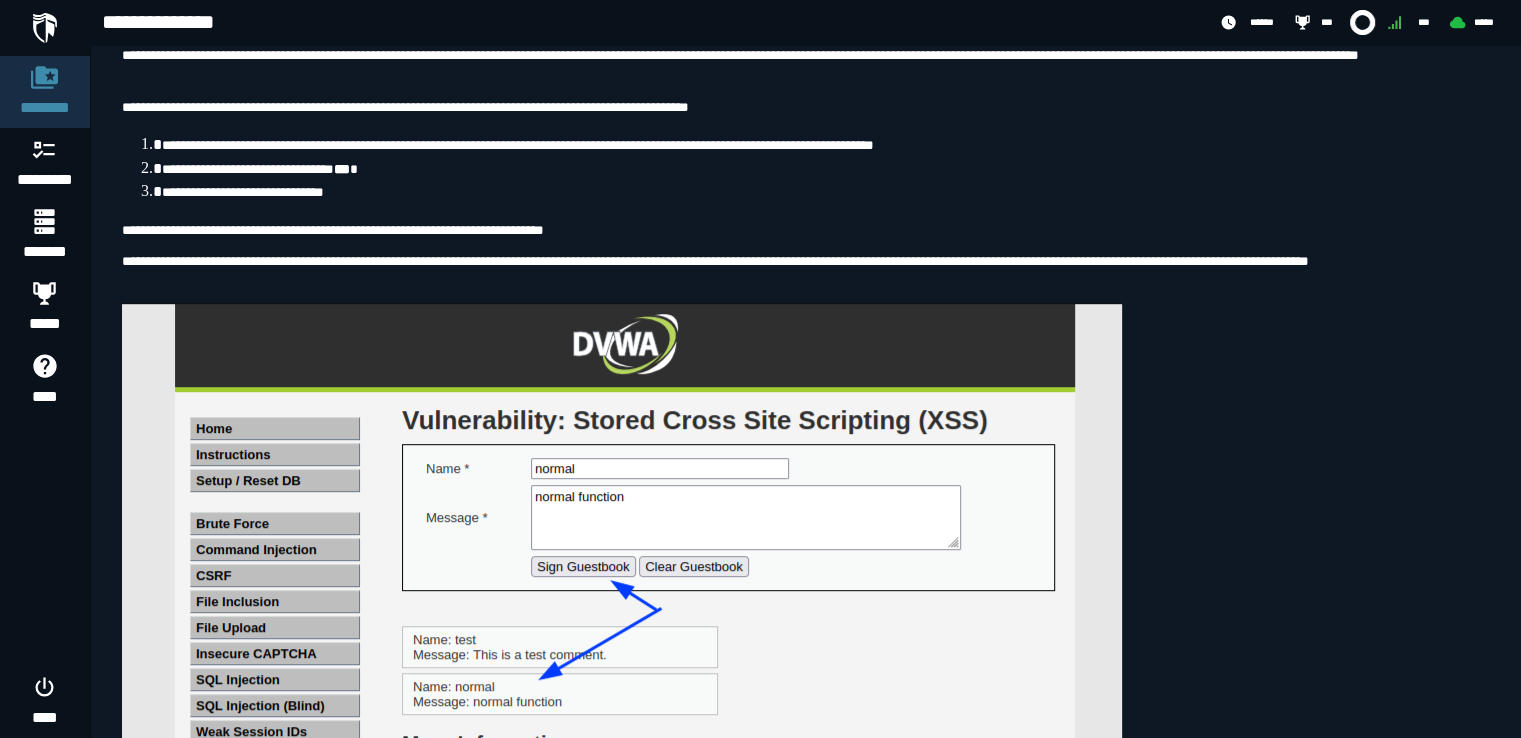 scroll, scrollTop: 900, scrollLeft: 0, axis: vertical 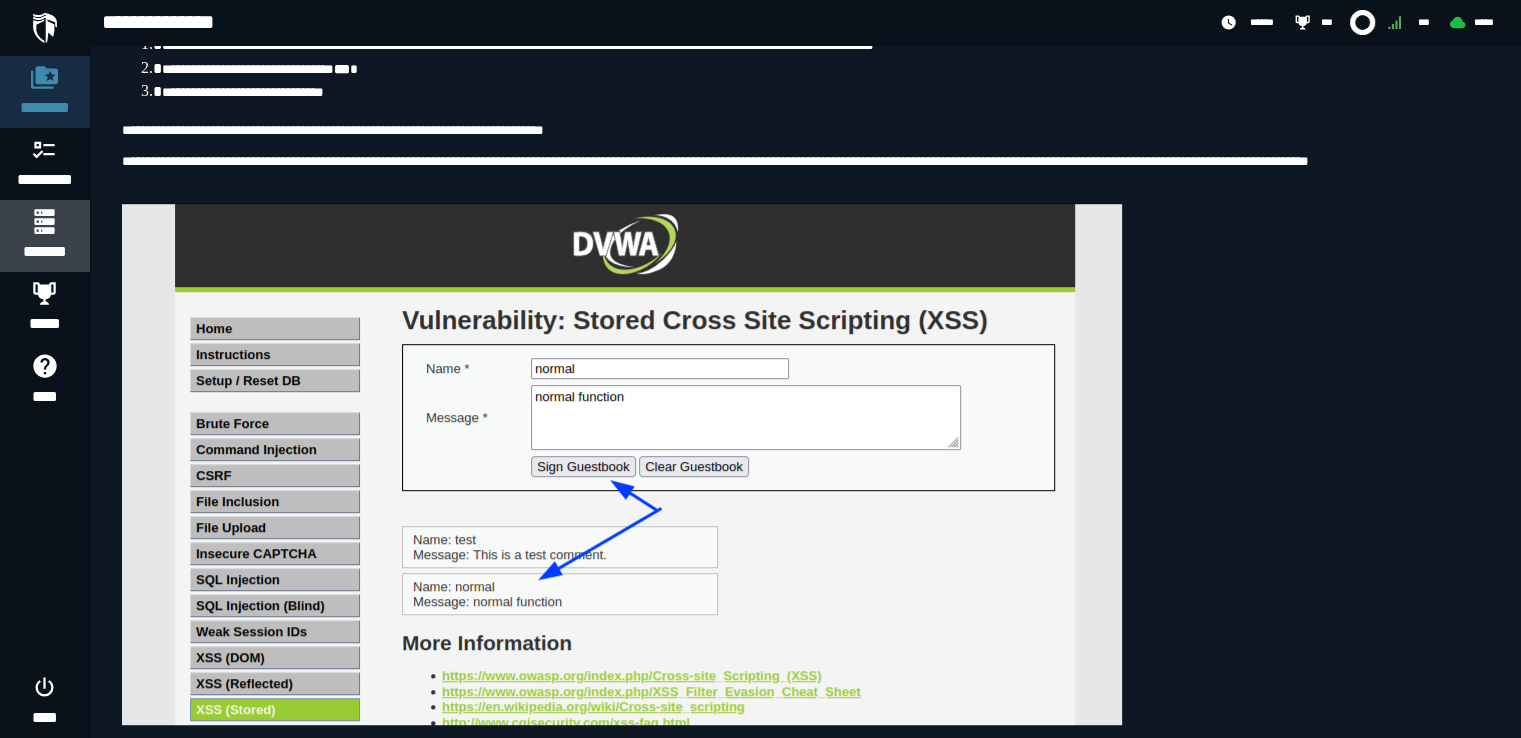 click 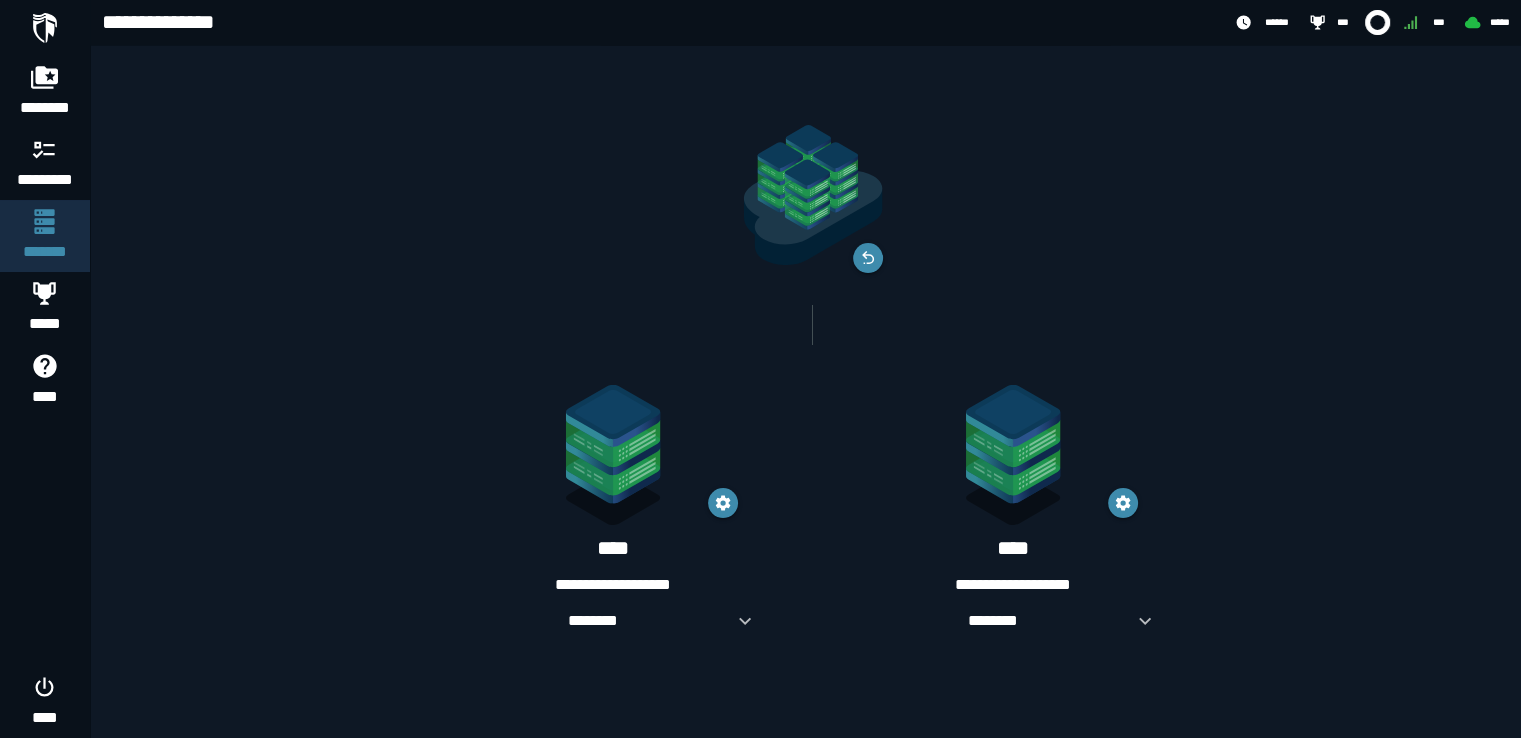 scroll, scrollTop: 0, scrollLeft: 0, axis: both 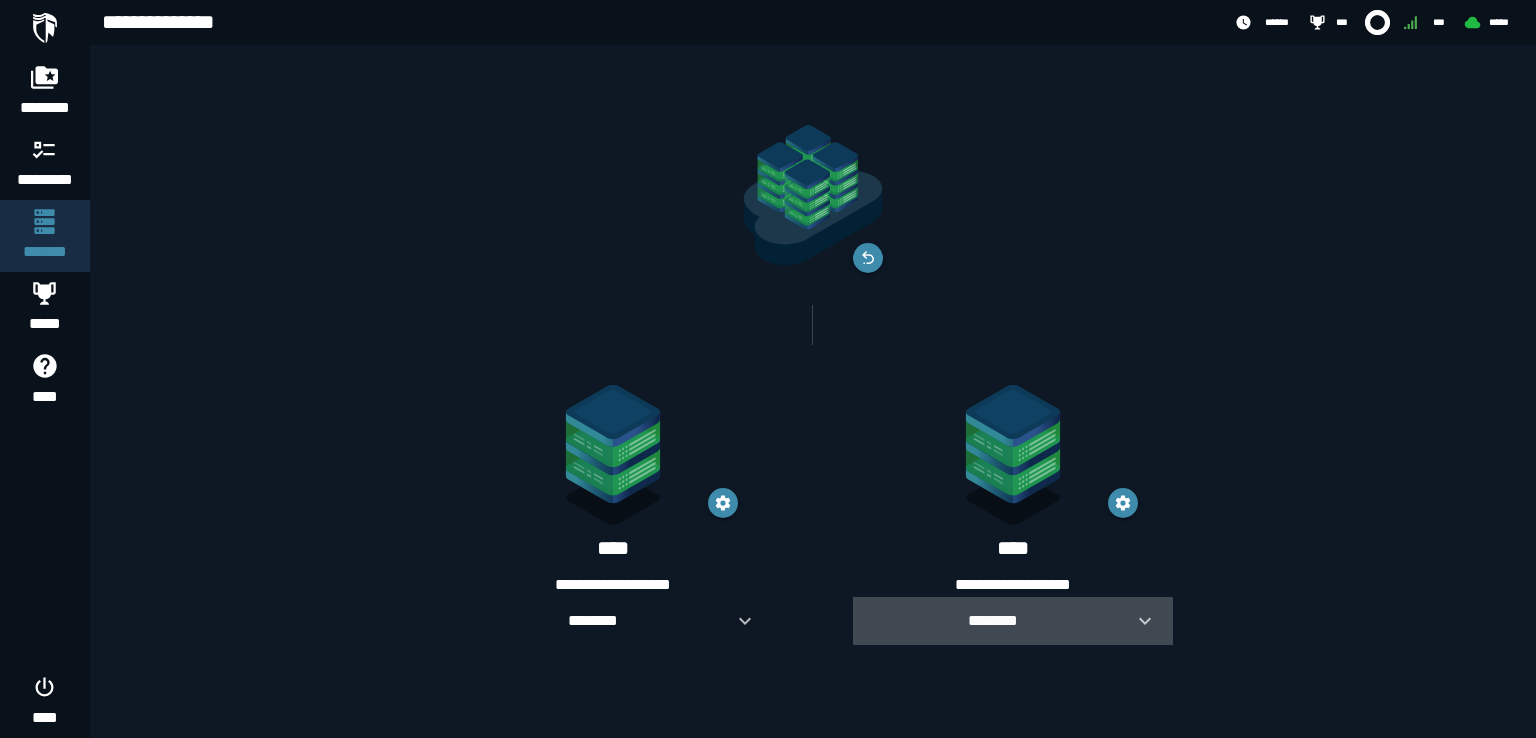click on "********" at bounding box center [993, 620] 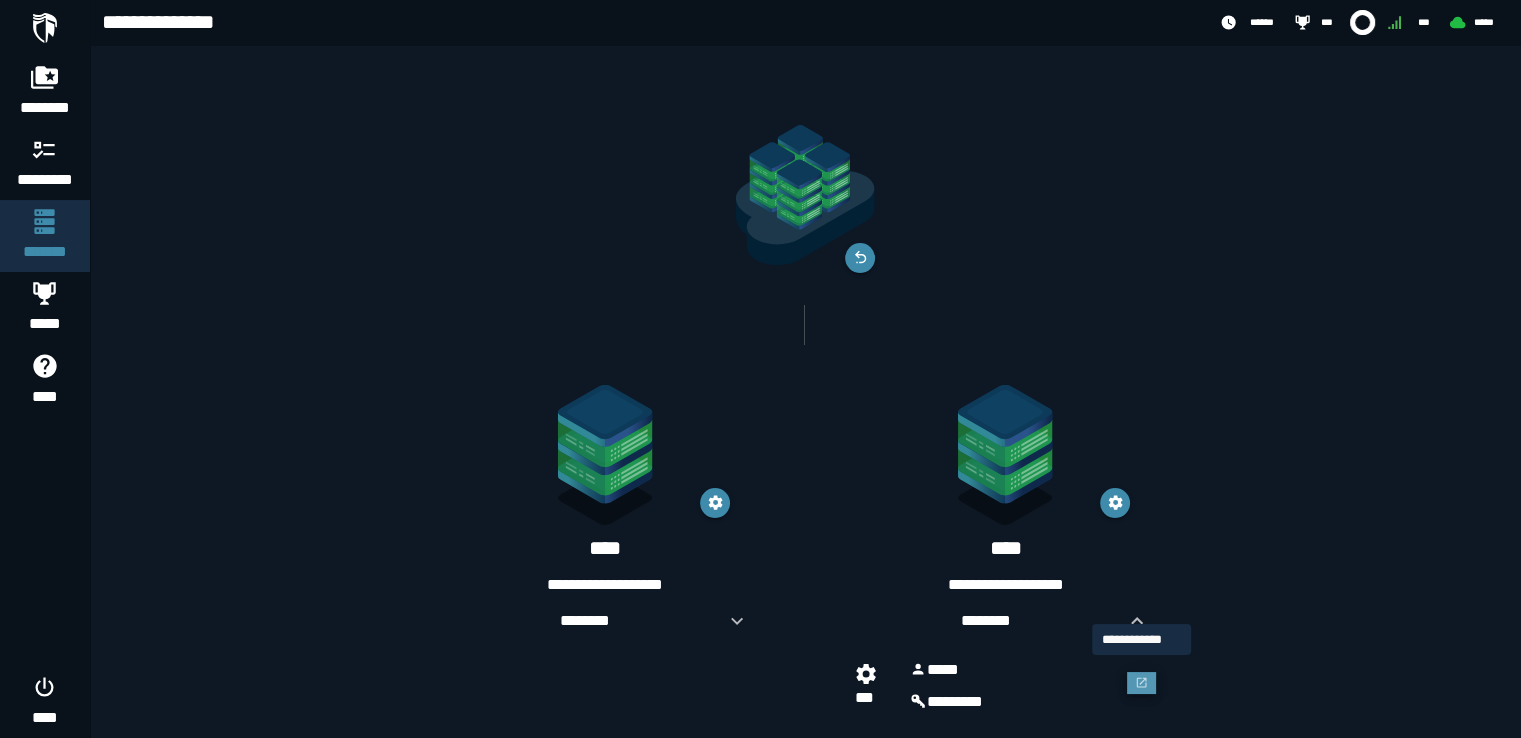 click at bounding box center [1142, 683] 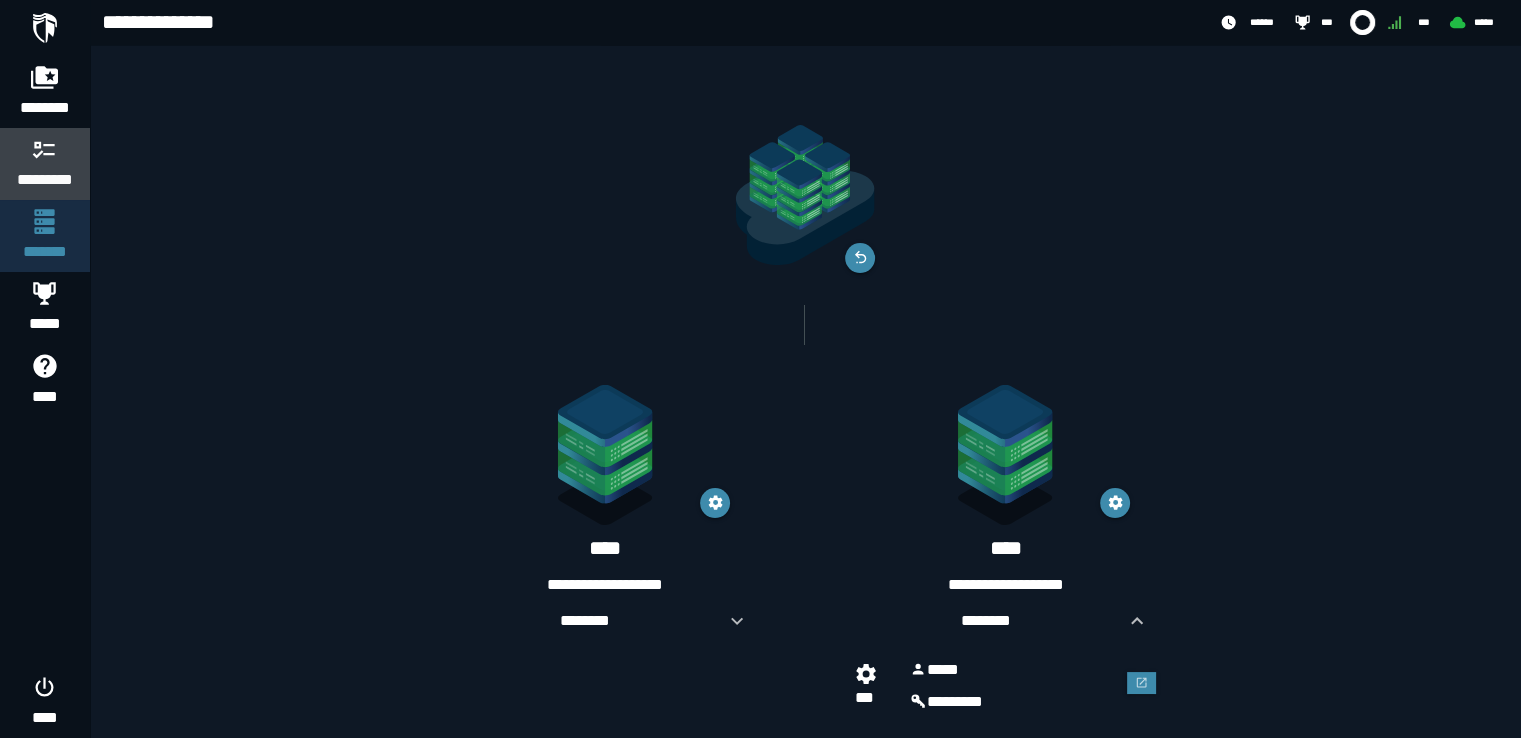 click 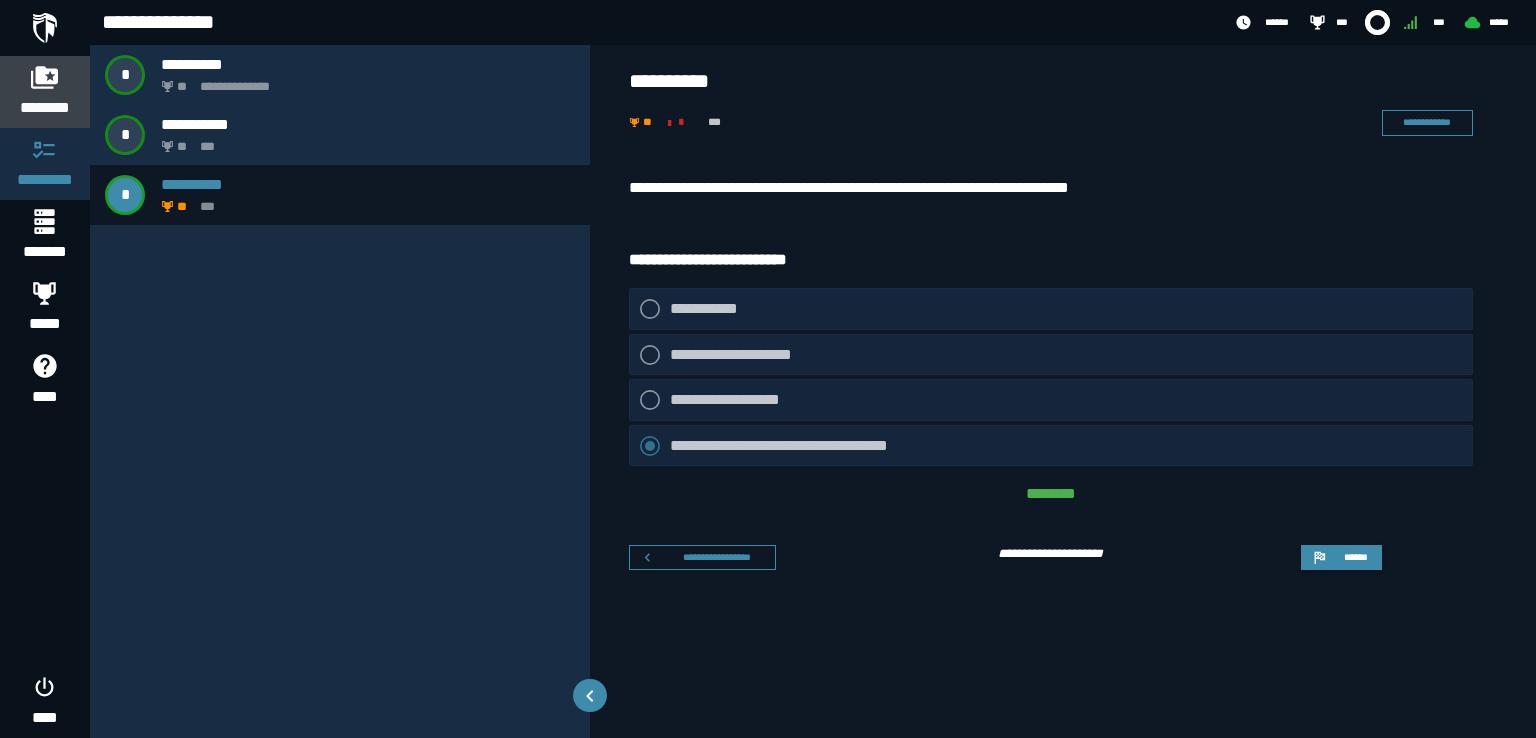 click on "********" at bounding box center [45, 108] 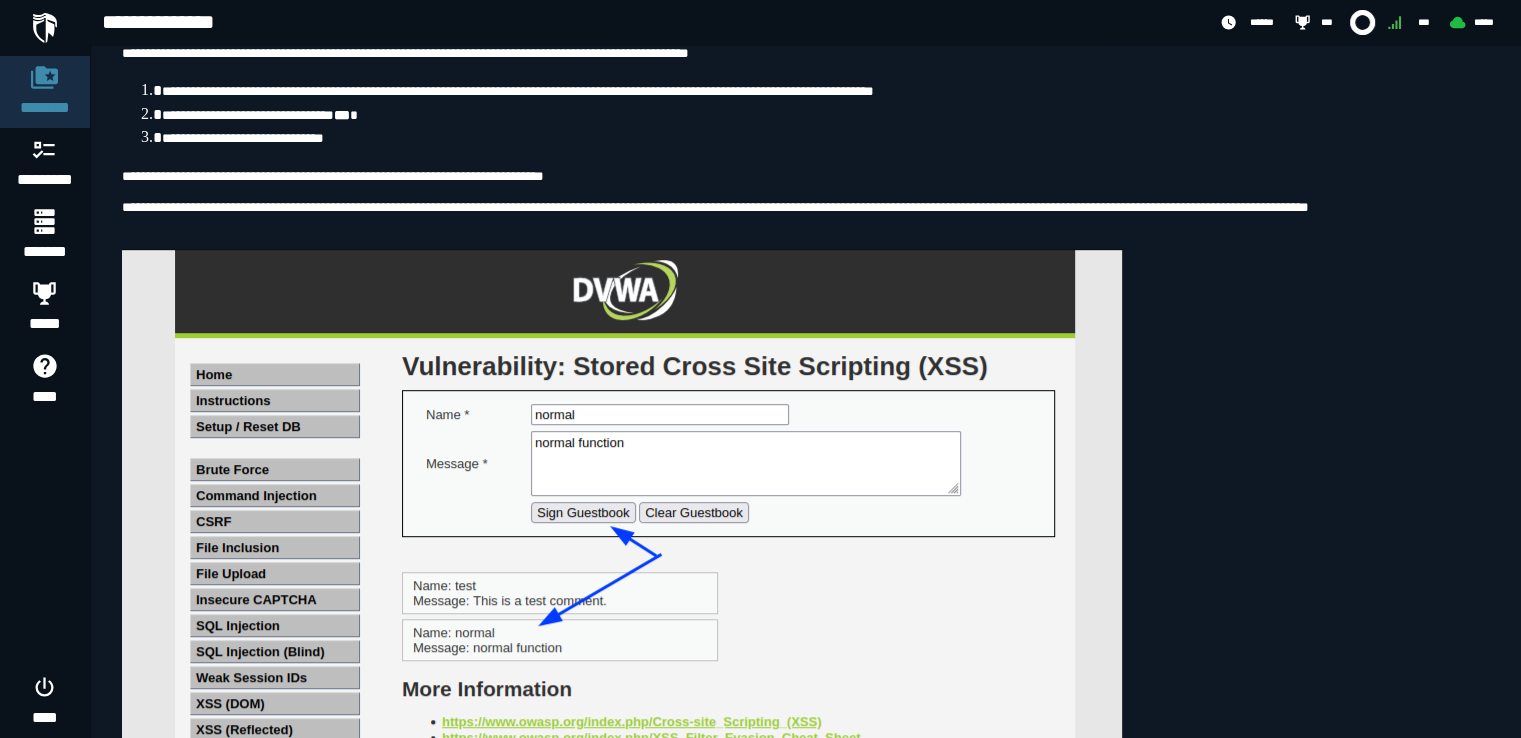 scroll, scrollTop: 855, scrollLeft: 0, axis: vertical 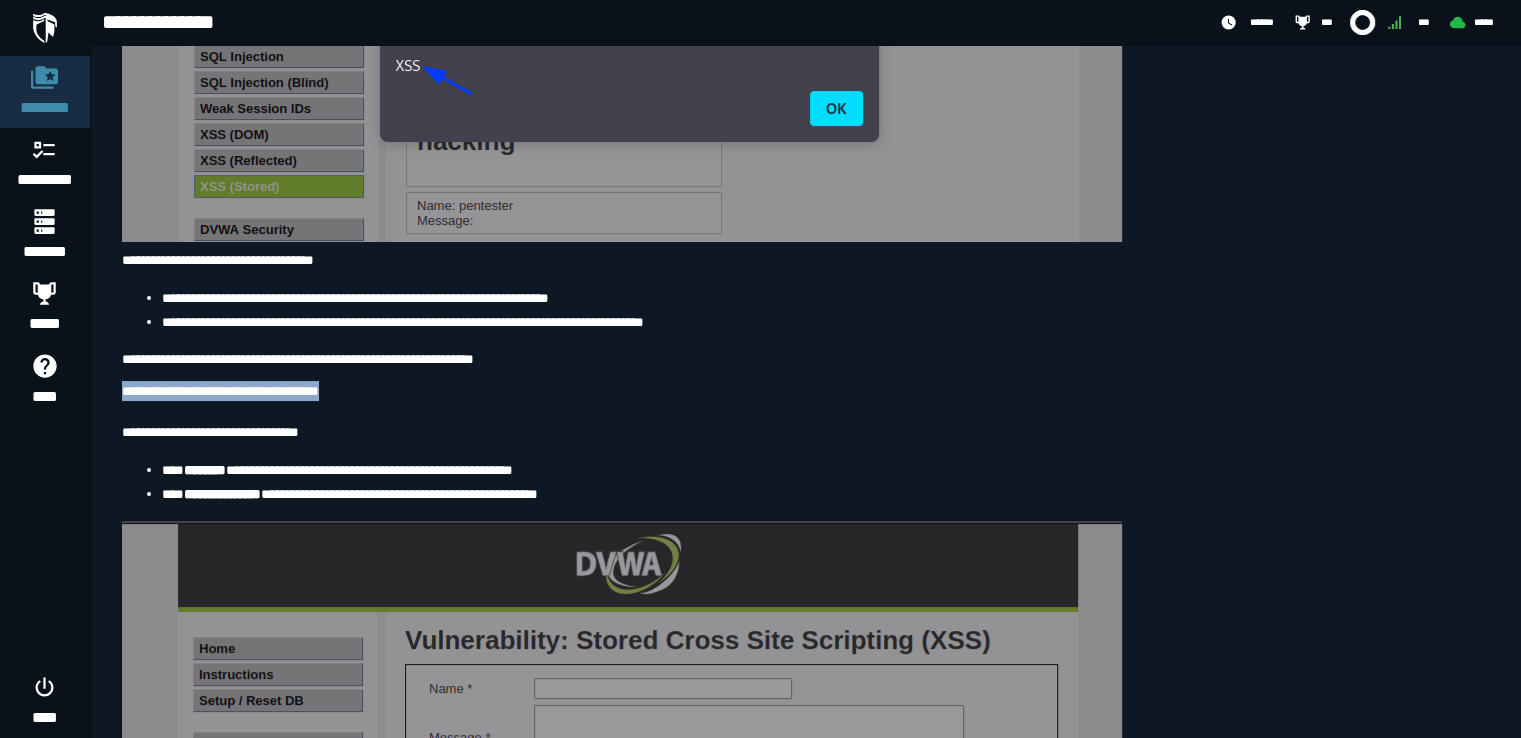 drag, startPoint x: 448, startPoint y: 509, endPoint x: 90, endPoint y: 520, distance: 358.16895 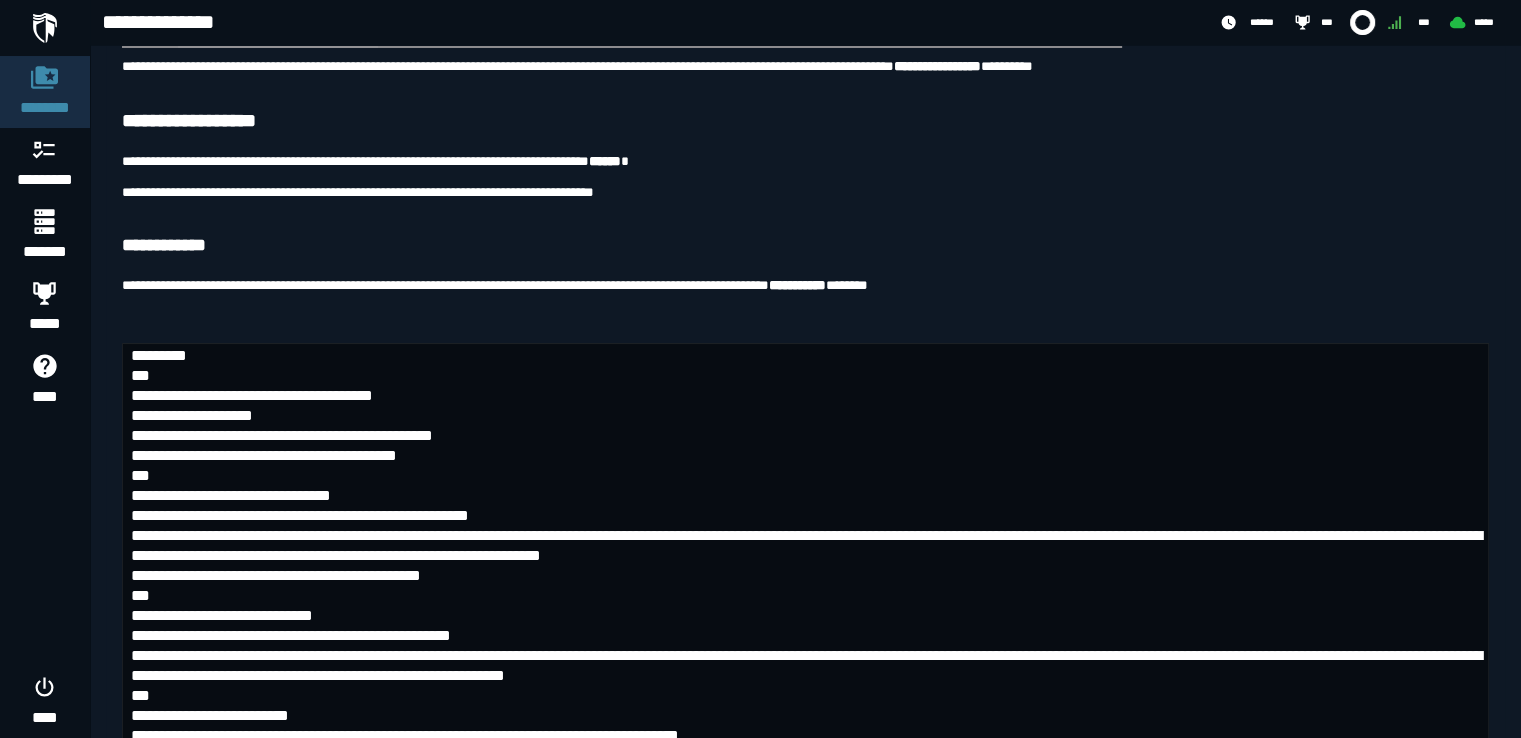 scroll, scrollTop: 5256, scrollLeft: 0, axis: vertical 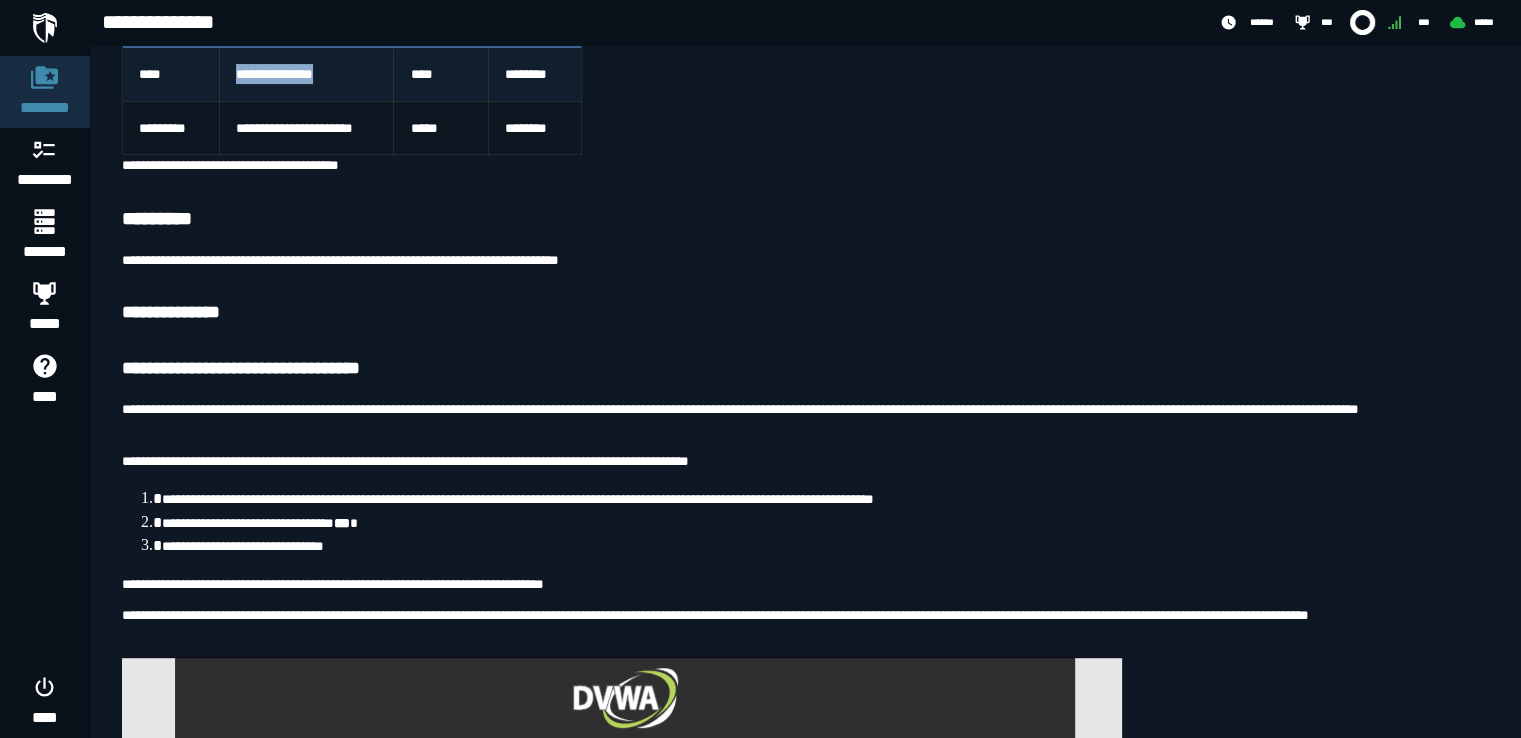 drag, startPoint x: 361, startPoint y: 82, endPoint x: 207, endPoint y: 89, distance: 154.15901 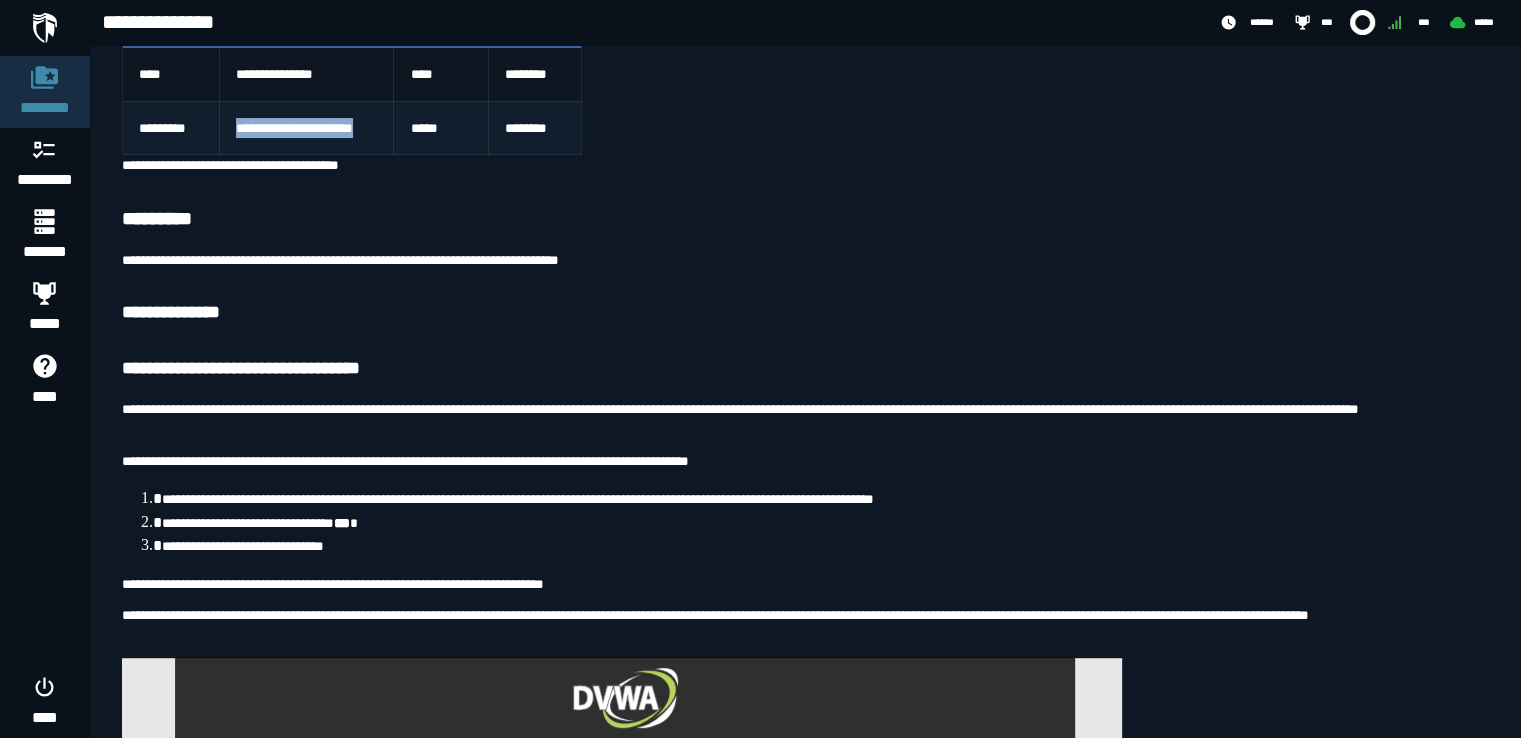 drag, startPoint x: 380, startPoint y: 135, endPoint x: 218, endPoint y: 144, distance: 162.2498 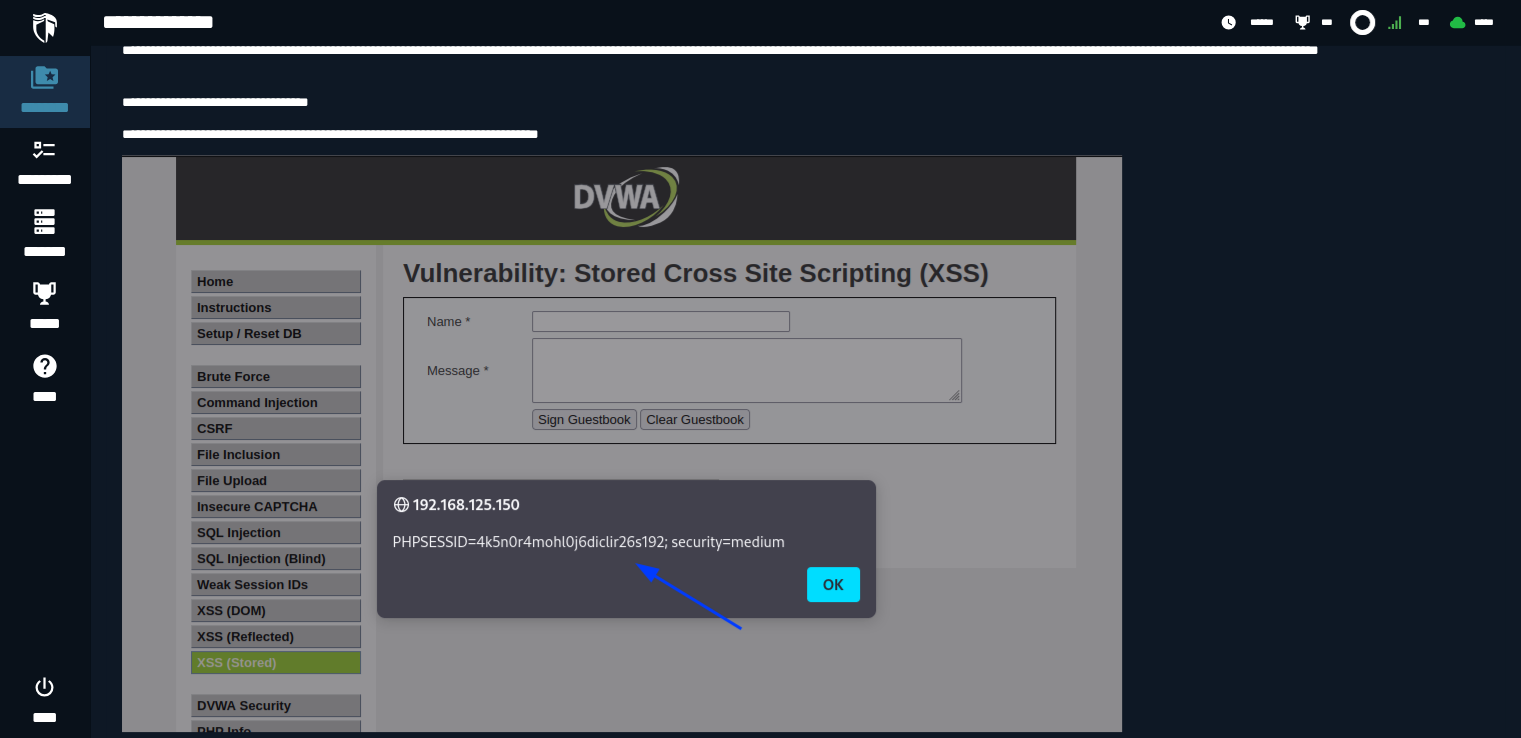 scroll, scrollTop: 6924, scrollLeft: 0, axis: vertical 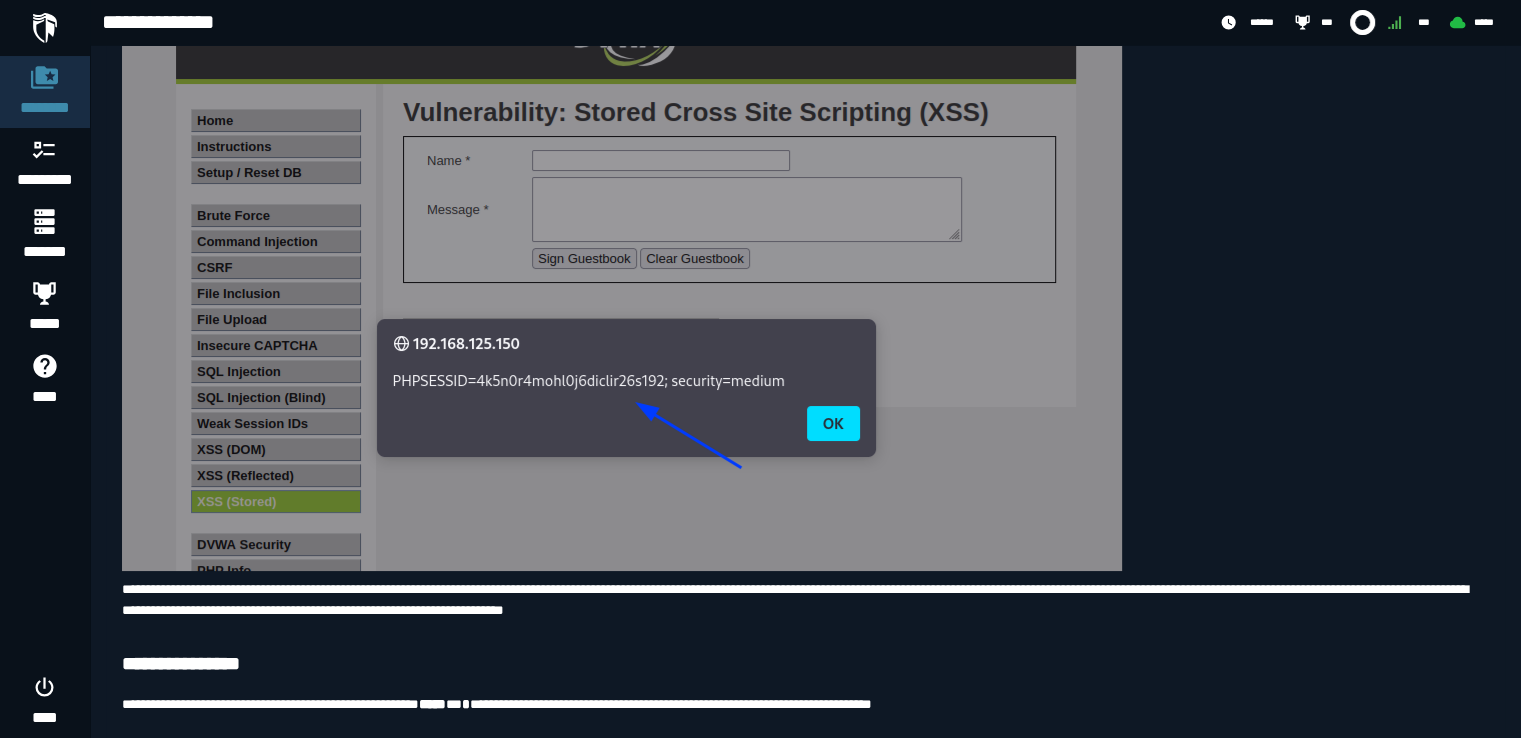drag, startPoint x: 368, startPoint y: 205, endPoint x: 684, endPoint y: 186, distance: 316.57068 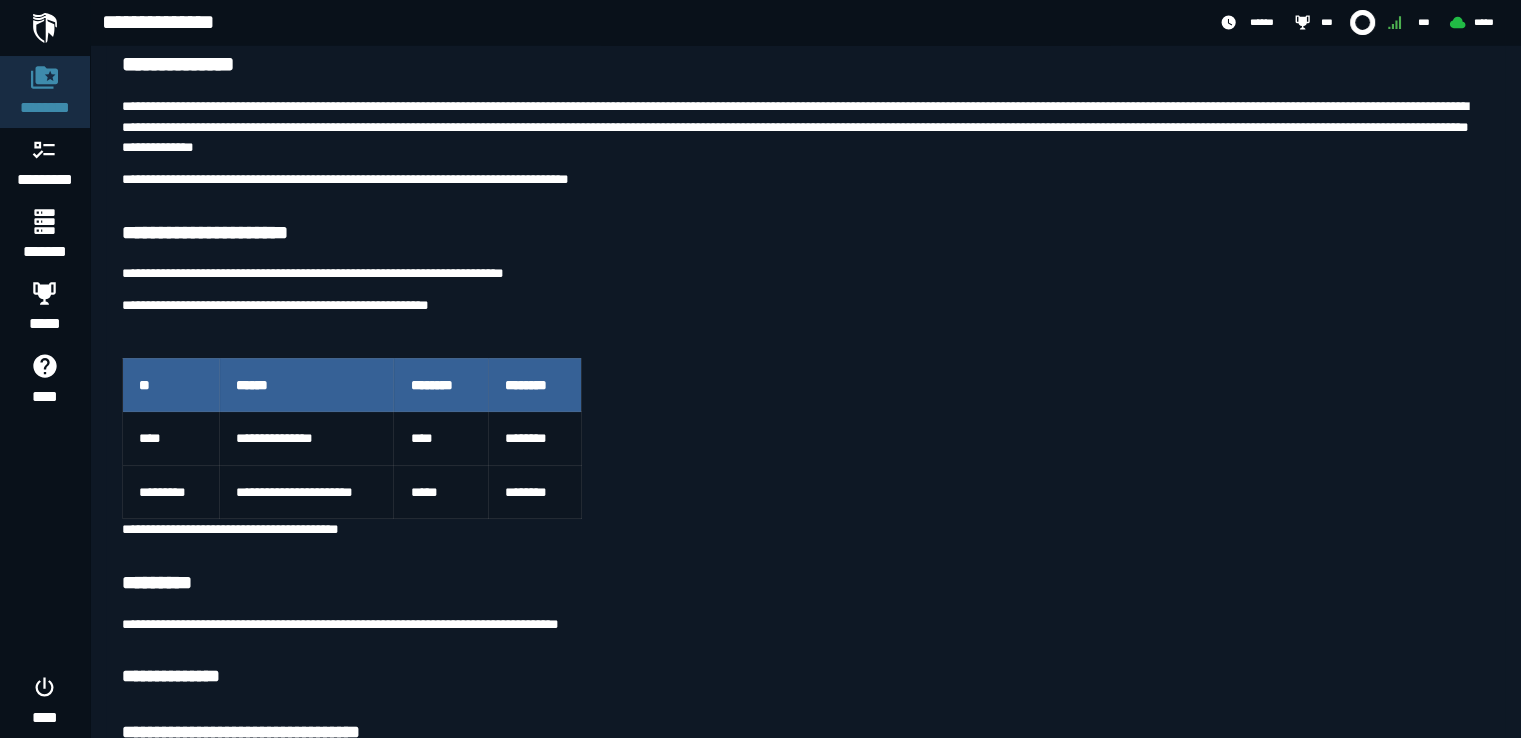 scroll, scrollTop: 80, scrollLeft: 0, axis: vertical 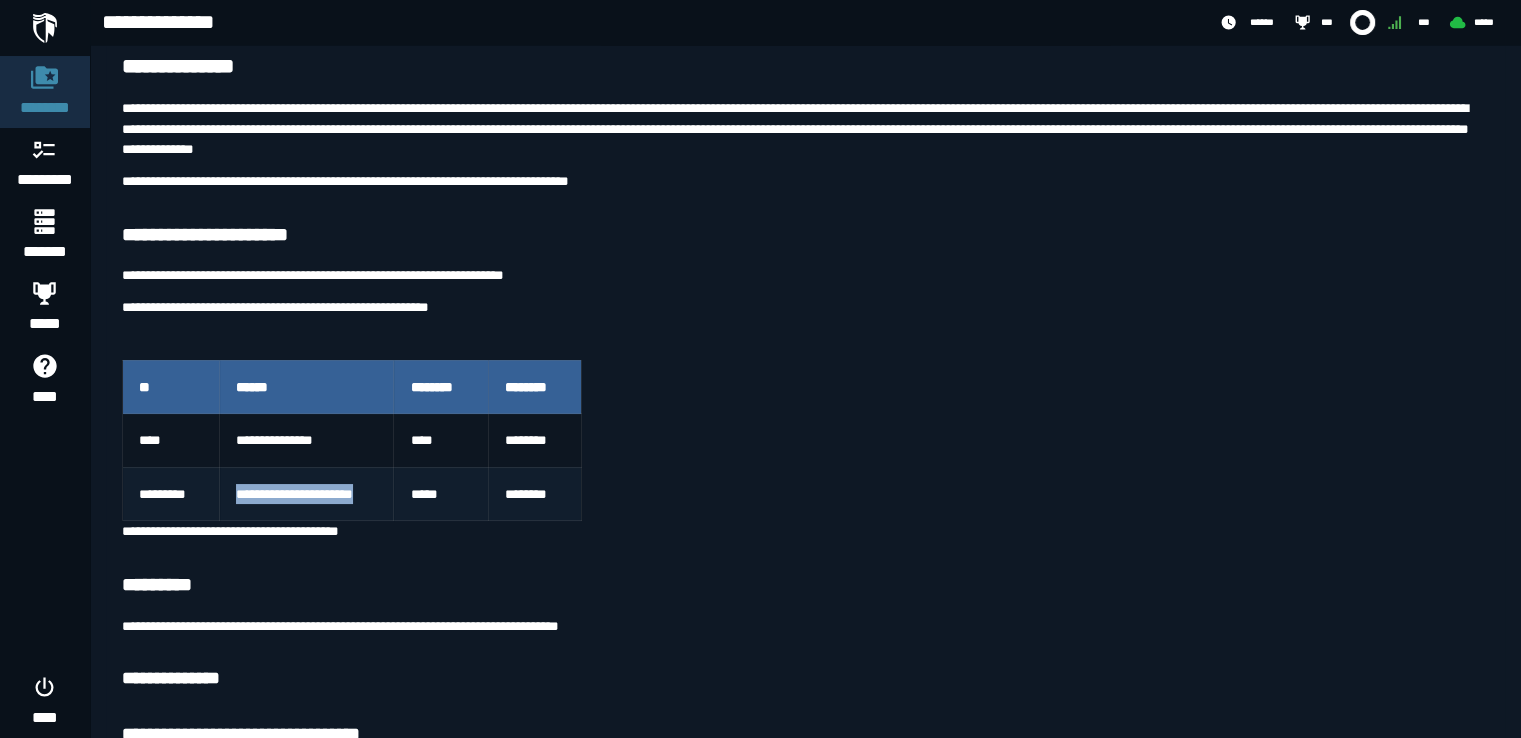 drag, startPoint x: 385, startPoint y: 496, endPoint x: 230, endPoint y: 500, distance: 155.0516 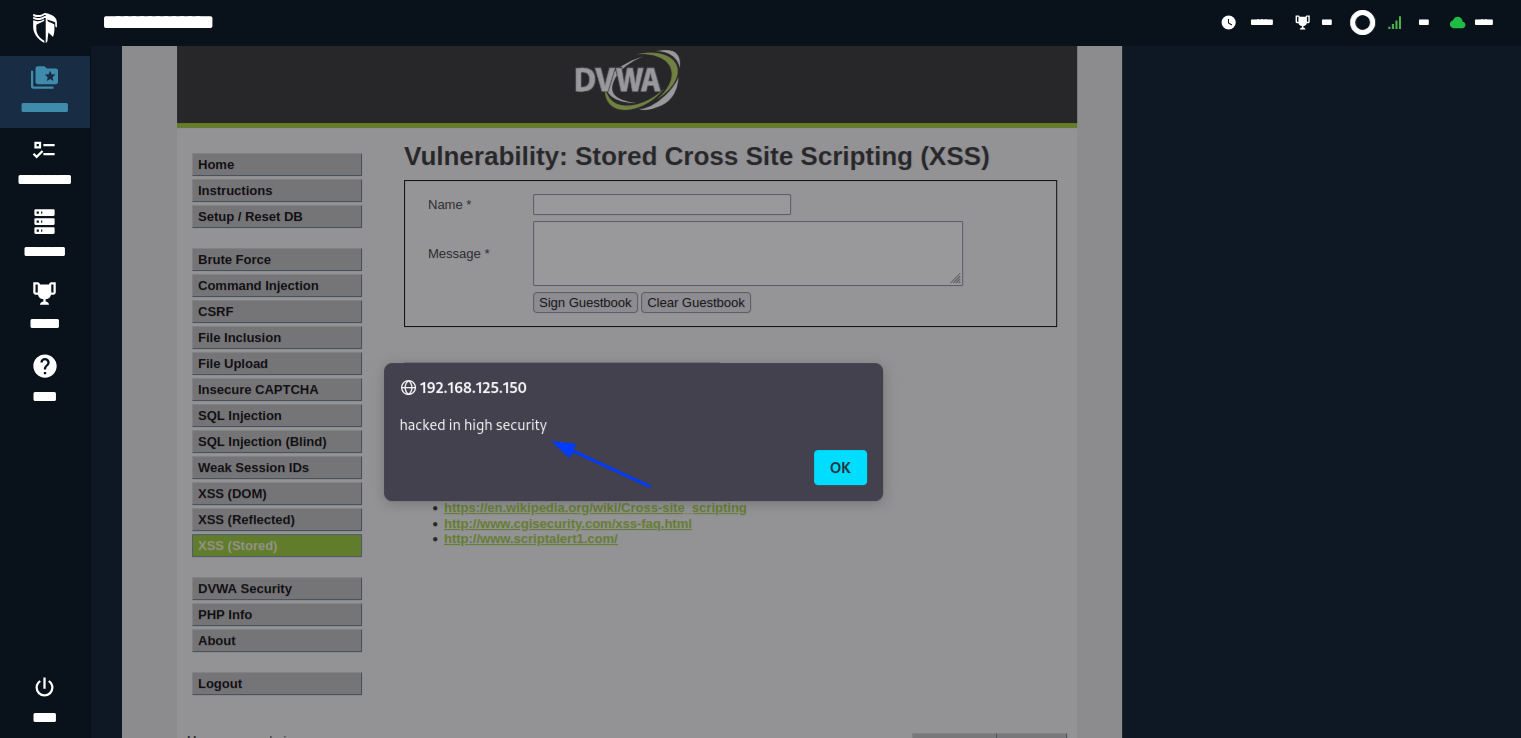 scroll, scrollTop: 8866, scrollLeft: 0, axis: vertical 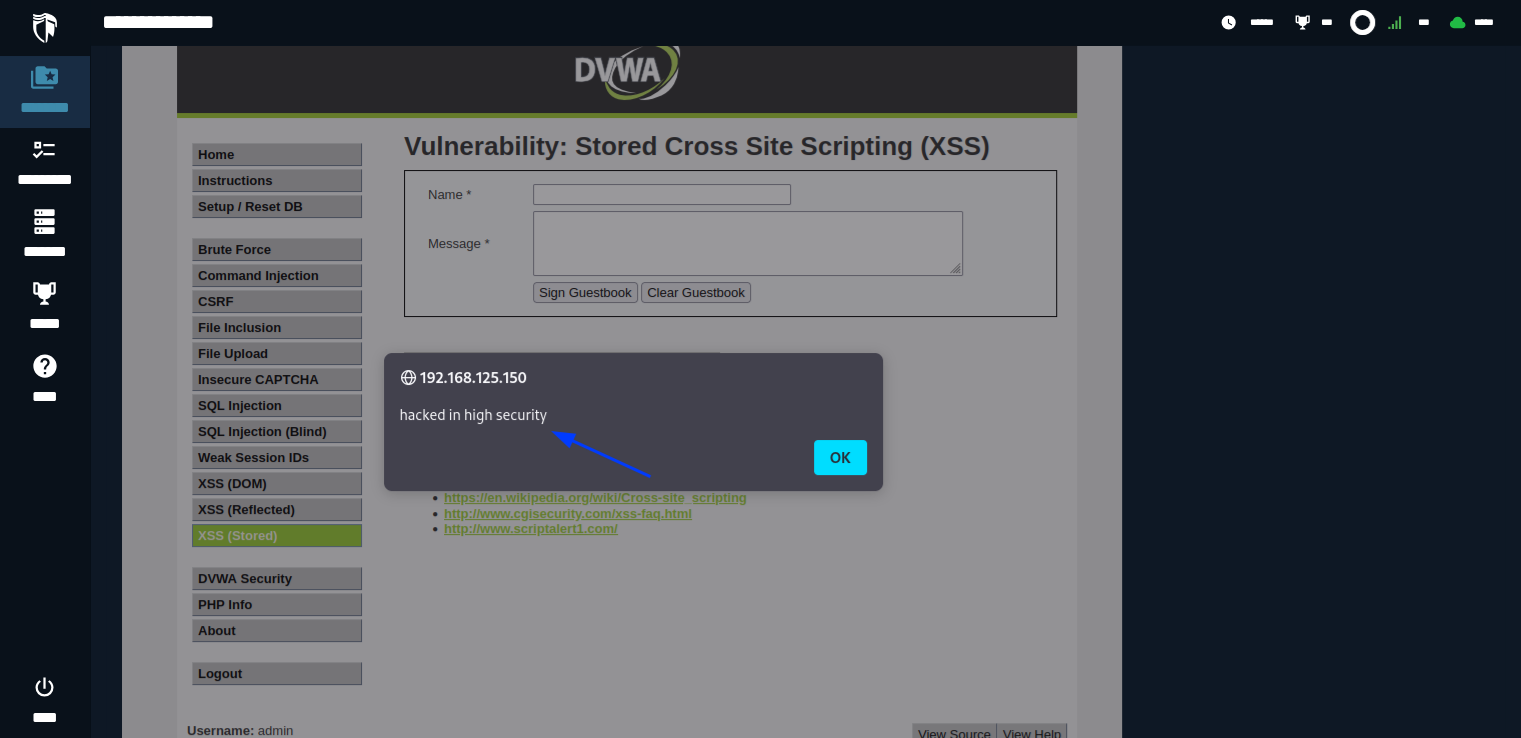 drag, startPoint x: 623, startPoint y: 336, endPoint x: 115, endPoint y: 343, distance: 508.04822 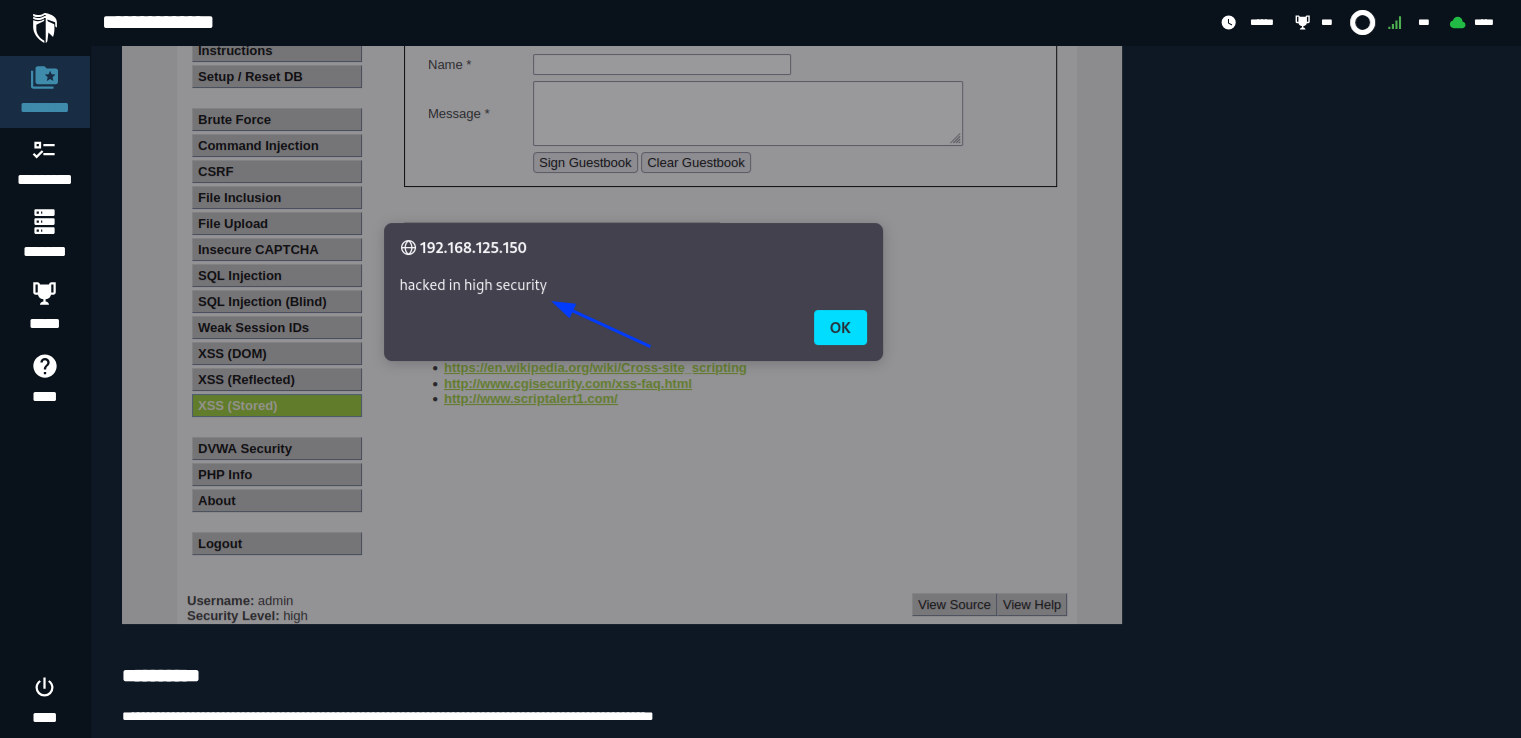 scroll, scrollTop: 8995, scrollLeft: 0, axis: vertical 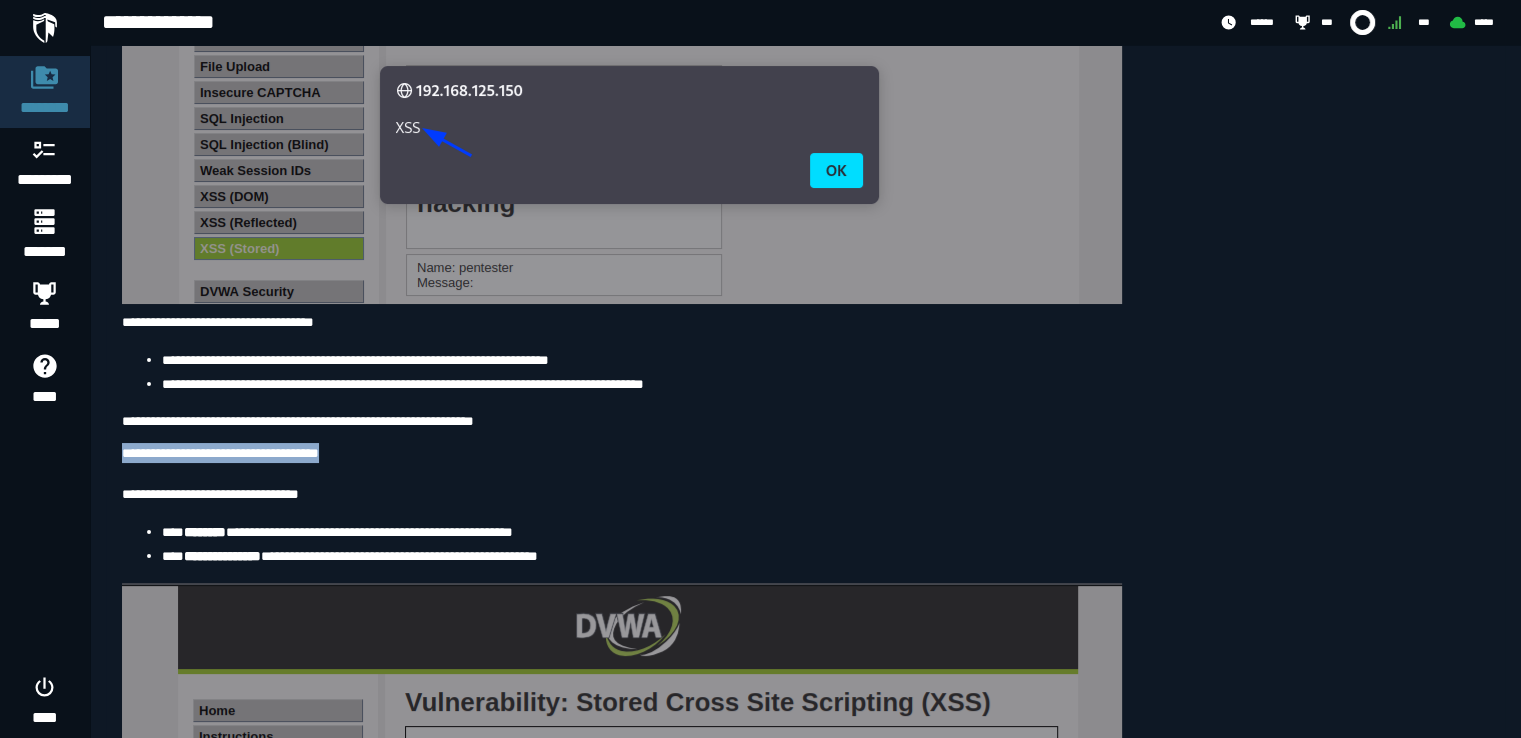drag, startPoint x: 428, startPoint y: 572, endPoint x: 104, endPoint y: 581, distance: 324.12497 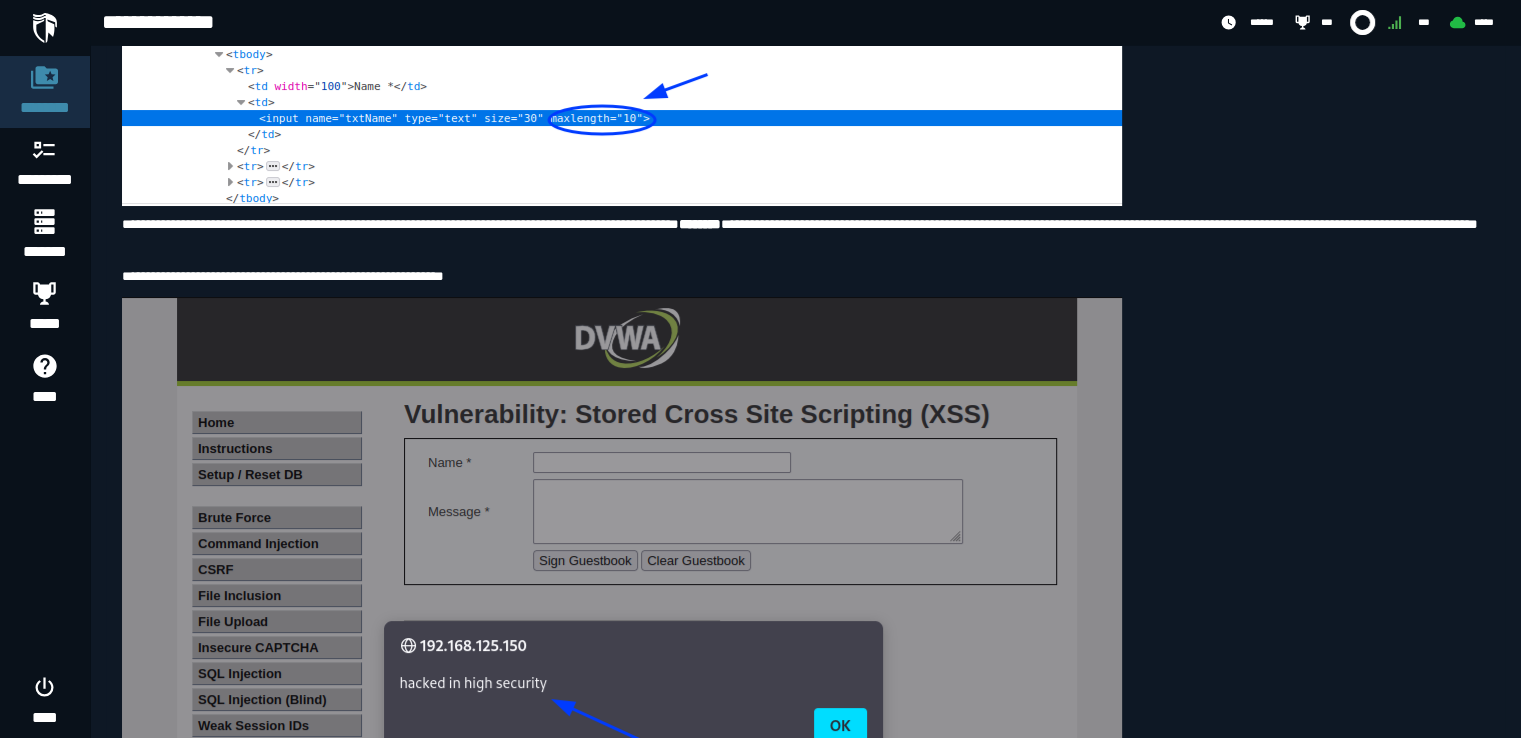 scroll, scrollTop: 8585, scrollLeft: 0, axis: vertical 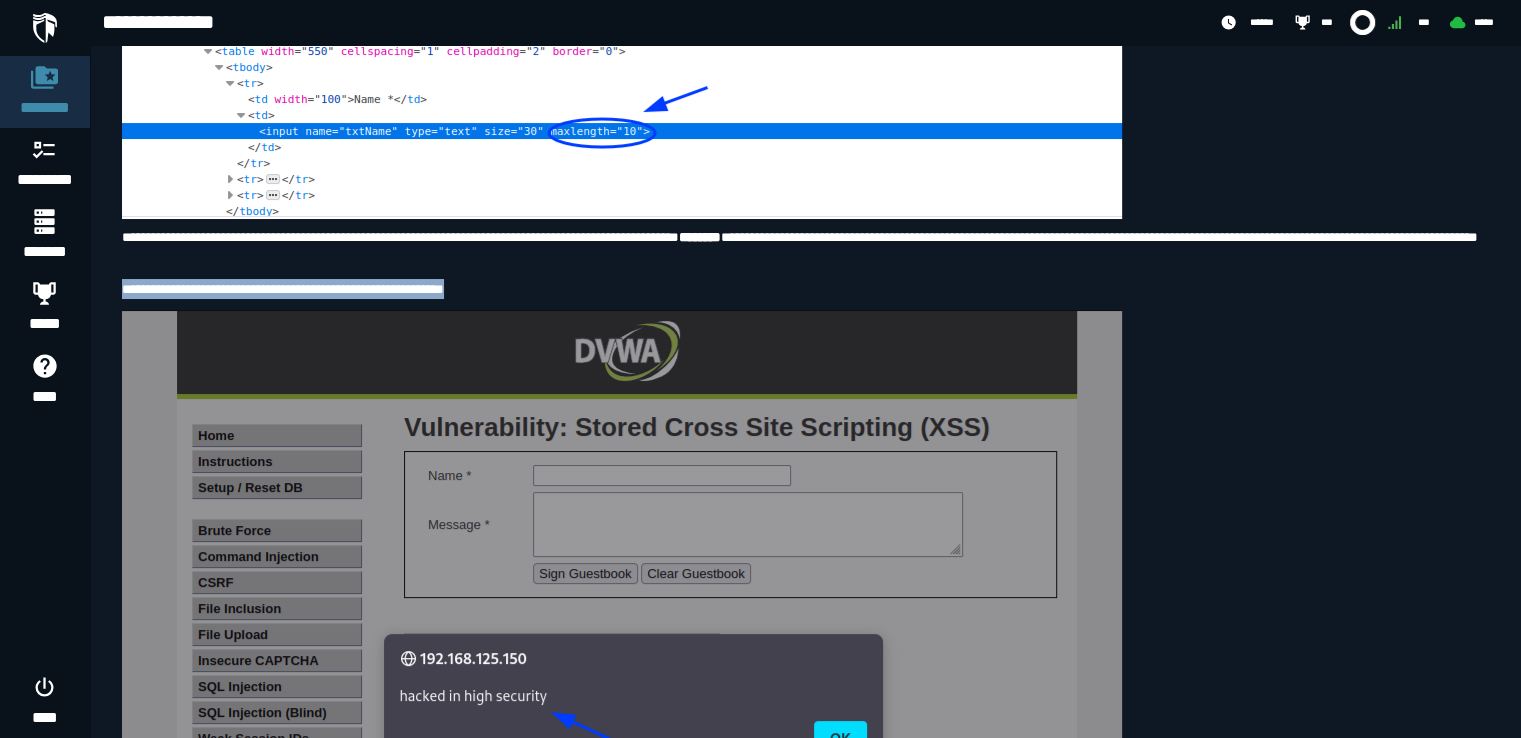 drag, startPoint x: 626, startPoint y: 620, endPoint x: 104, endPoint y: 618, distance: 522.00385 